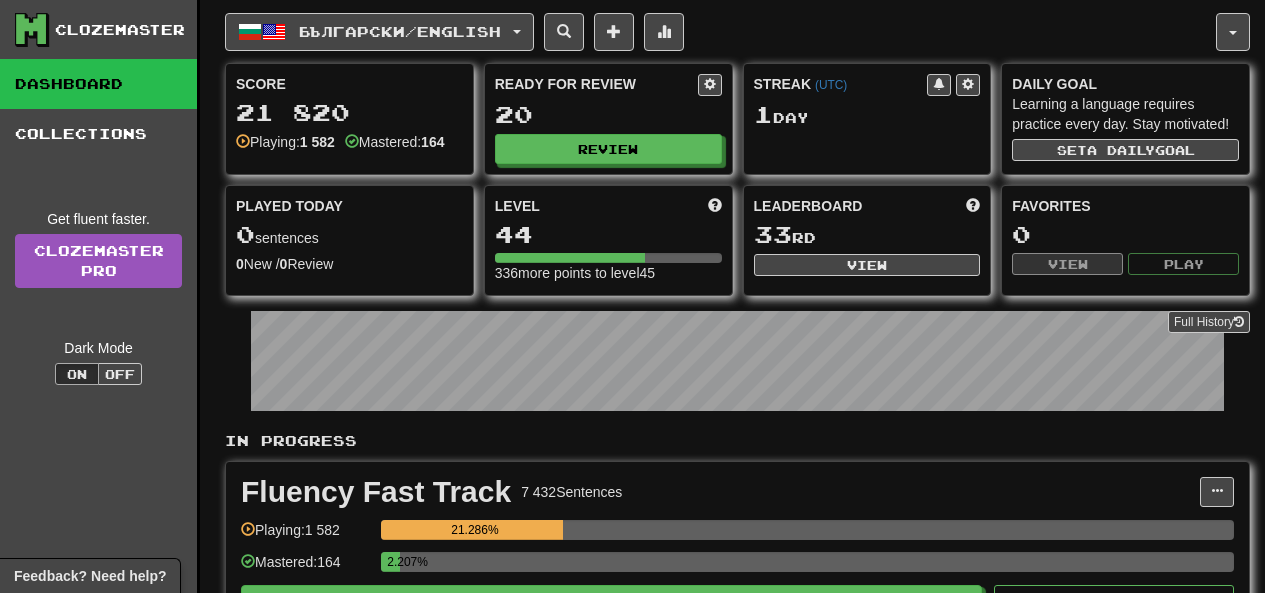 scroll, scrollTop: 0, scrollLeft: 0, axis: both 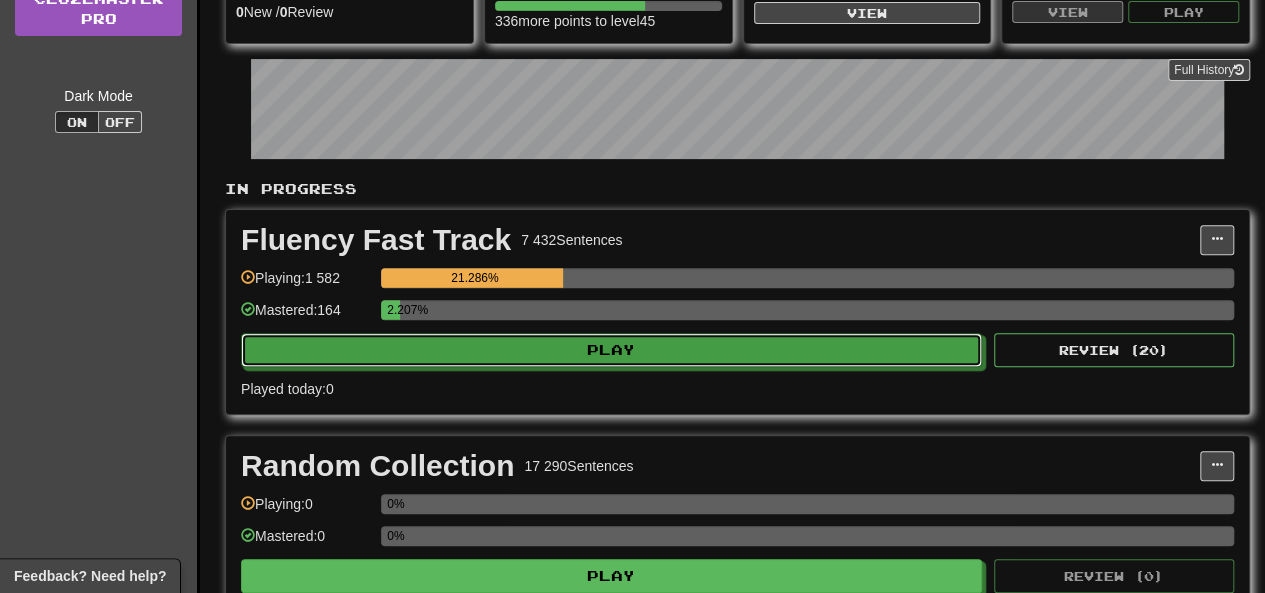 click on "Play" at bounding box center [611, 350] 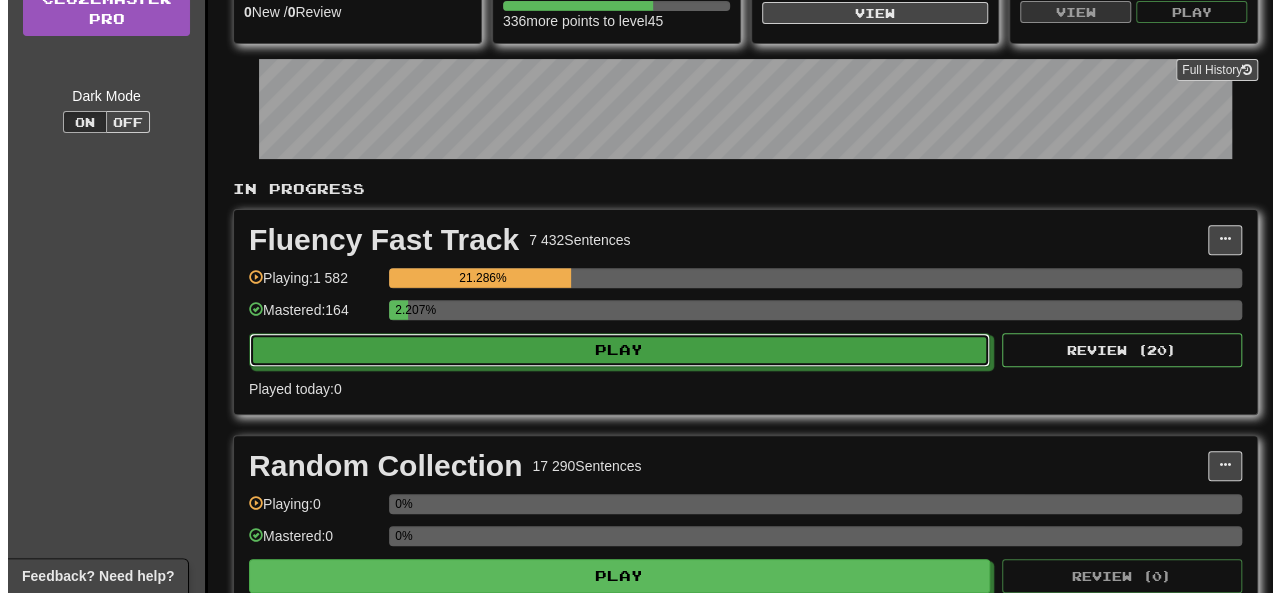 select on "**" 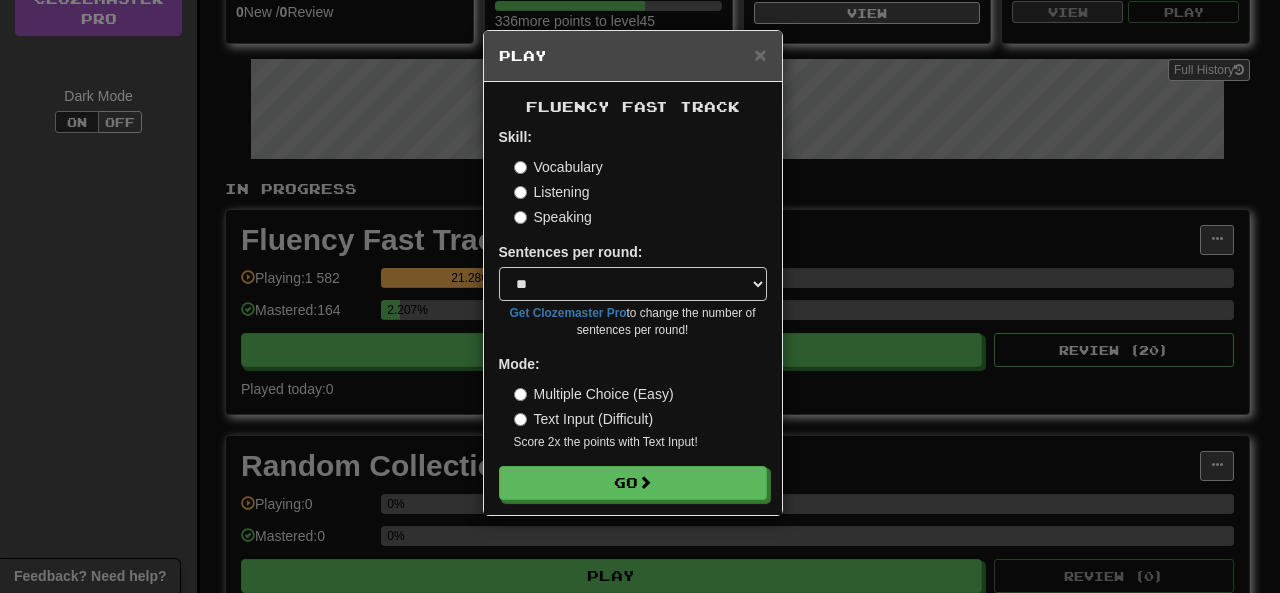 click on "Skill: Vocabulary Listening Speaking Sentences per round: * ** ** ** ** ** *** ******** Get Clozemaster Pro  to change the number of sentences per round! Mode: Multiple Choice (Easy) Text Input (Difficult) Score 2x the points with Text Input ! Go" at bounding box center (633, 313) 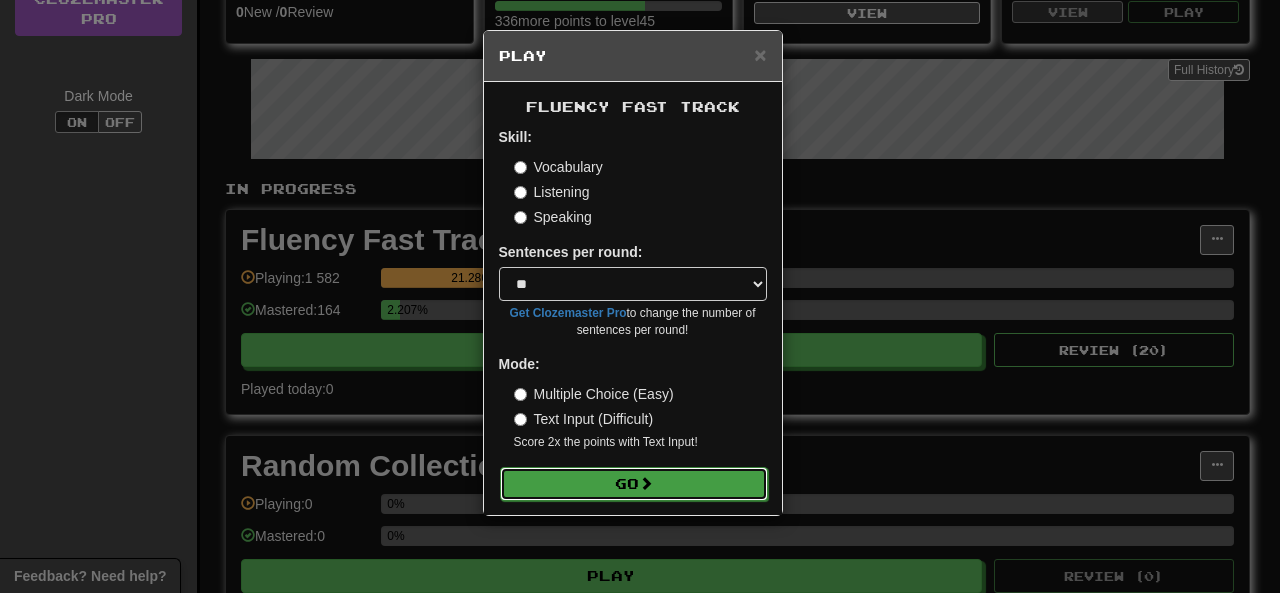 click on "Go" at bounding box center [634, 484] 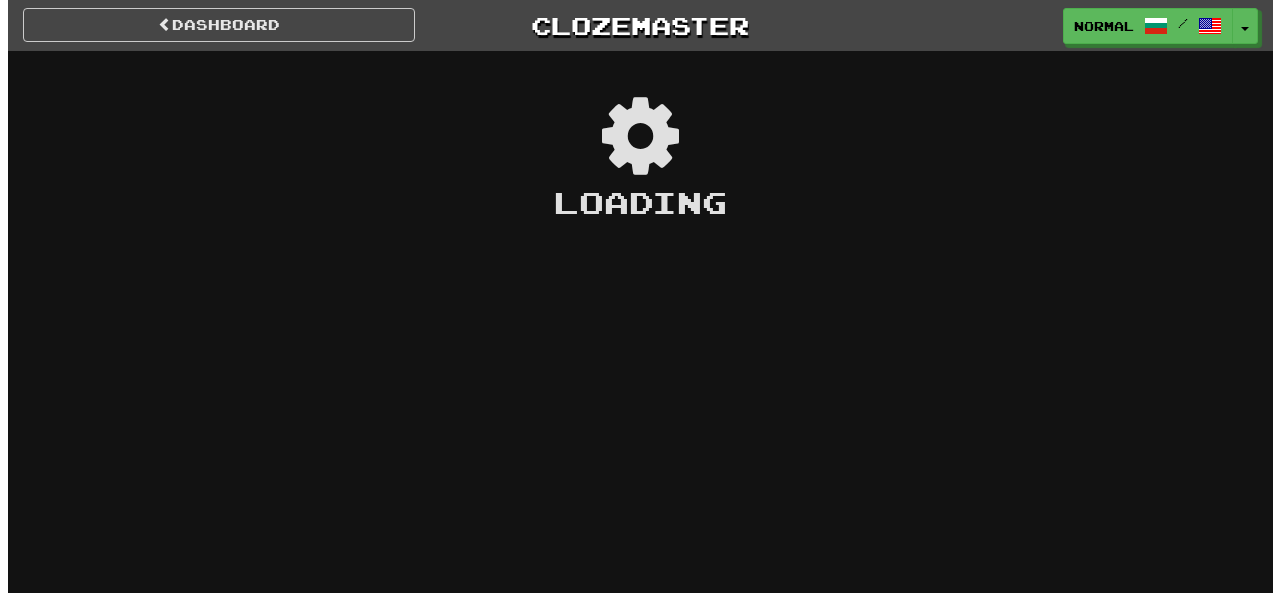 scroll, scrollTop: 0, scrollLeft: 0, axis: both 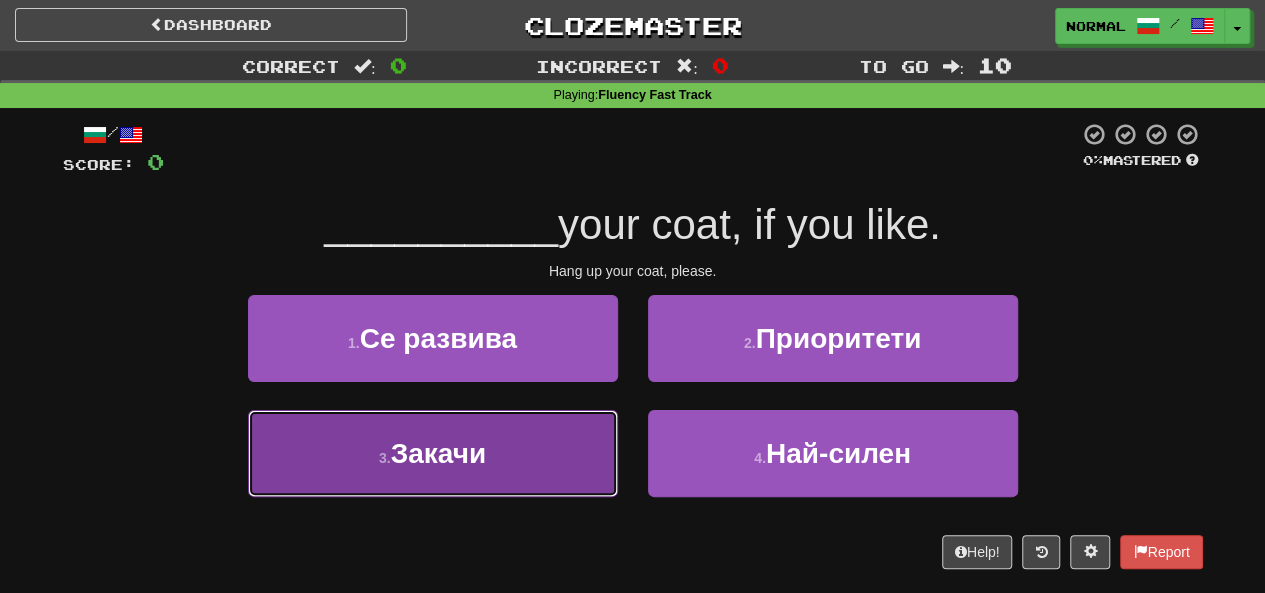 click on "3 .  Закачи" at bounding box center (433, 453) 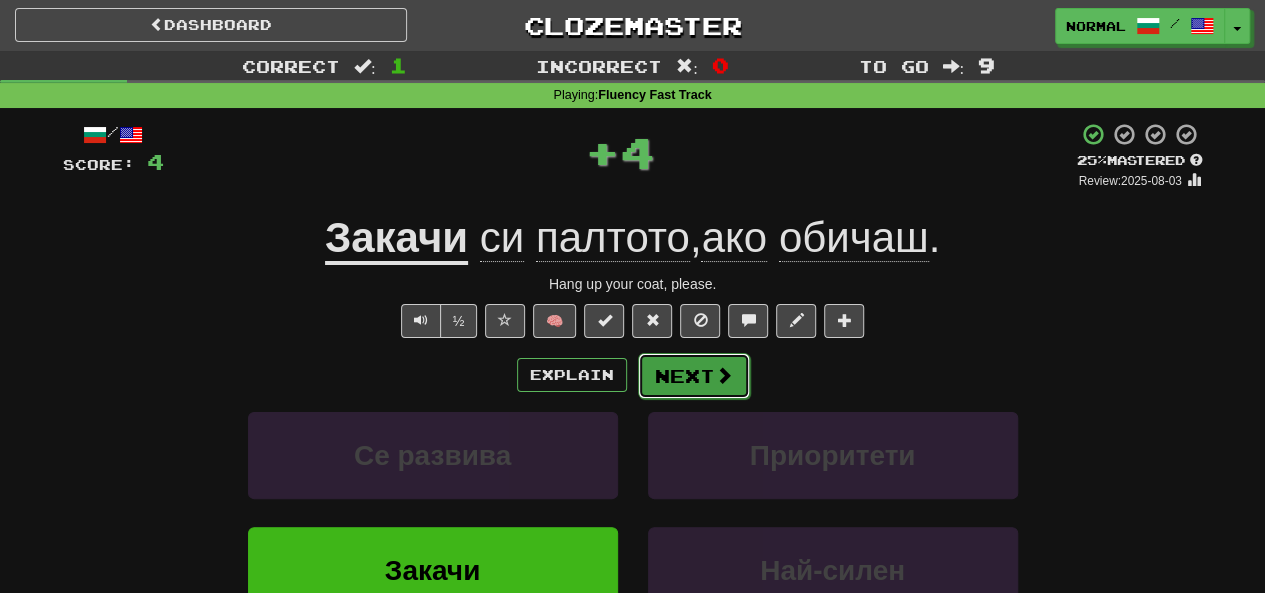click on "Next" at bounding box center [694, 376] 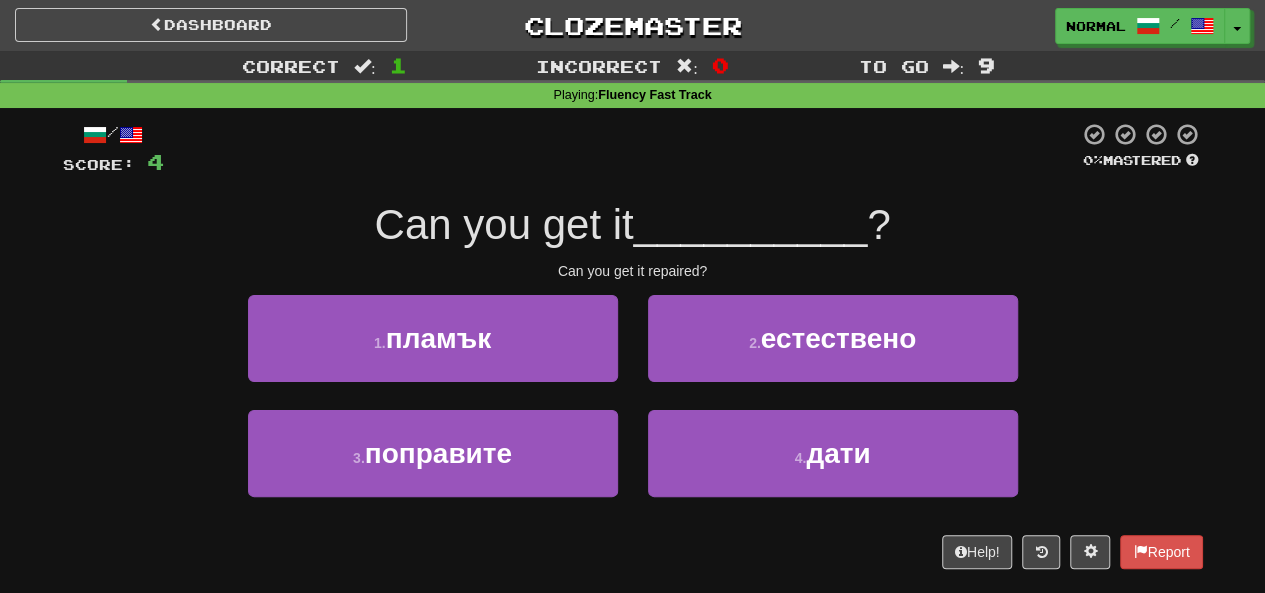 click on "Can you get it" at bounding box center [503, 224] 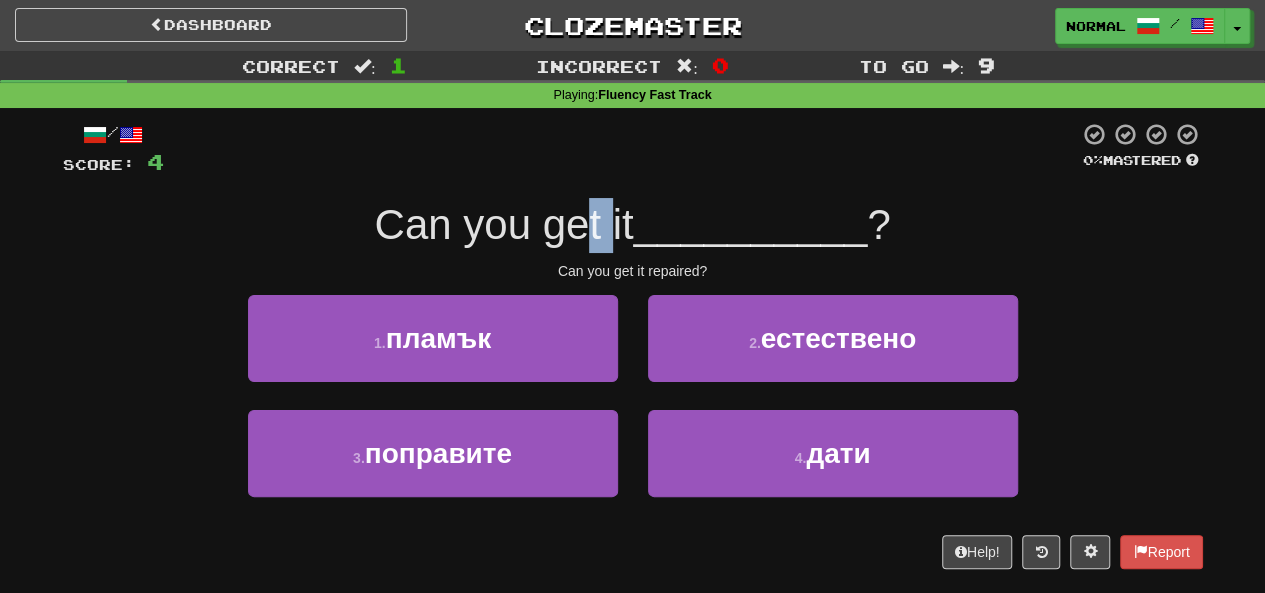 click on "Can you get it" at bounding box center (503, 224) 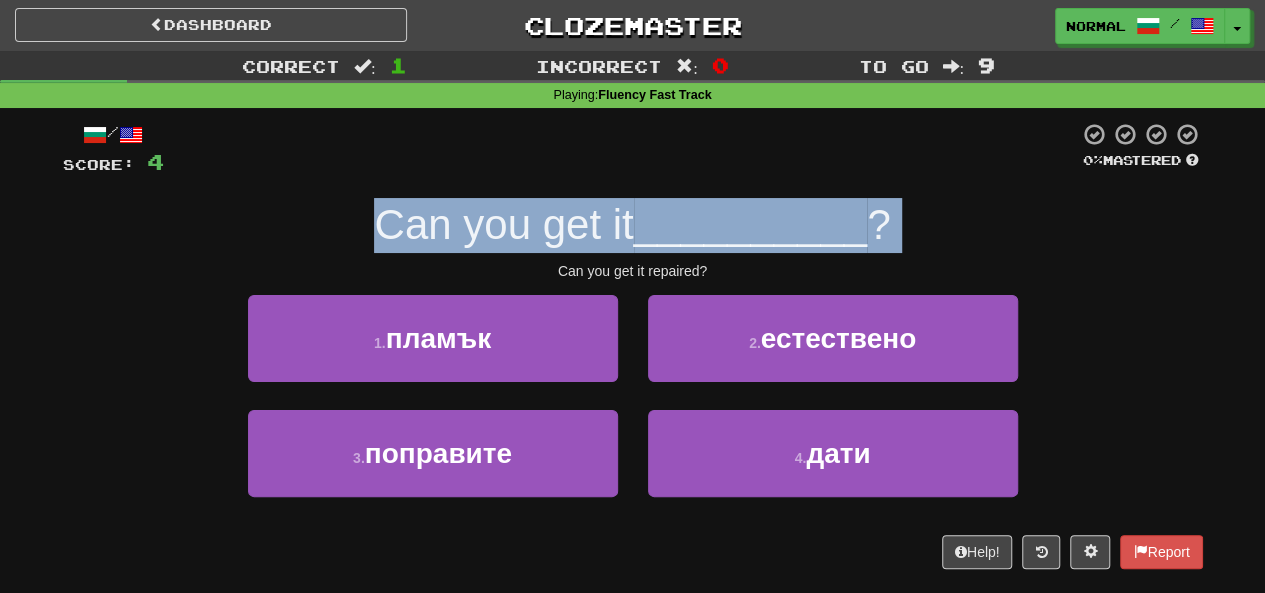 click on "Can you get it" at bounding box center (503, 224) 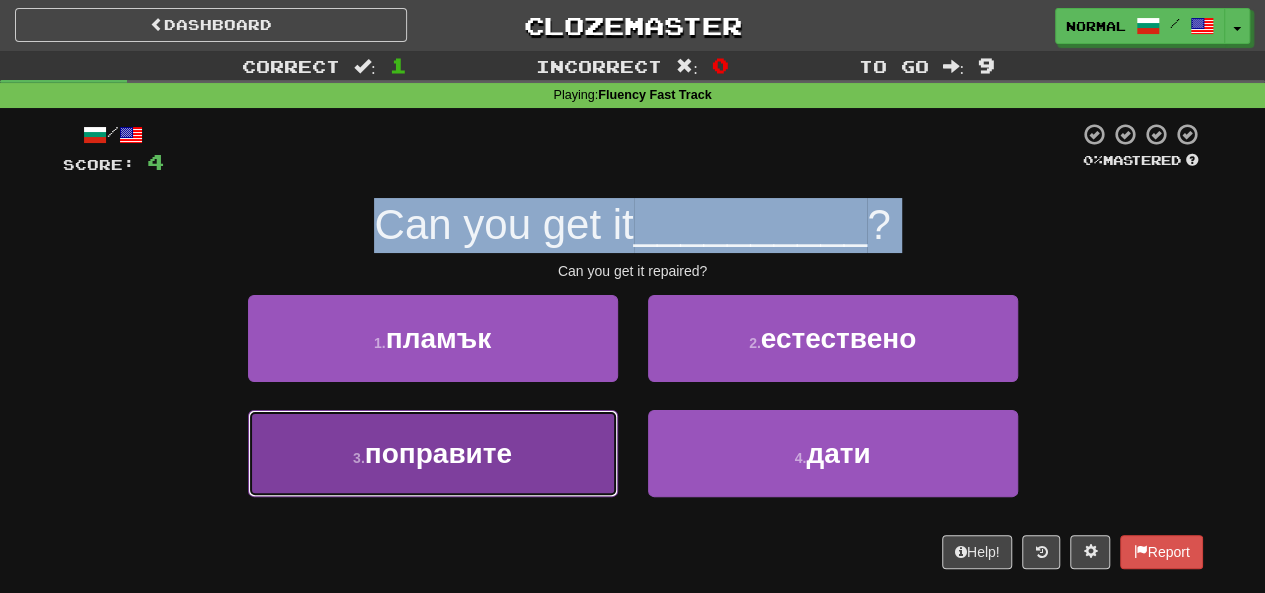 click on "3 .  поправите" at bounding box center (433, 453) 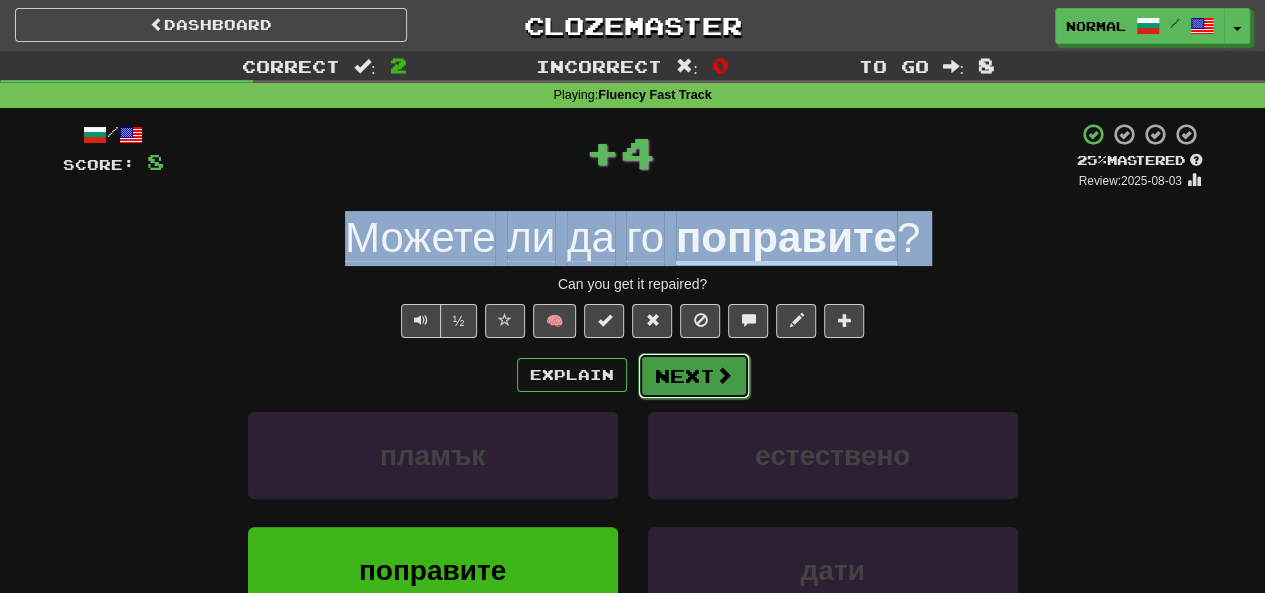 click on "Next" at bounding box center [694, 376] 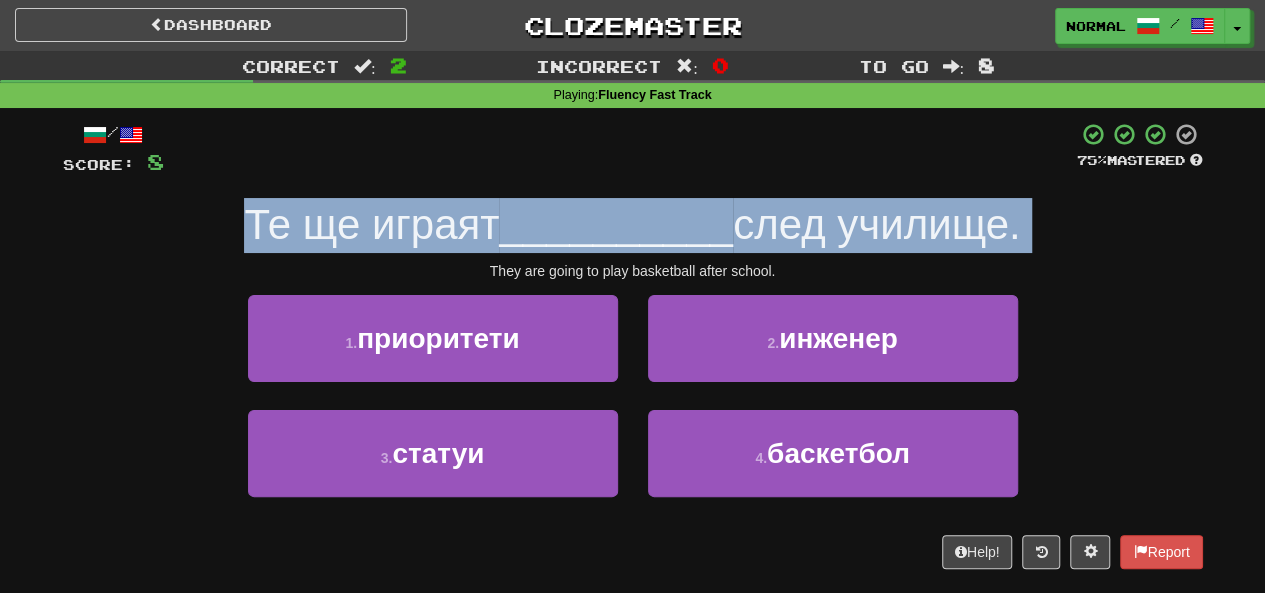 click on "__________" at bounding box center (616, 224) 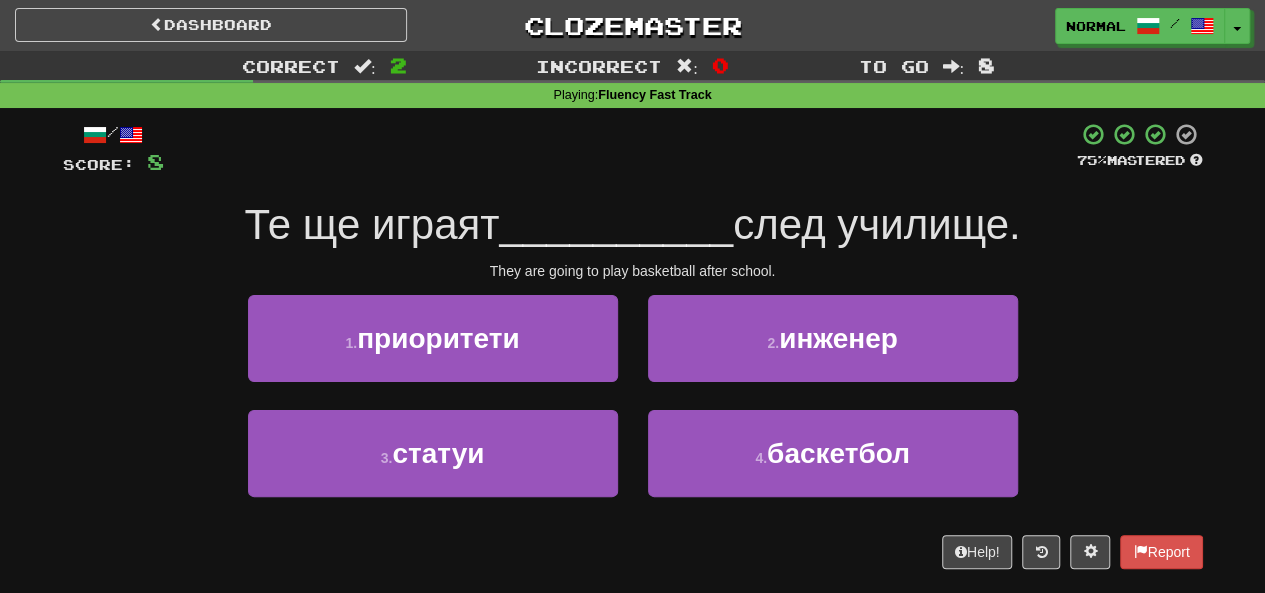 click on "__________" at bounding box center (616, 224) 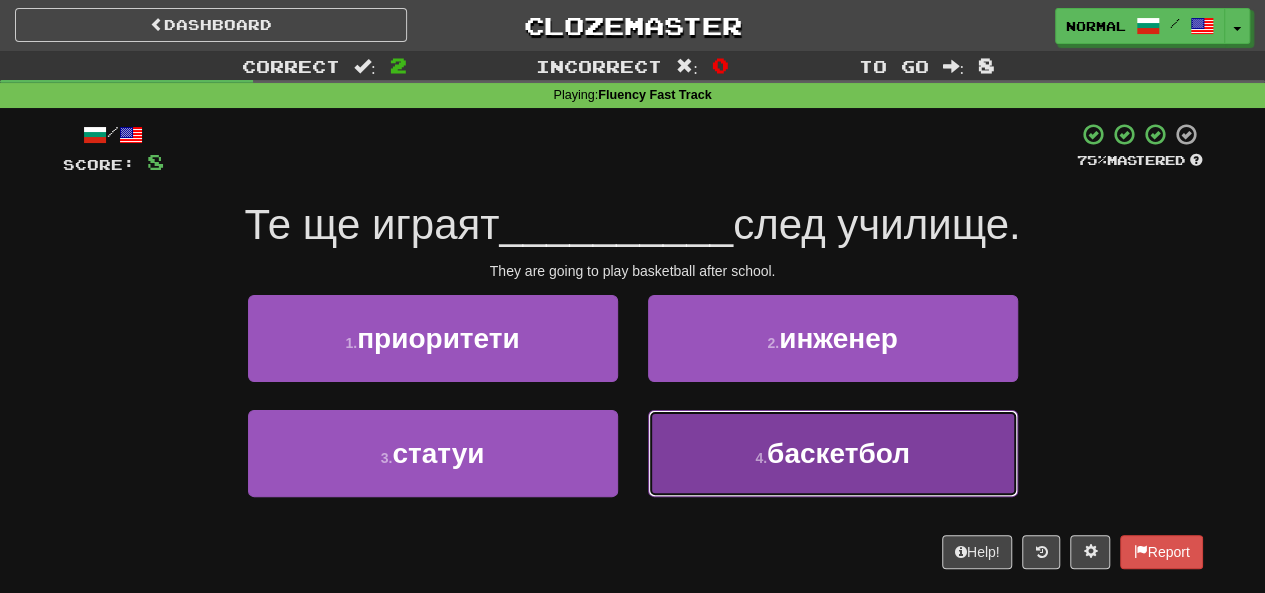 click on "баскетбол" at bounding box center (838, 453) 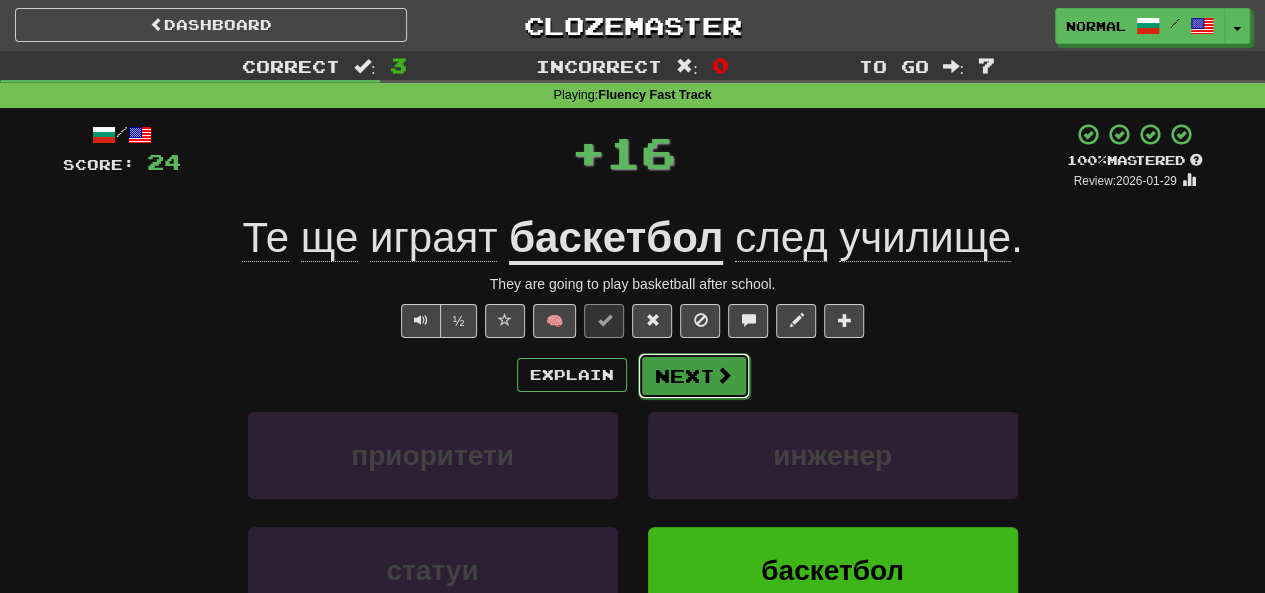 click on "Next" at bounding box center (694, 376) 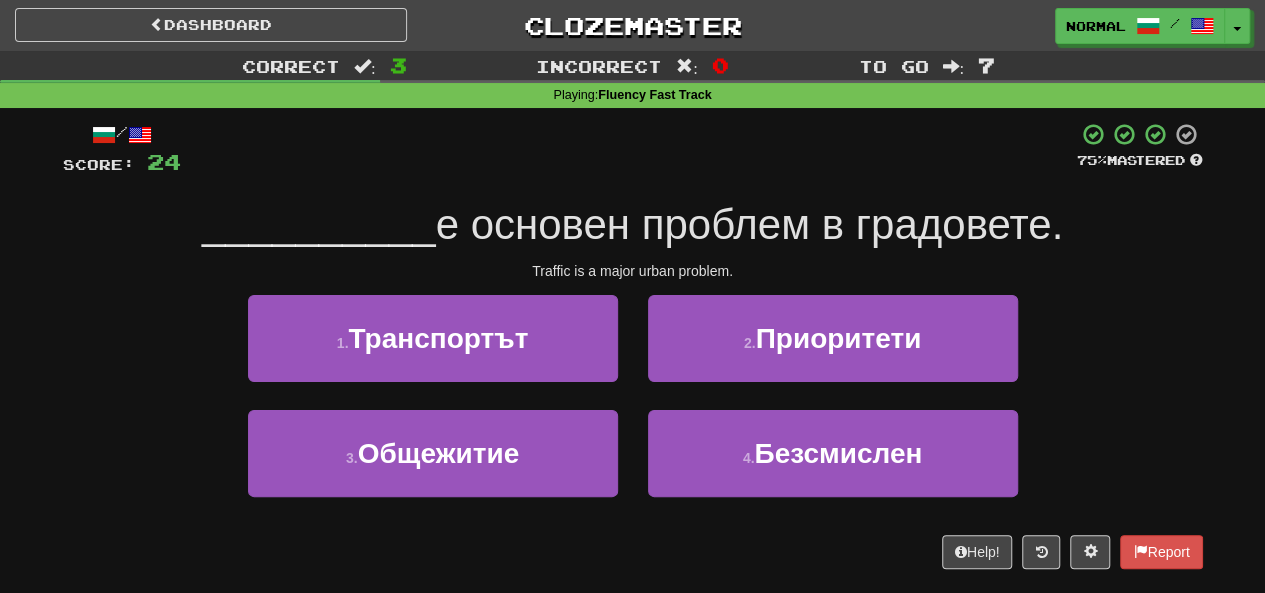click on "е основен проблем в градовете." at bounding box center [750, 224] 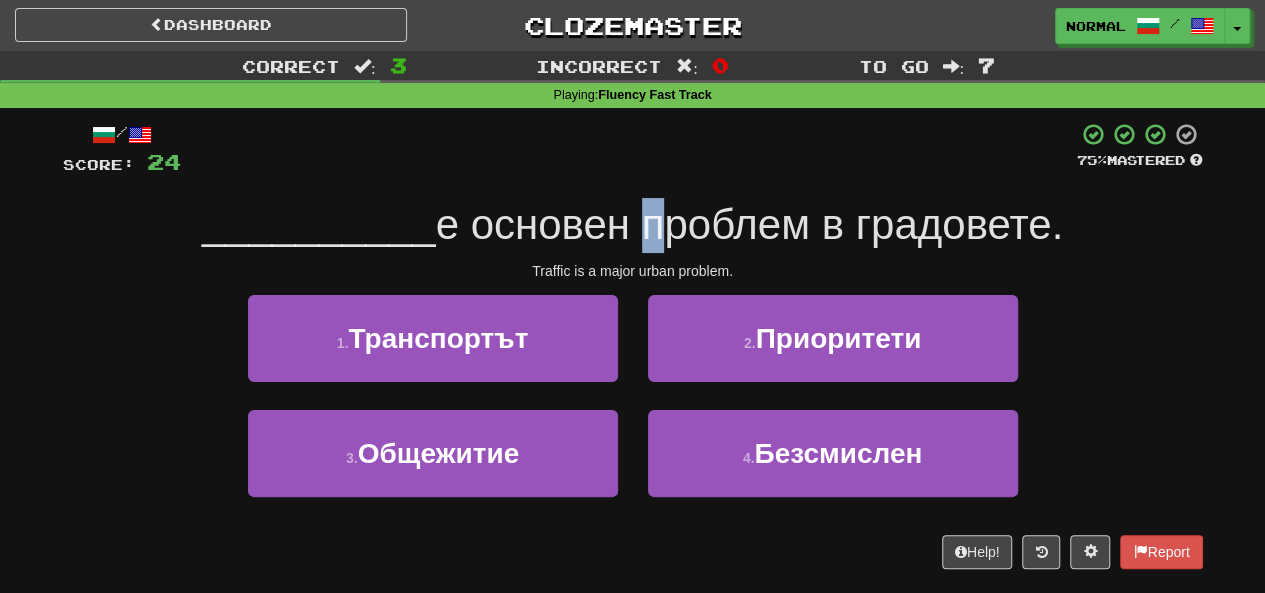 click on "е основен проблем в градовете." at bounding box center (750, 224) 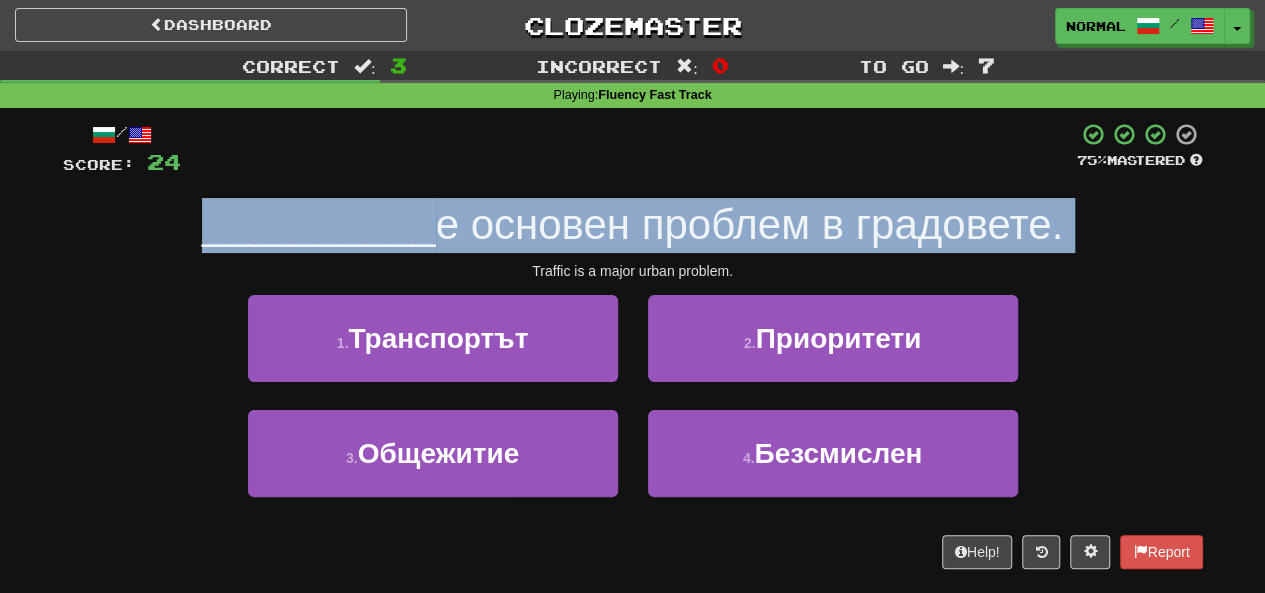 click on "е основен проблем в градовете." at bounding box center [750, 224] 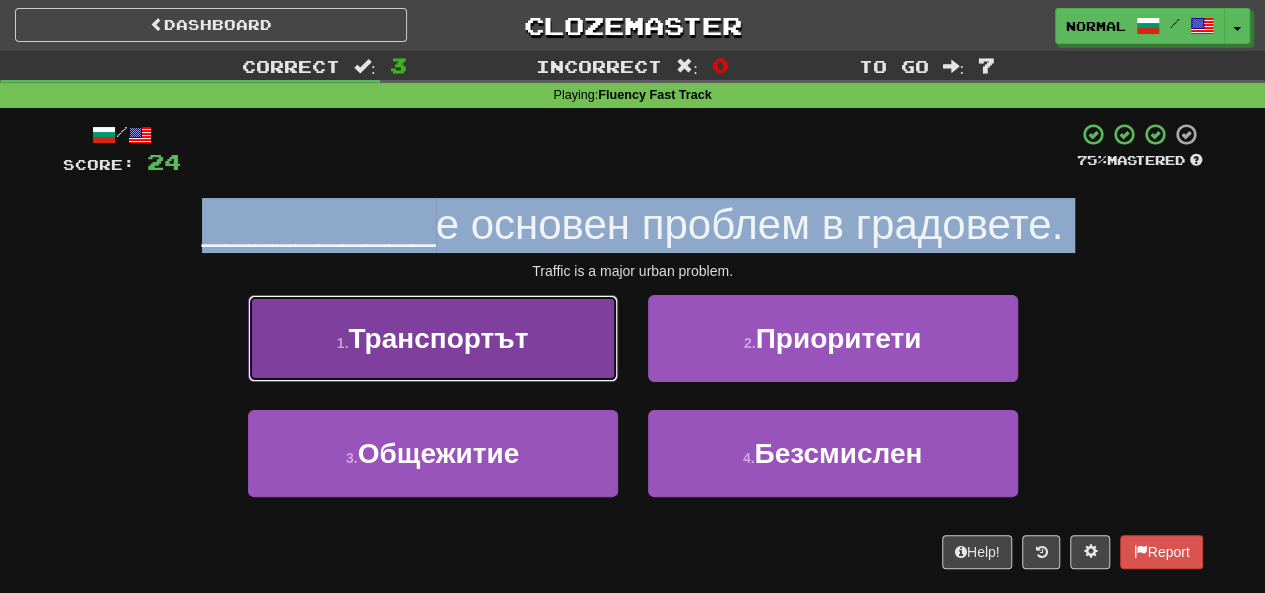 click on "1 .  Транспортът" at bounding box center (433, 338) 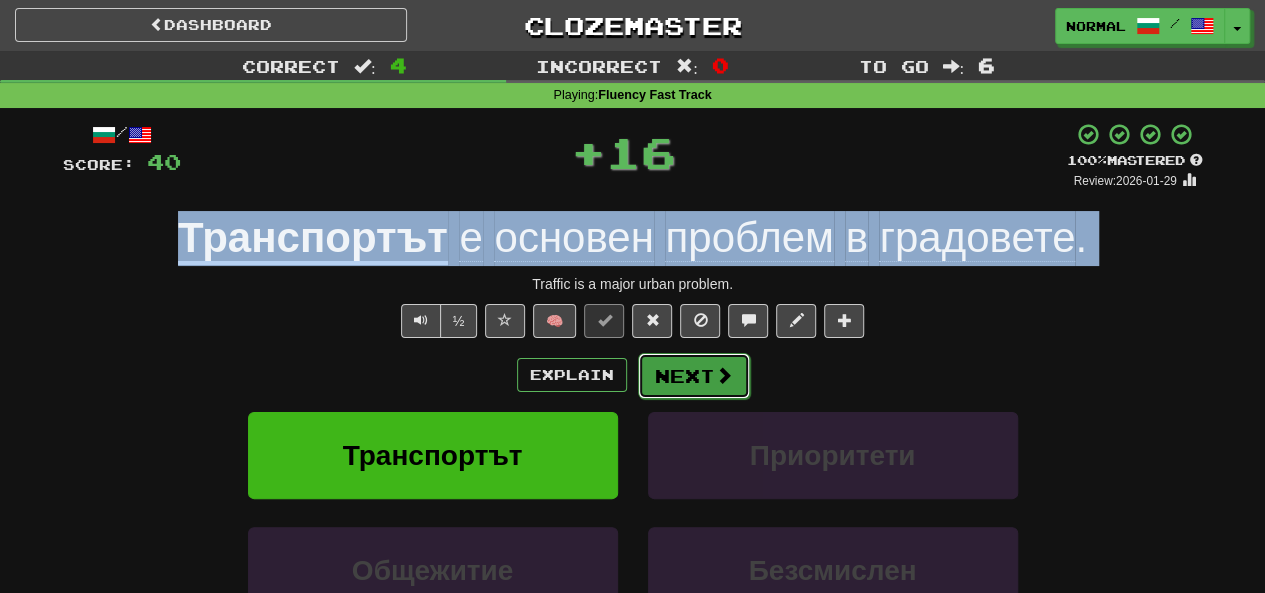 click on "Next" at bounding box center [694, 376] 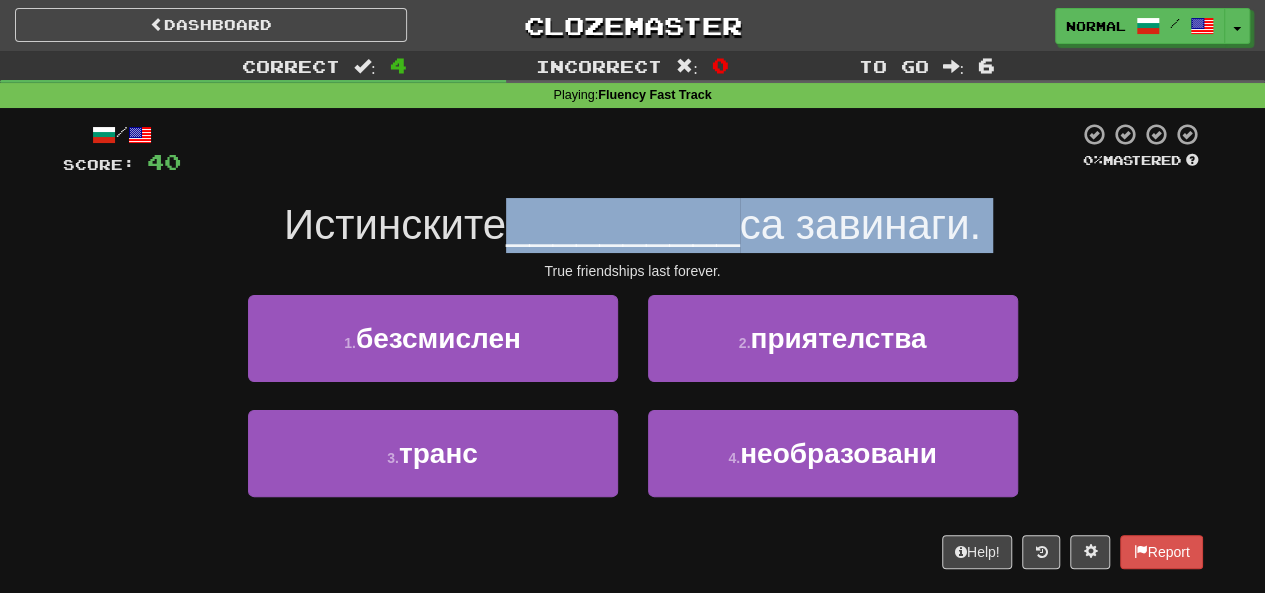 click on "__________" at bounding box center (623, 224) 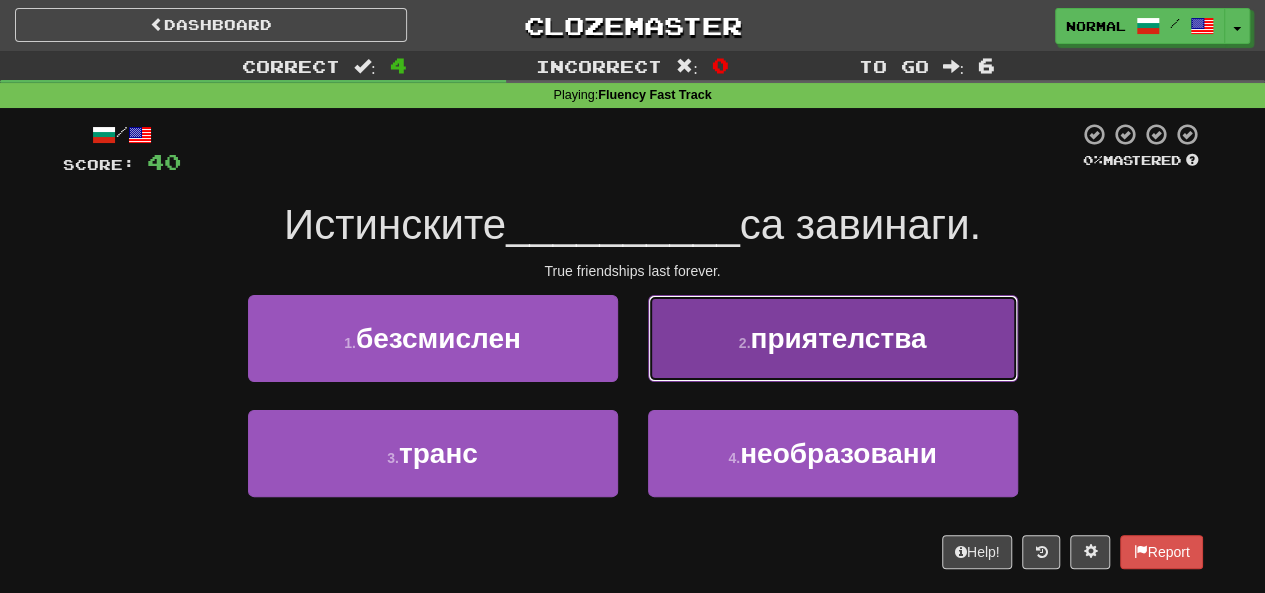 click on "2 .  приятелства" at bounding box center (833, 338) 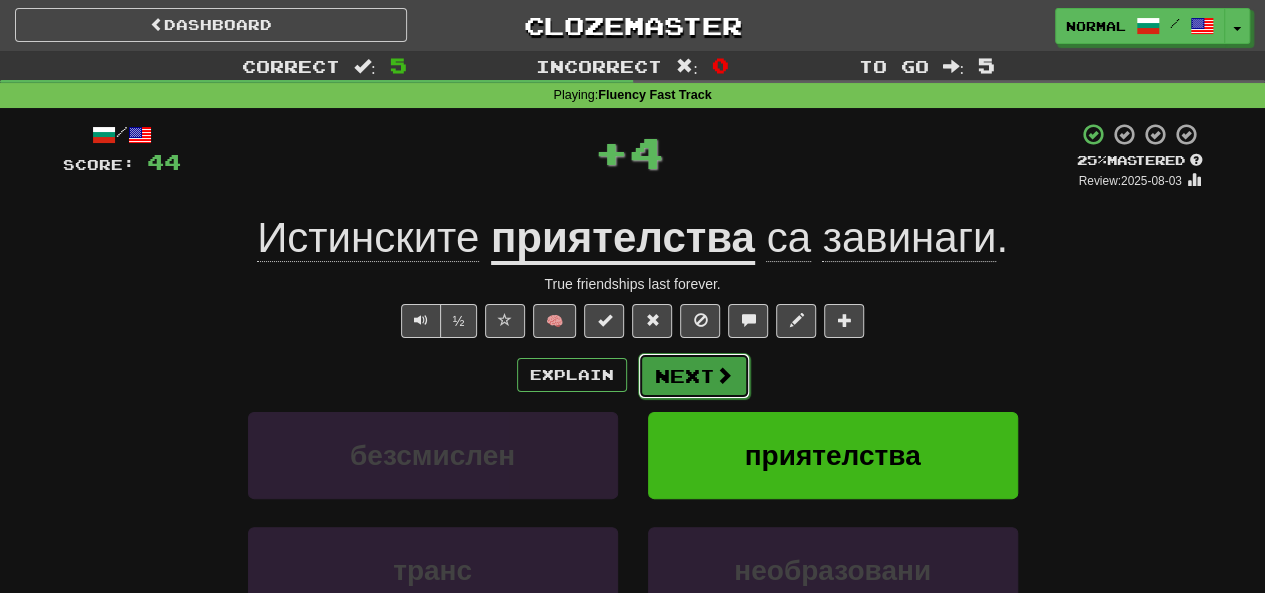 click on "Next" at bounding box center (694, 376) 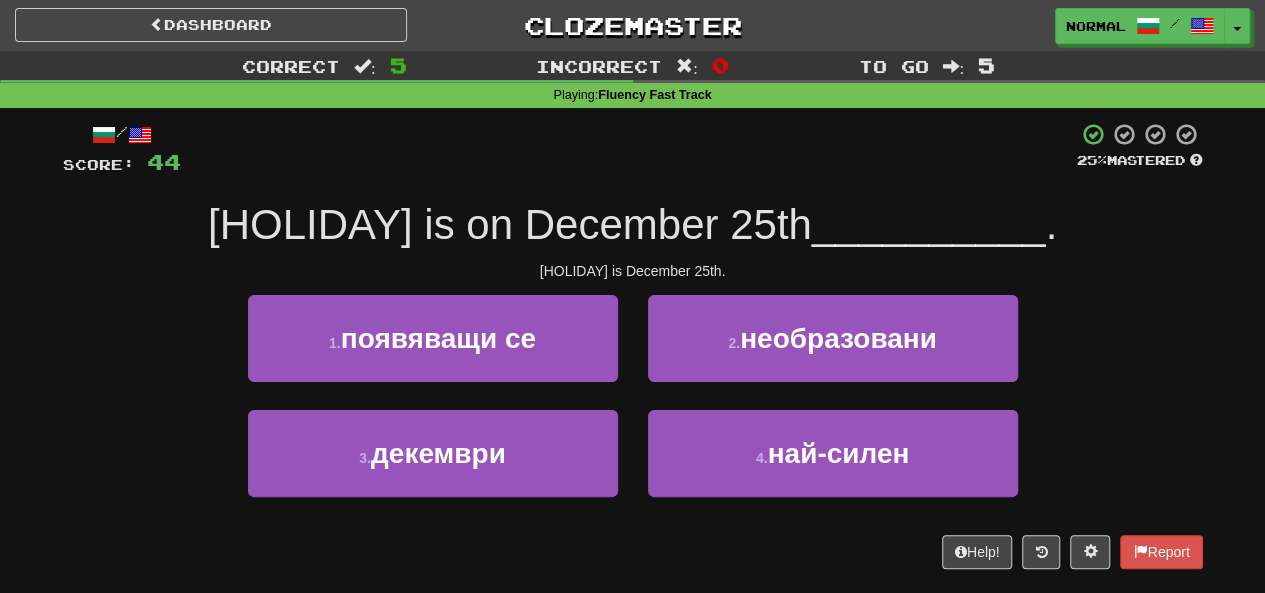 click on "[HOLIDAY] is on December 25th" at bounding box center (510, 224) 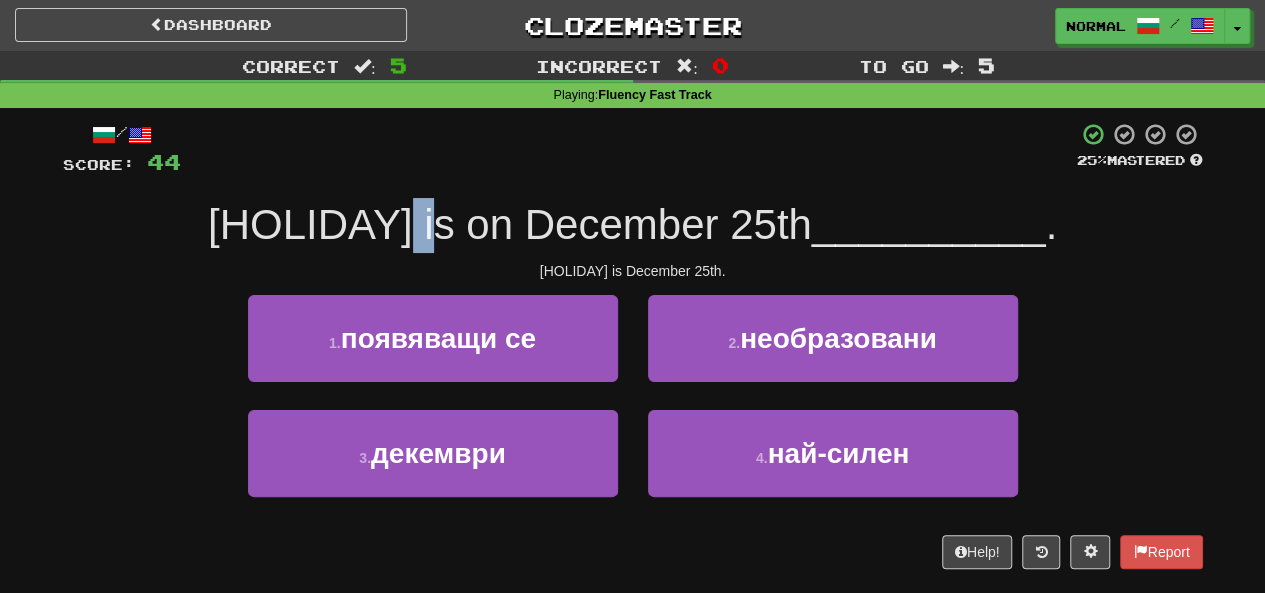 click on "[HOLIDAY] is on December 25th" at bounding box center [510, 224] 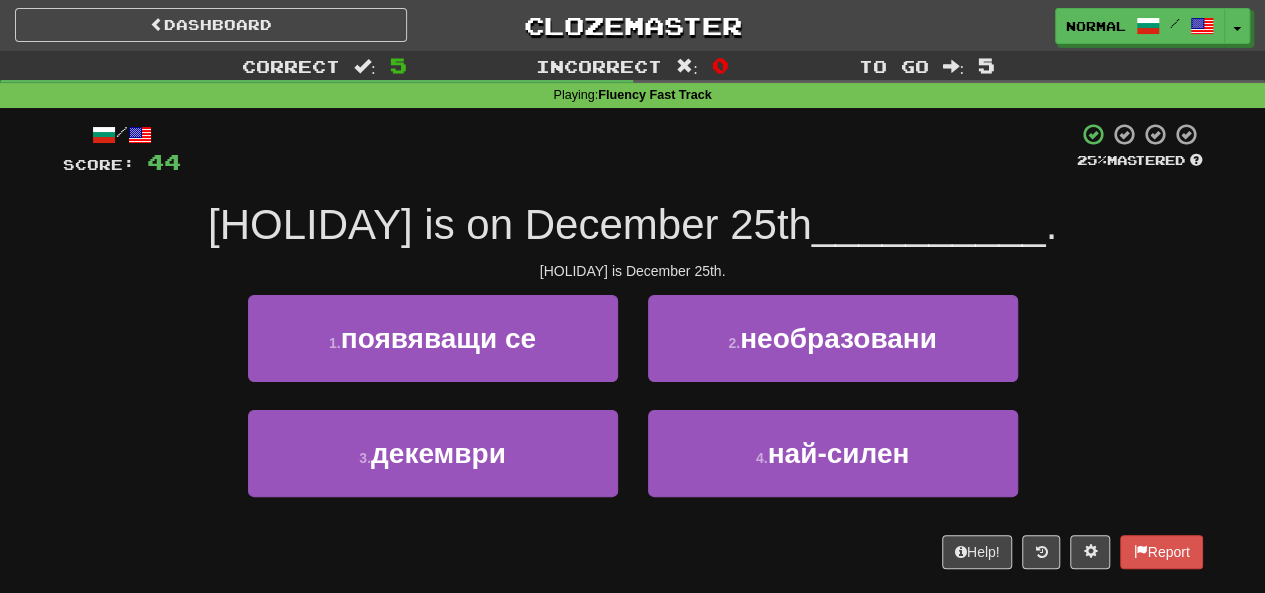 click on "[HOLIDAY] is on December 25th" at bounding box center [510, 224] 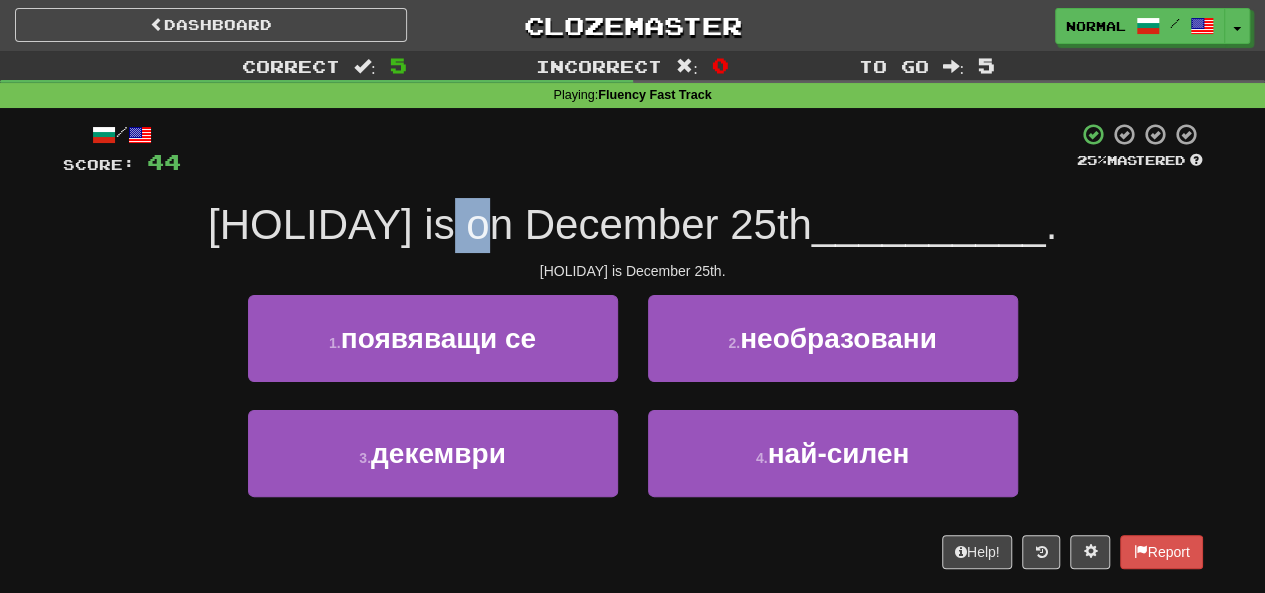 click on "[HOLIDAY] is on December 25th" at bounding box center [510, 224] 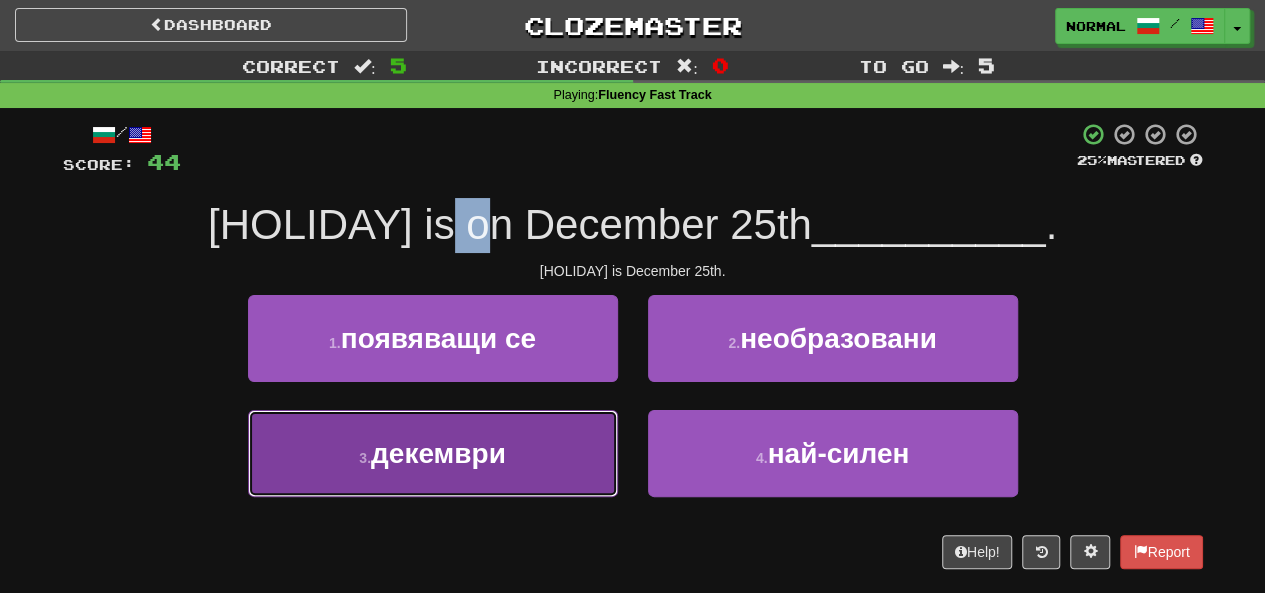 click on "3 .  декември" at bounding box center [433, 453] 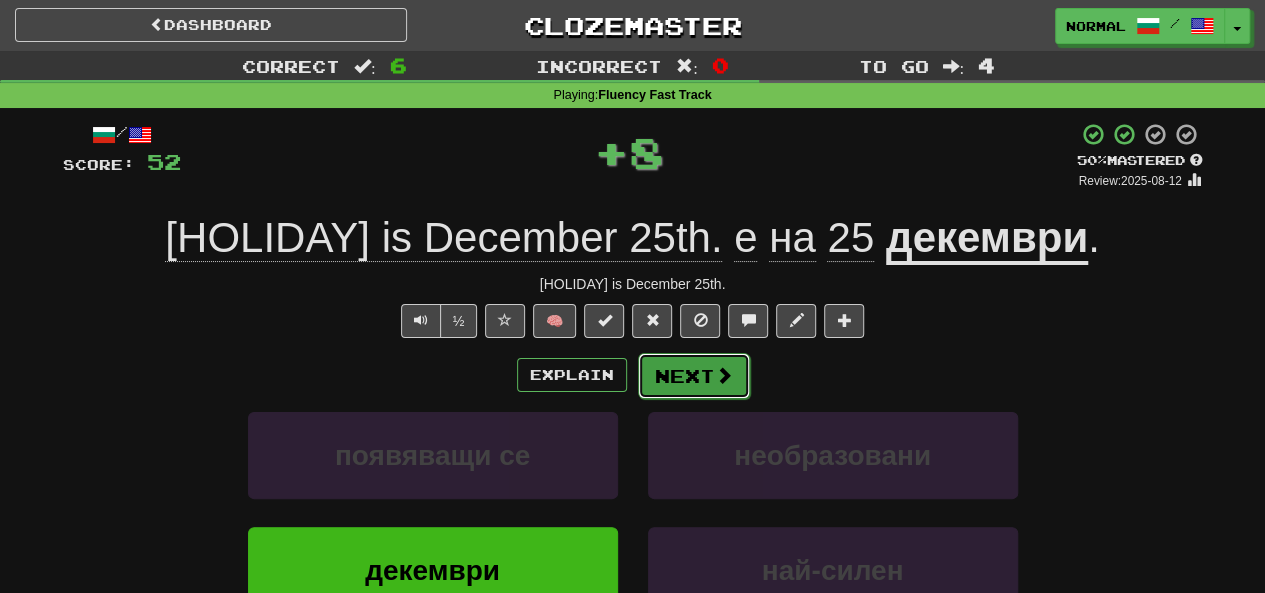 click at bounding box center (724, 375) 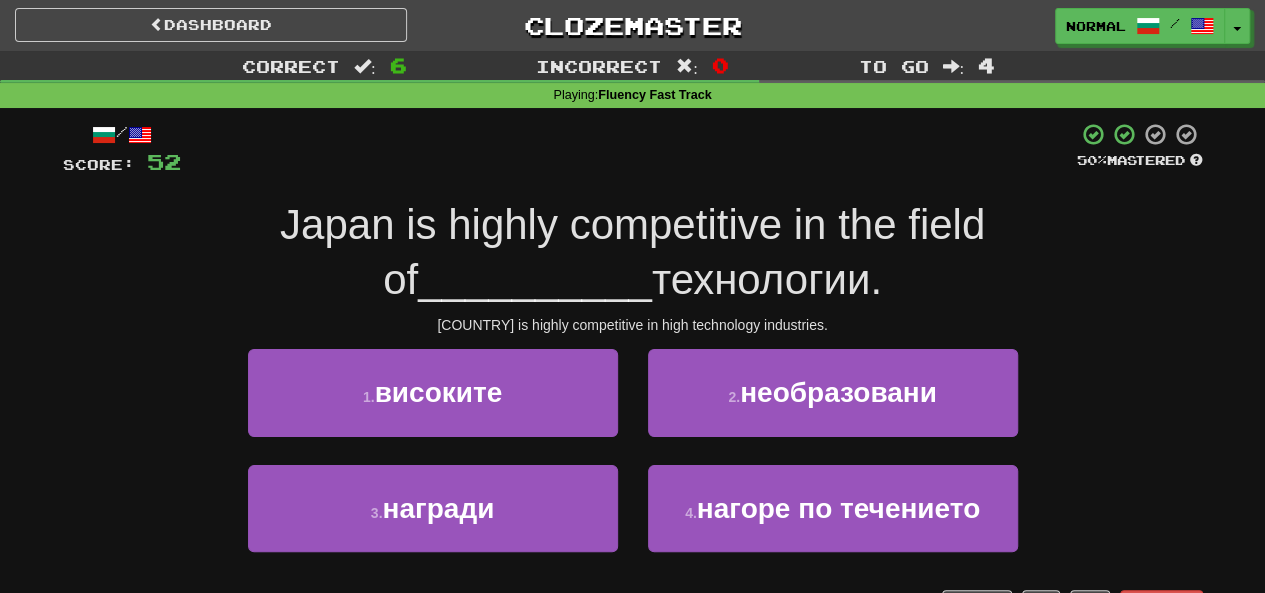 click on "Japan is highly competitive in the field of" at bounding box center (632, 252) 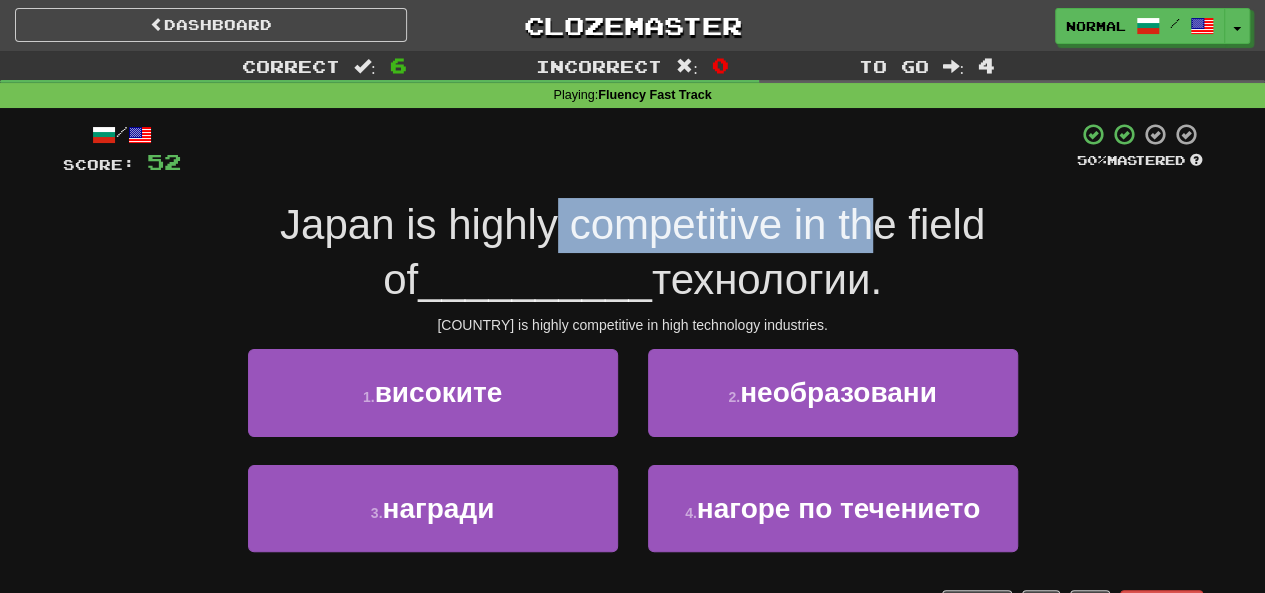 click on "Japan is highly competitive in the field of" at bounding box center [632, 252] 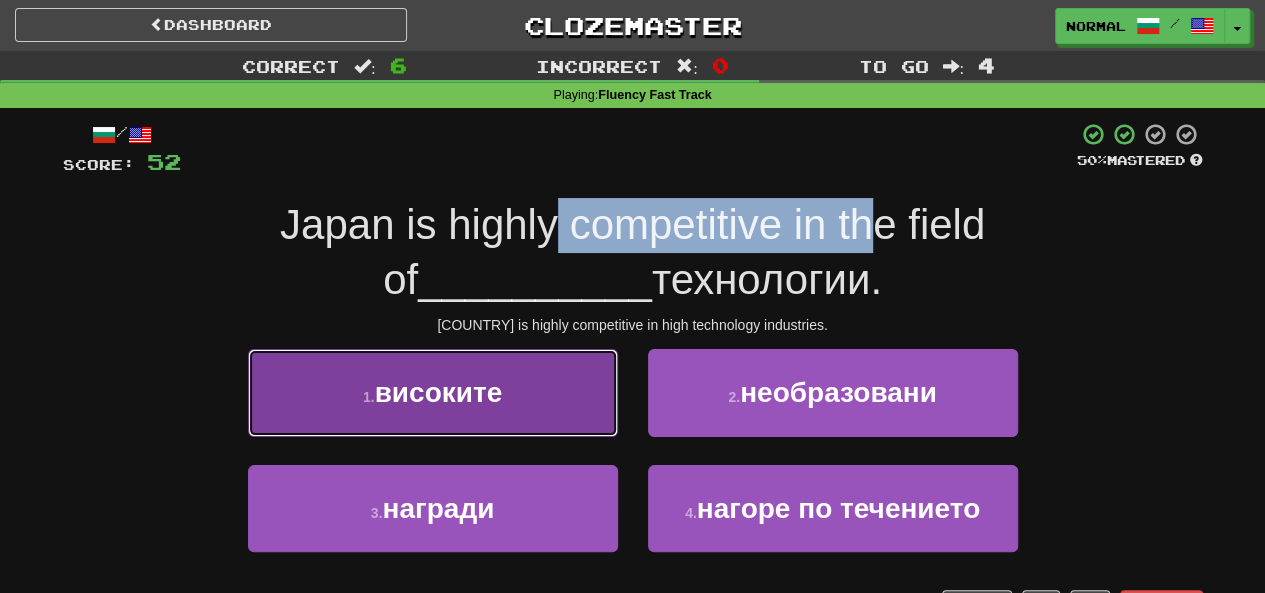 click on "1 .  високите" at bounding box center (433, 392) 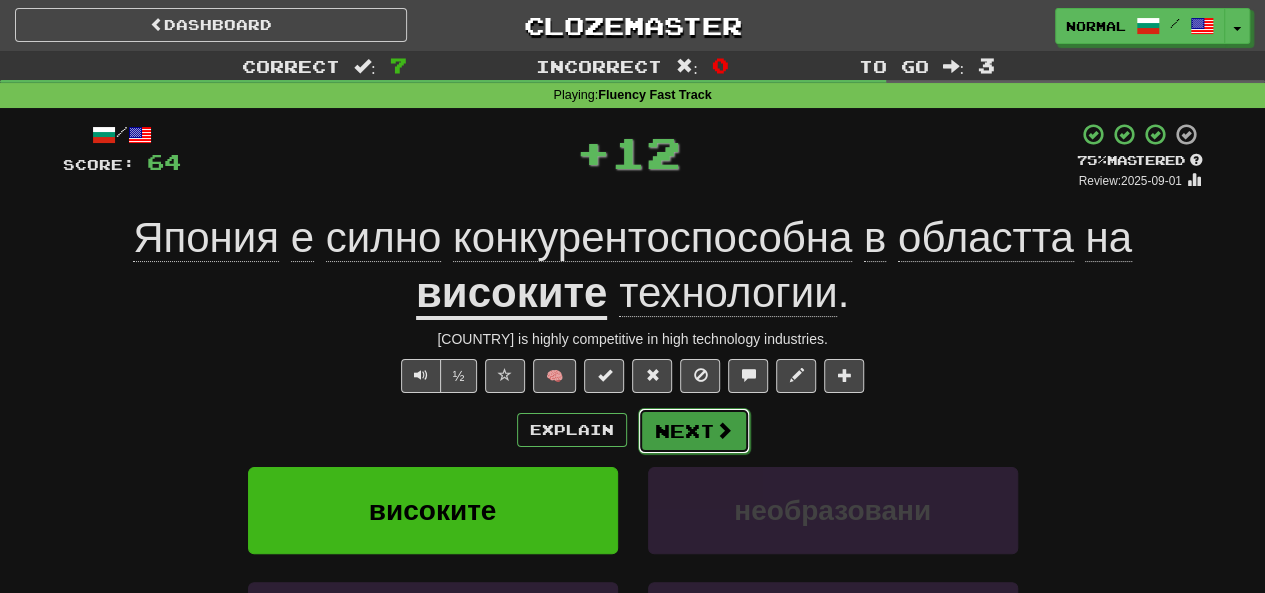 click on "Next" at bounding box center (694, 431) 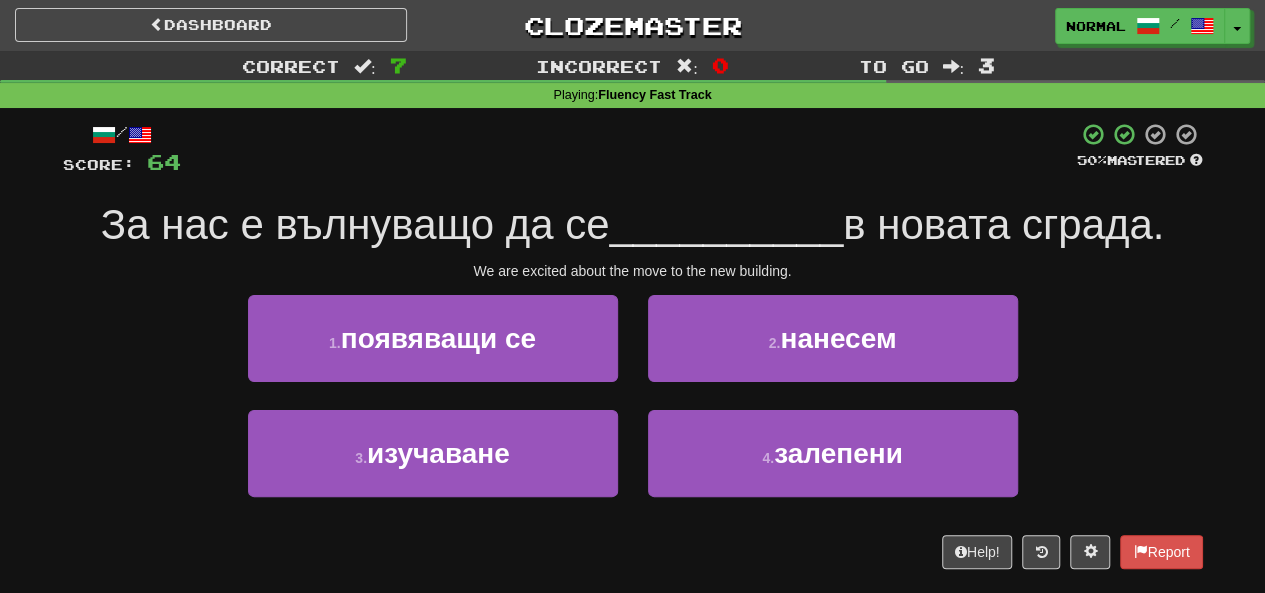click on "За нас е вълнуващо да се" at bounding box center [355, 224] 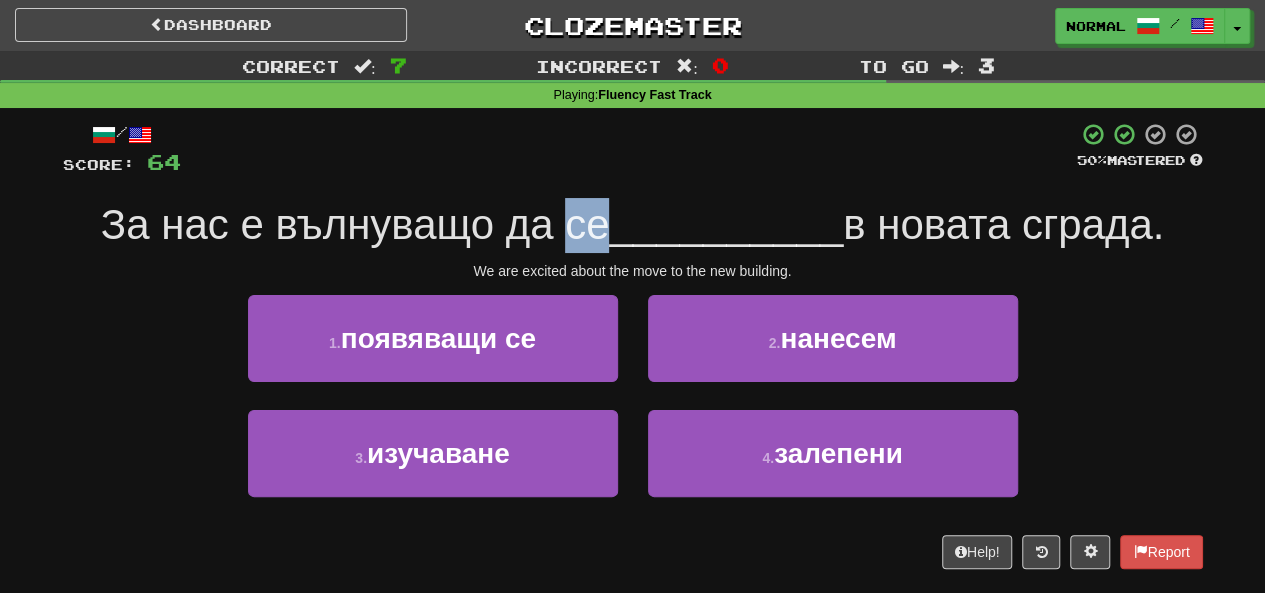 click on "За нас е вълнуващо да се" at bounding box center (355, 224) 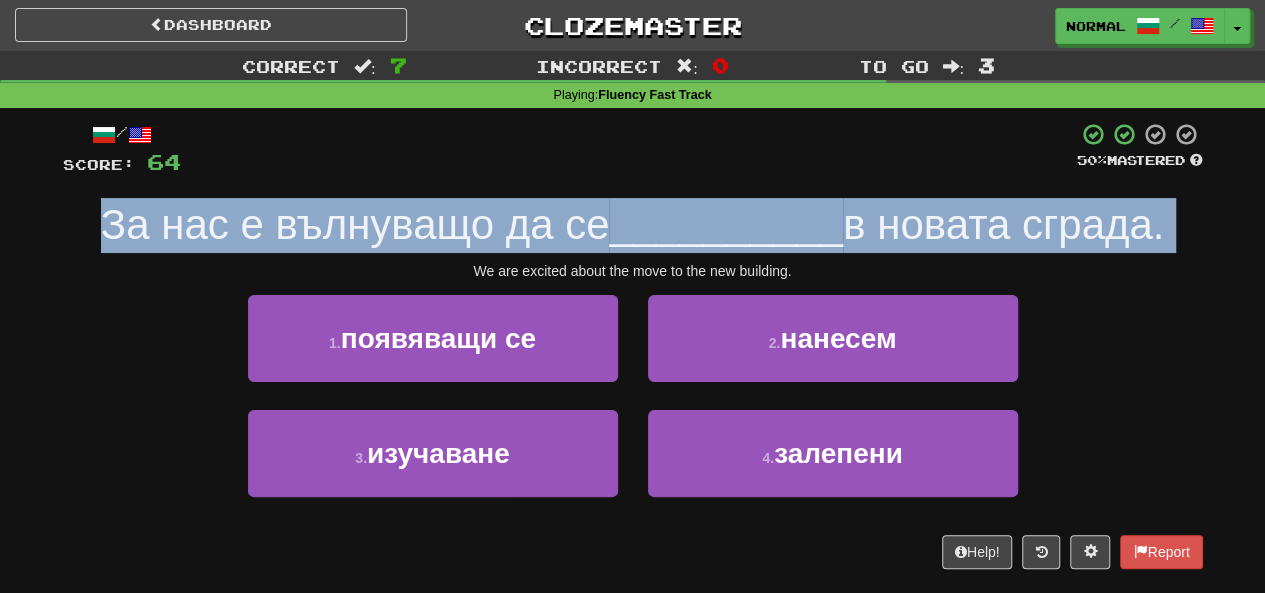 click on "За нас е вълнуващо да се" at bounding box center (355, 224) 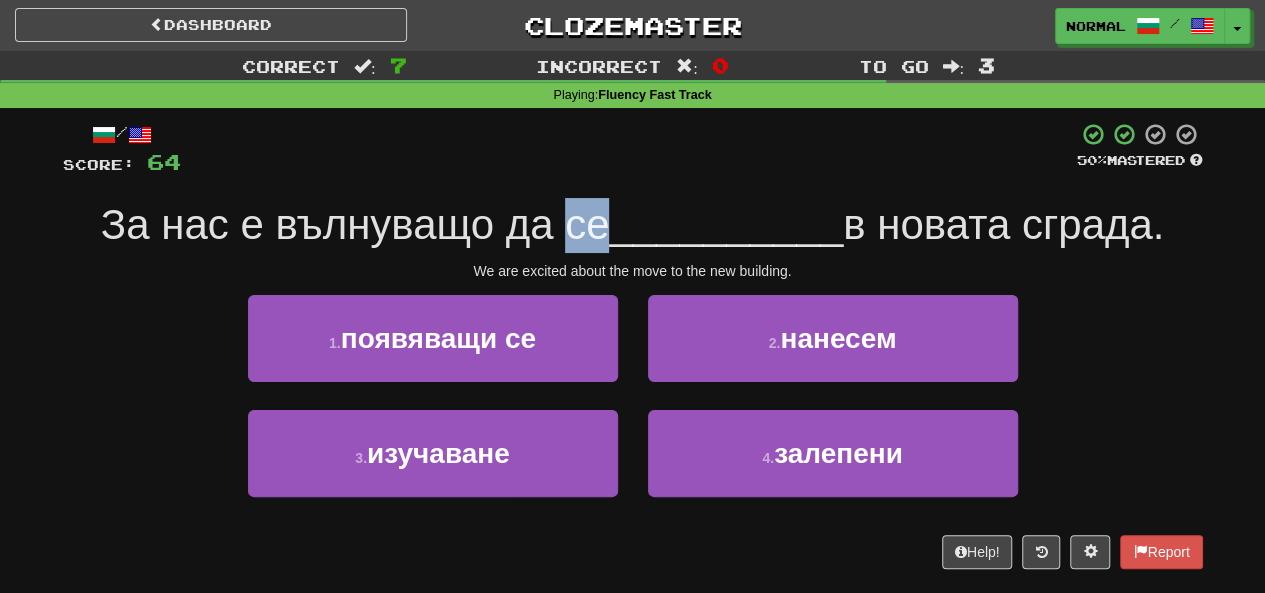 click on "За нас е вълнуващо да се" at bounding box center (355, 224) 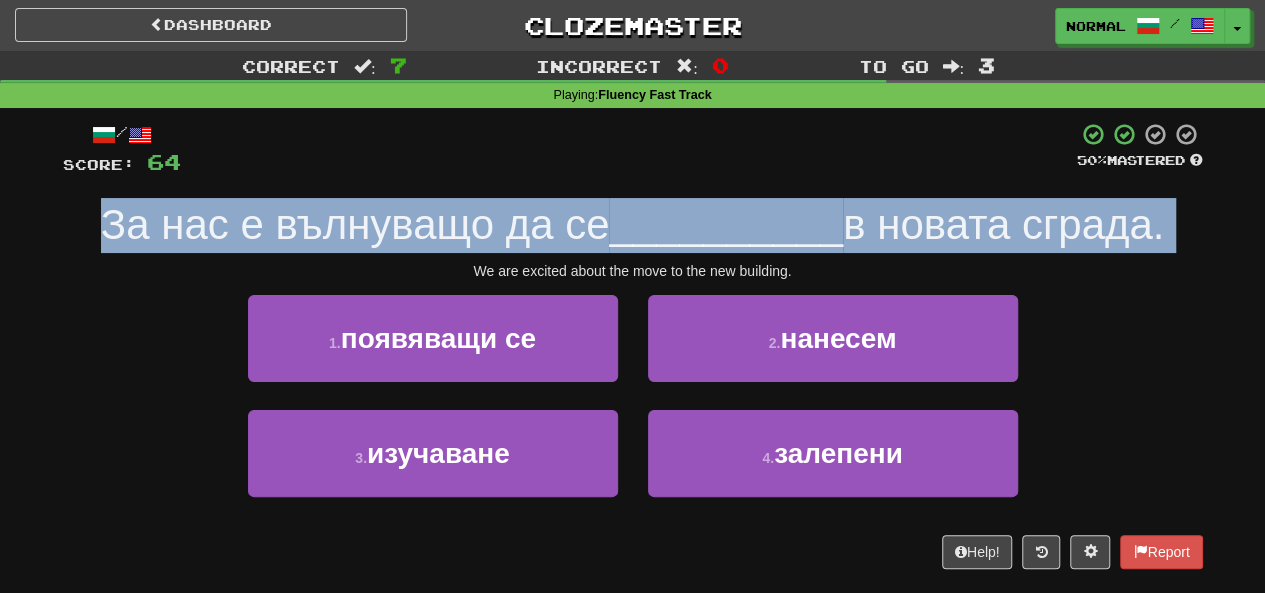 click on "За нас е вълнуващо да се" at bounding box center [355, 224] 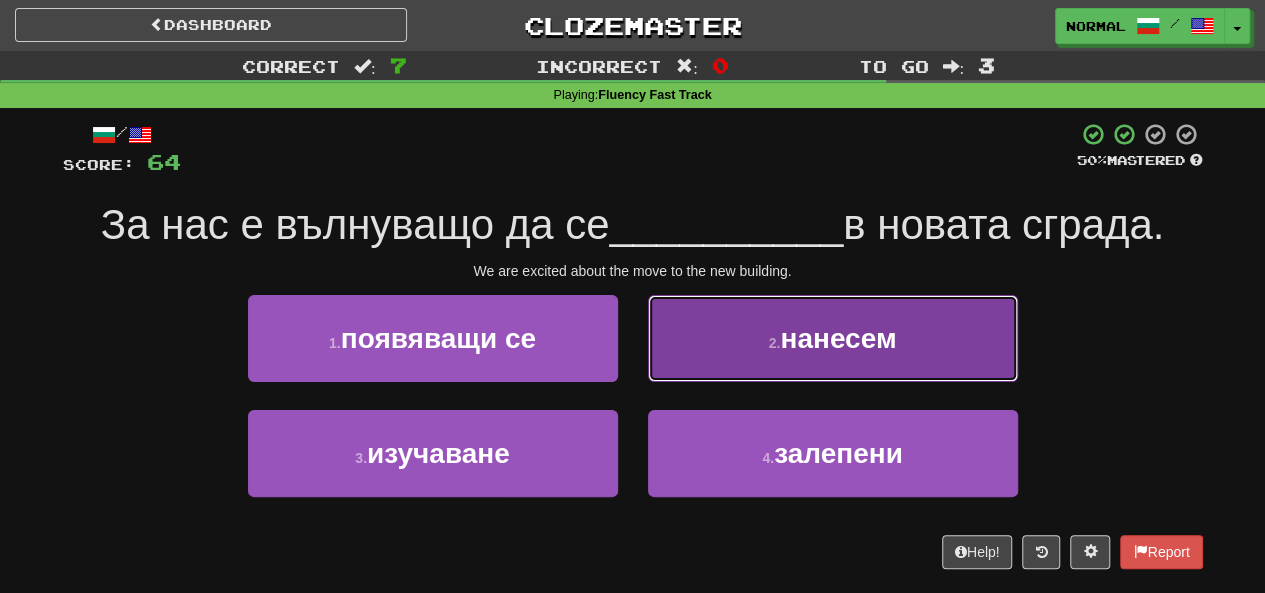 click on "2 .  нанесем" at bounding box center (833, 338) 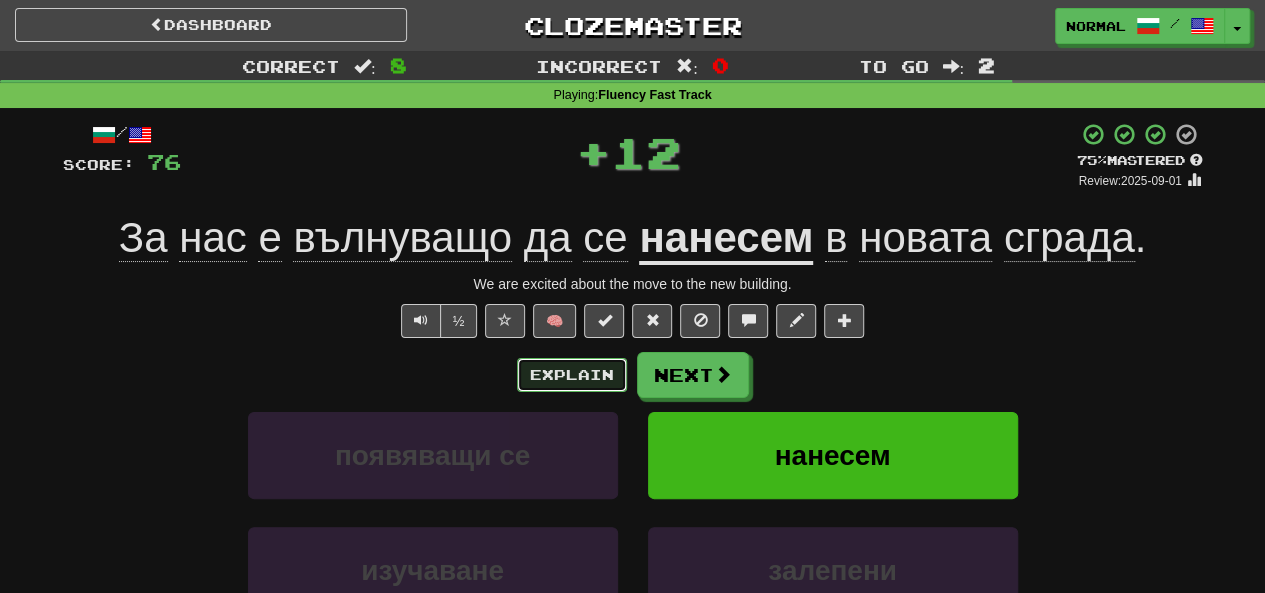 click on "Explain" at bounding box center (572, 375) 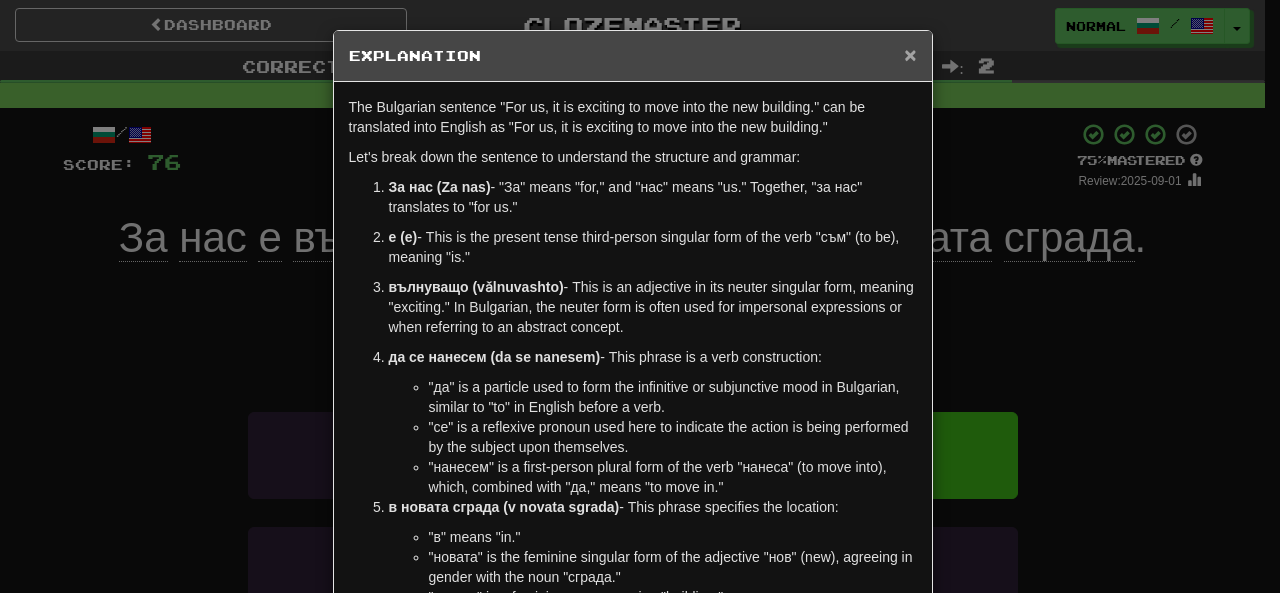 click on "×" at bounding box center (910, 54) 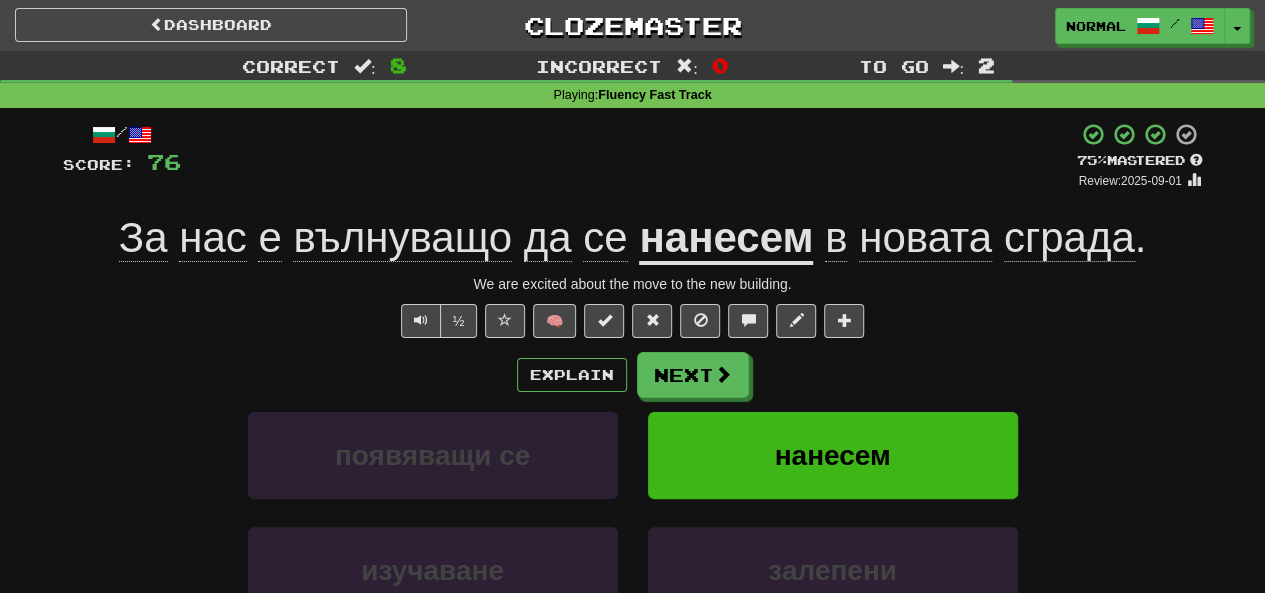 click on "Explain Next появяващи се нанесем изучаване залепени Learn more: появяващи се нанесем изучаване залепени" at bounding box center (633, 512) 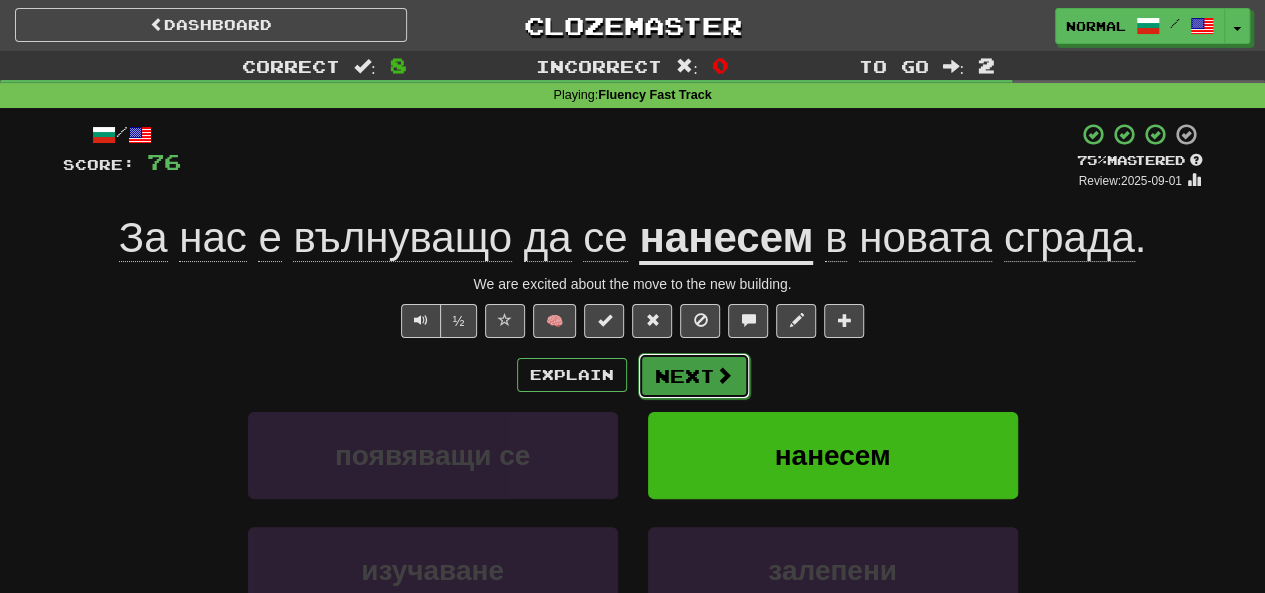 click on "Next" at bounding box center (694, 376) 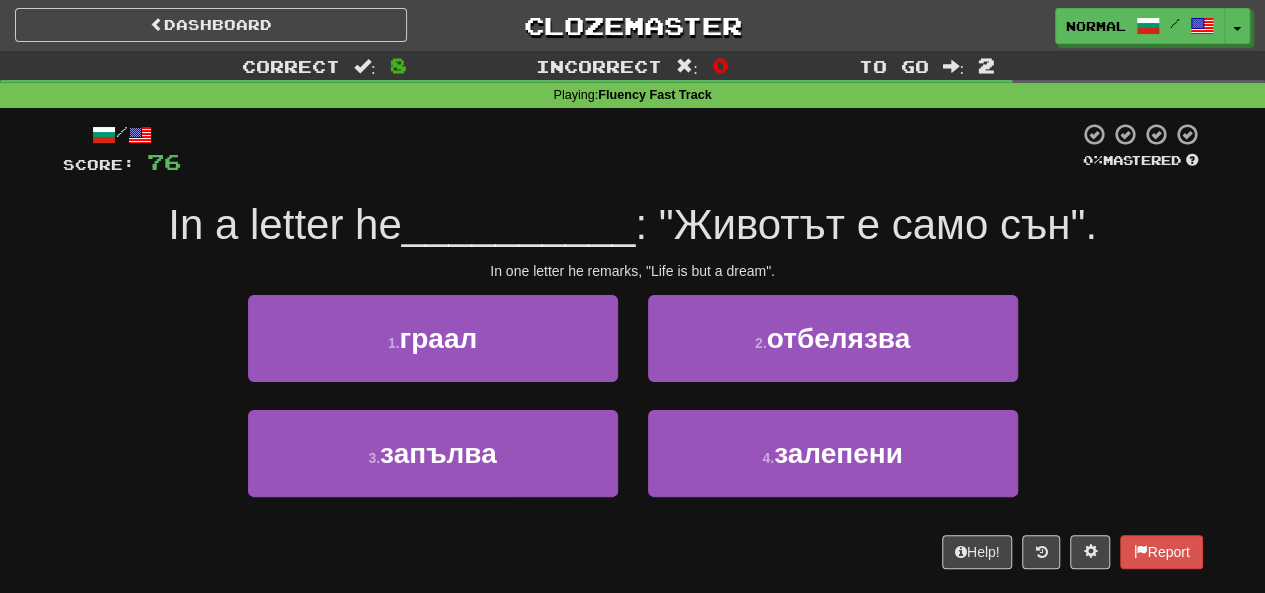 click on "In a letter he" at bounding box center [284, 224] 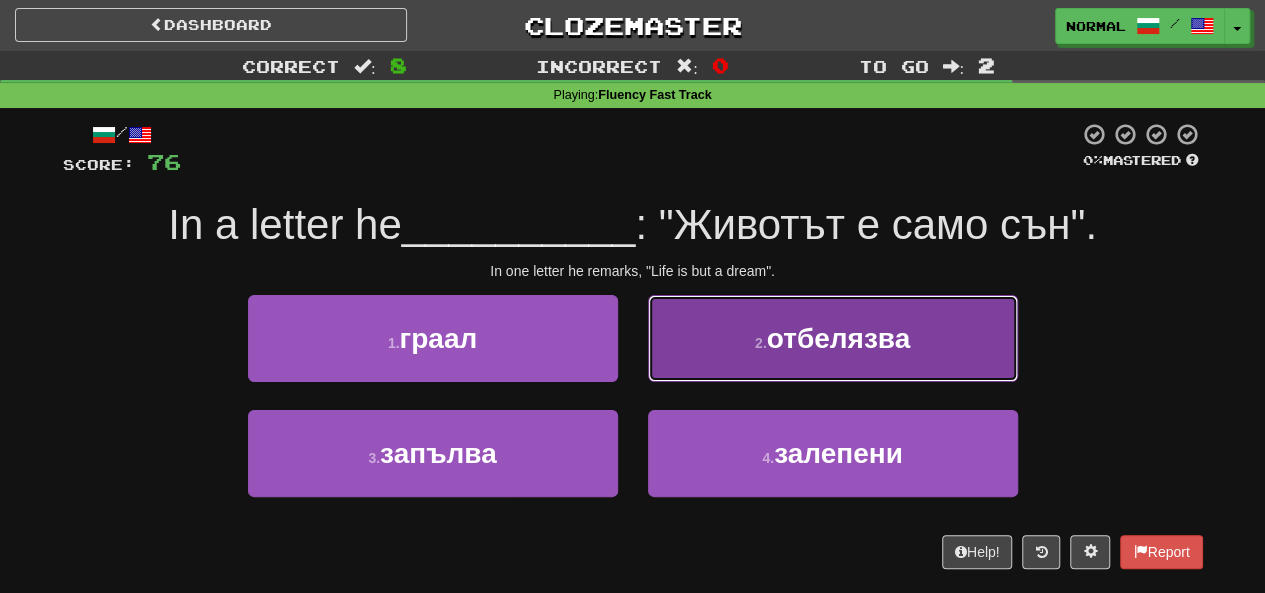 click on "2 .  отбелязва" at bounding box center [833, 338] 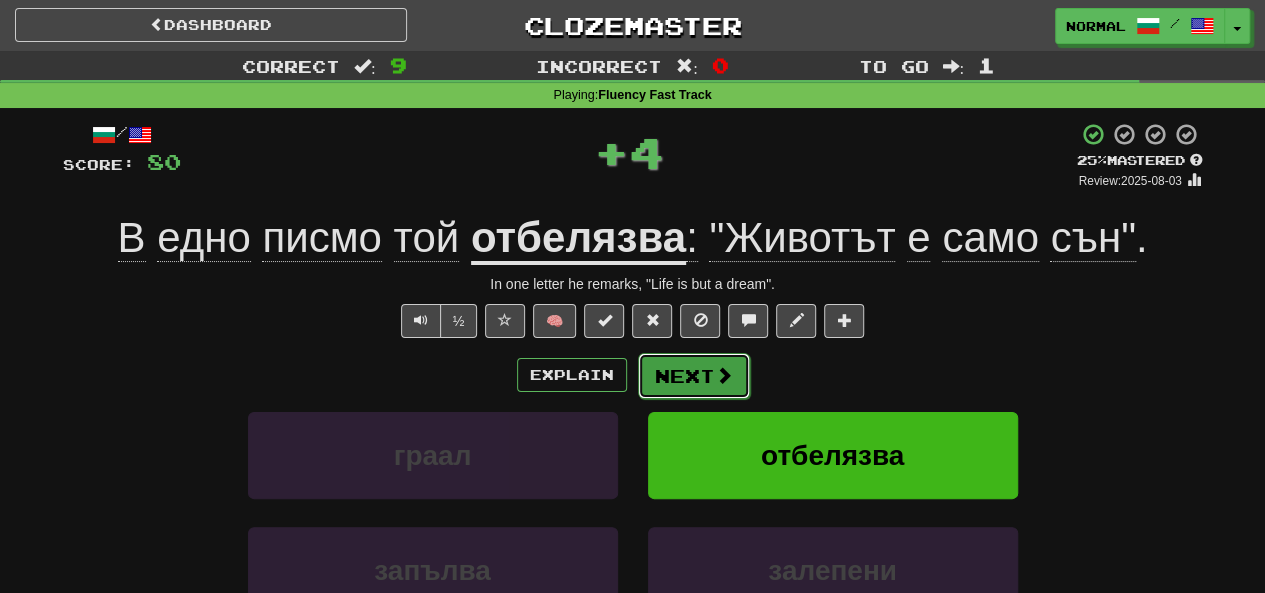 click on "Next" at bounding box center [694, 376] 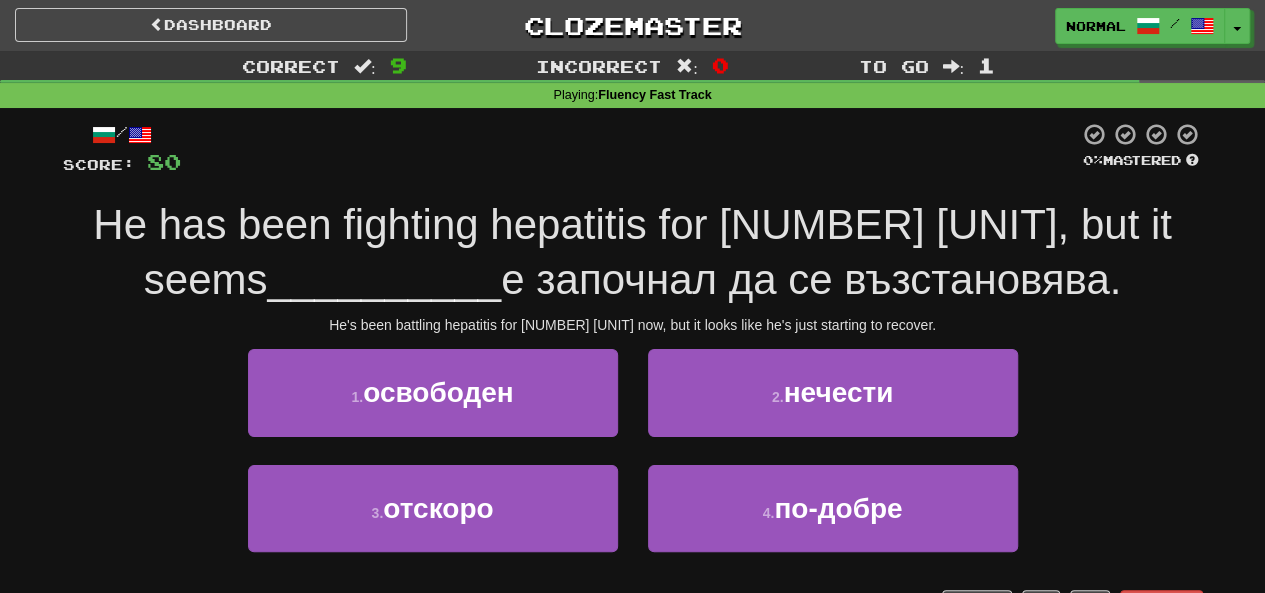 click on "He has been fighting hepatitis for [NUMBER] [UNIT], but it seems" at bounding box center [632, 252] 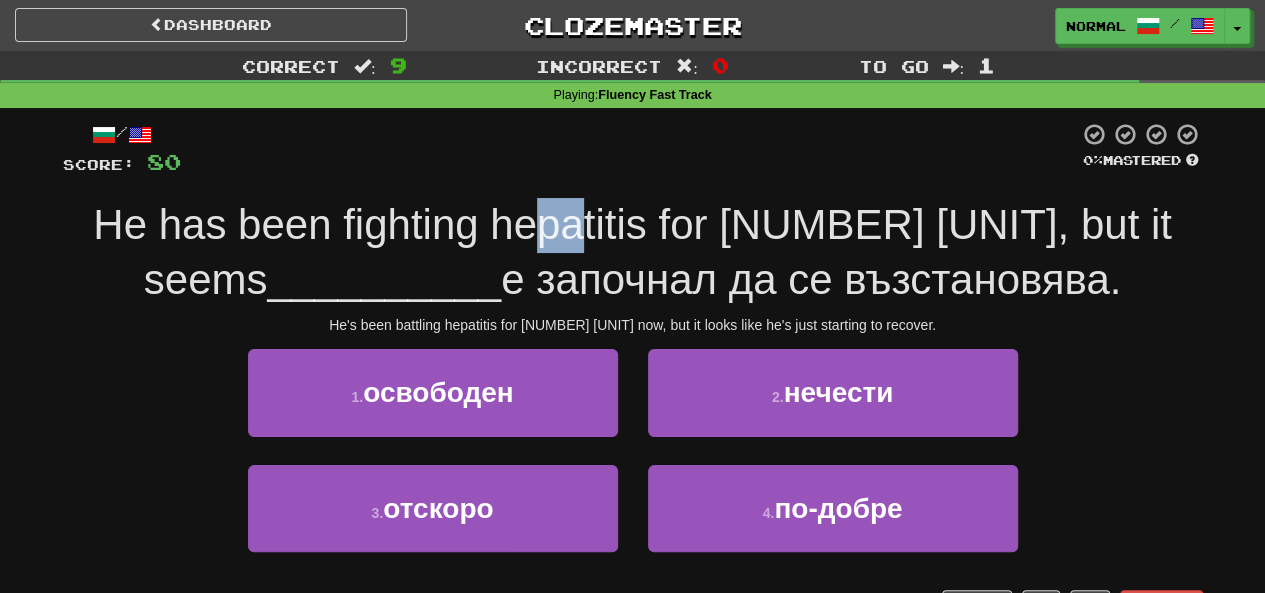 click on "He has been fighting hepatitis for [NUMBER] [UNIT], but it seems" at bounding box center [632, 252] 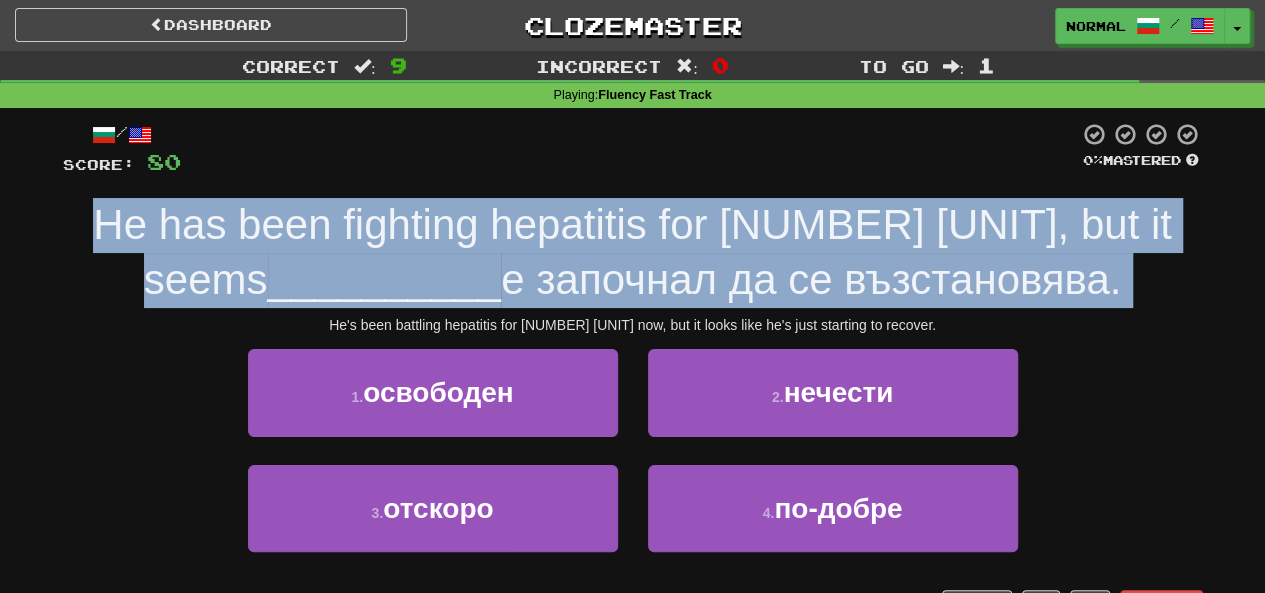 click on "He has been fighting hepatitis for [NUMBER] [UNIT], but it seems" at bounding box center (632, 252) 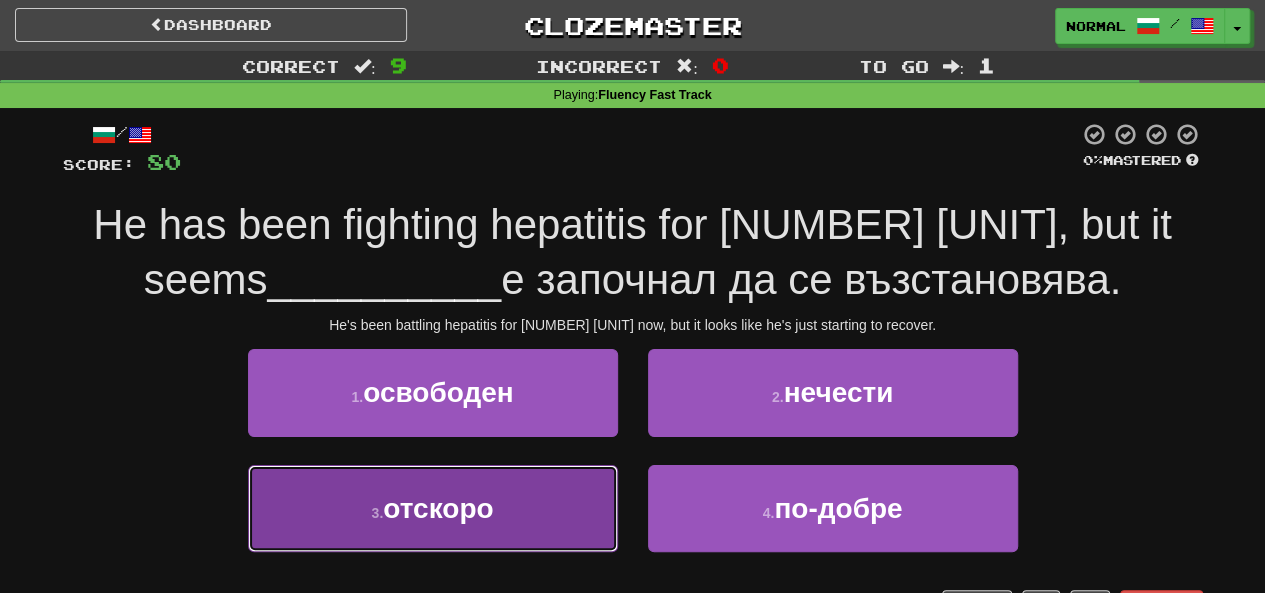 click on "3 .  отскоро" at bounding box center [433, 508] 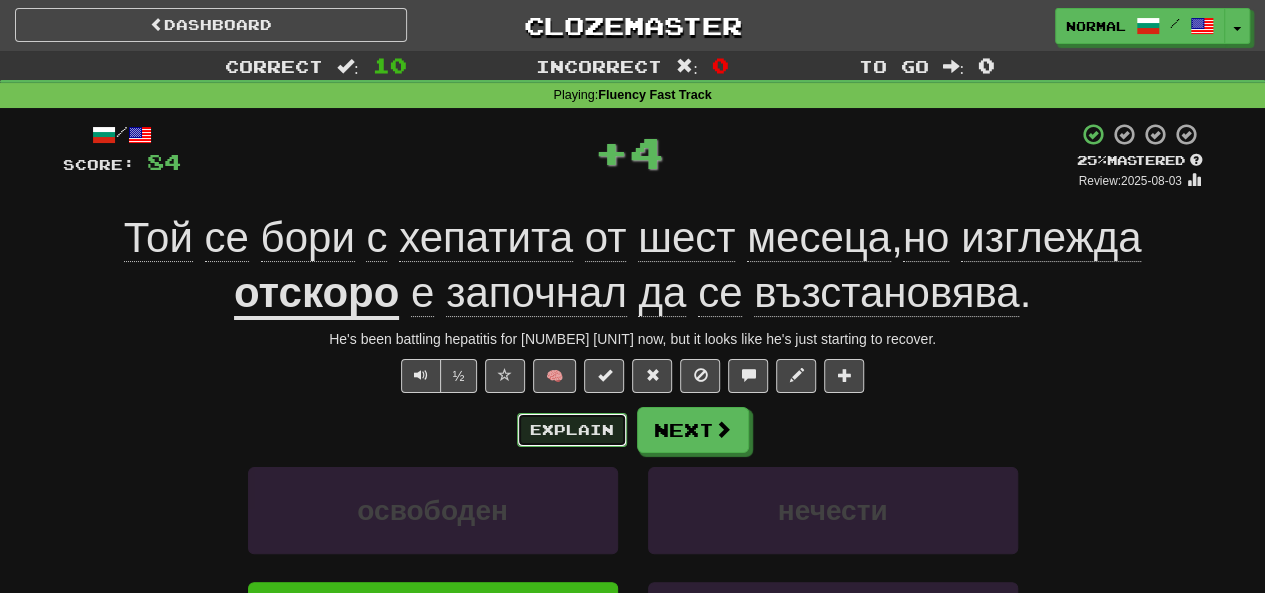 click on "Explain" at bounding box center (572, 430) 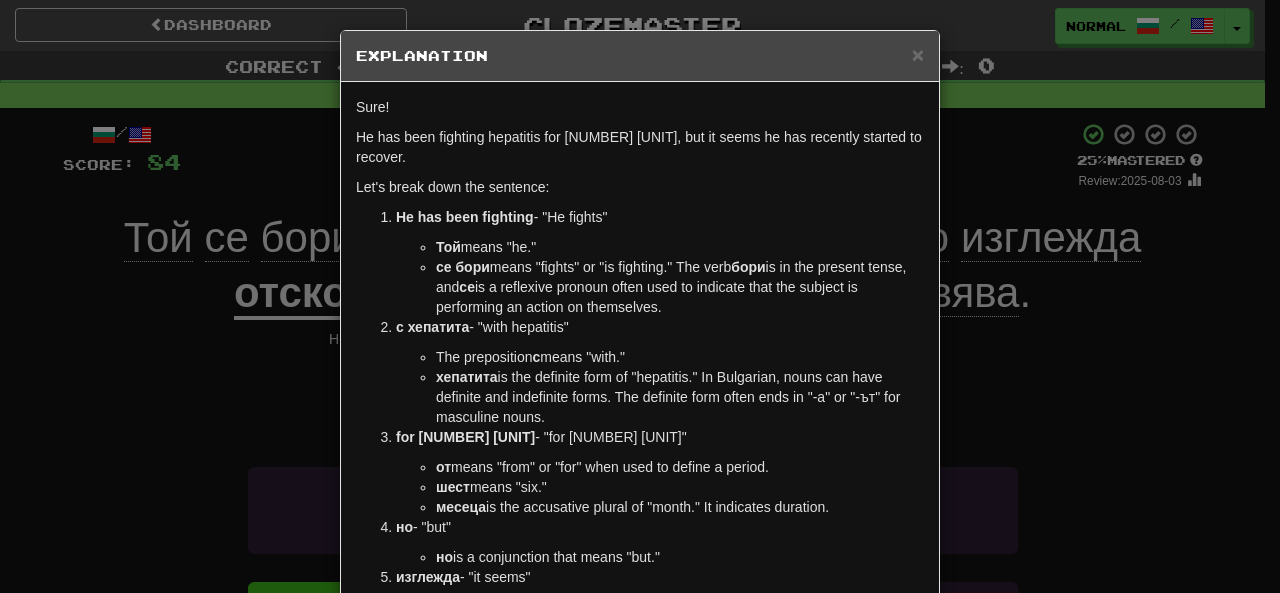 click on "с хепатита  - "with hepatitis"" at bounding box center [660, 327] 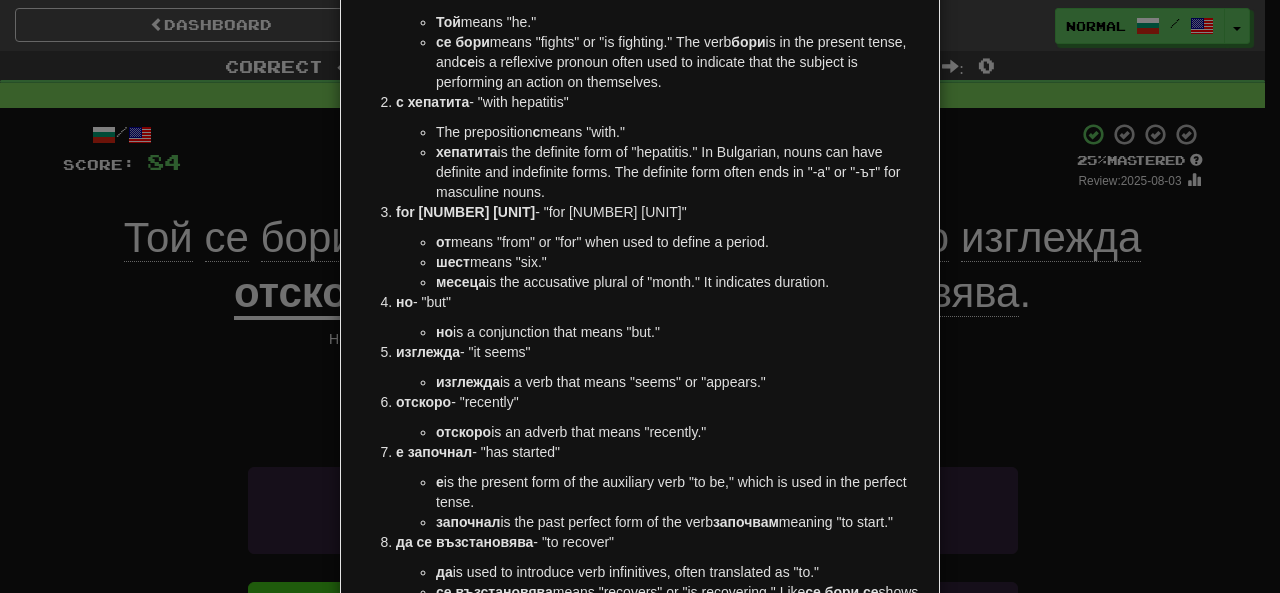 scroll, scrollTop: 300, scrollLeft: 0, axis: vertical 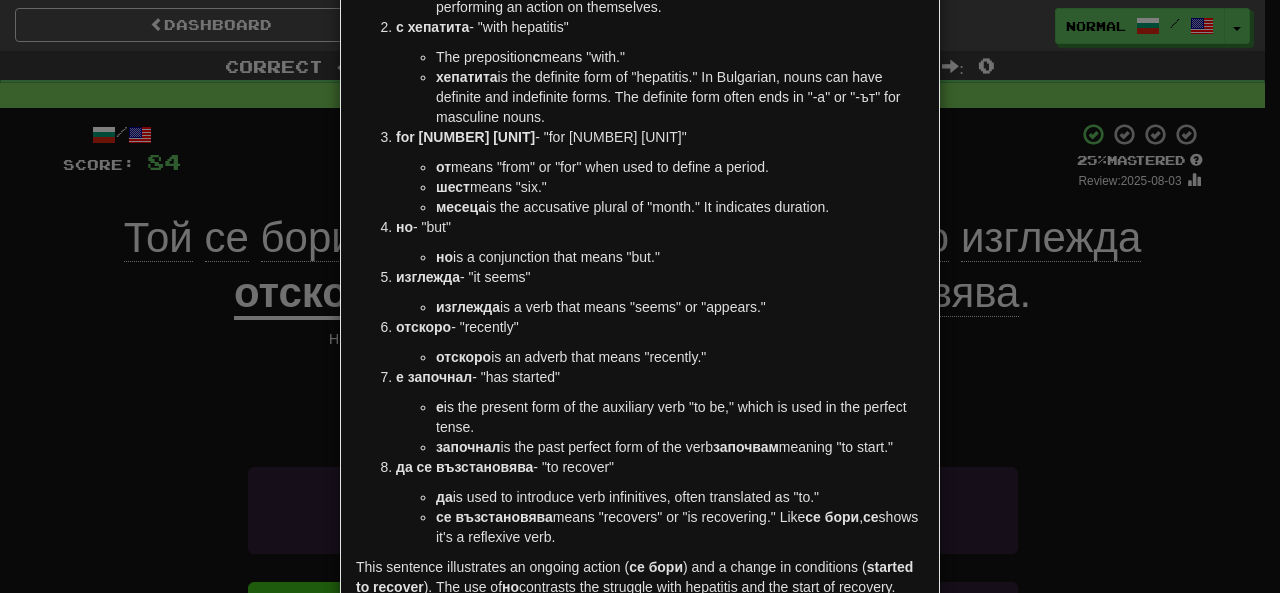 click on "Той се бори с хепатита от шест месеца, но изглежда отскоро е започнал да се възстановява." at bounding box center (640, 296) 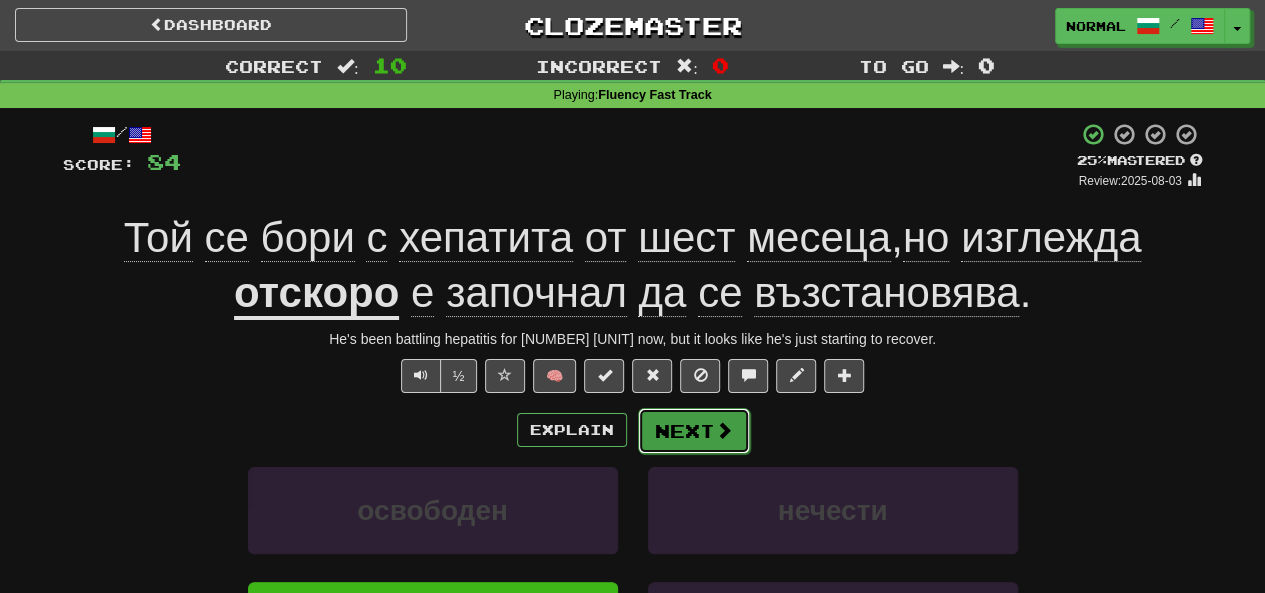click on "Next" at bounding box center [694, 431] 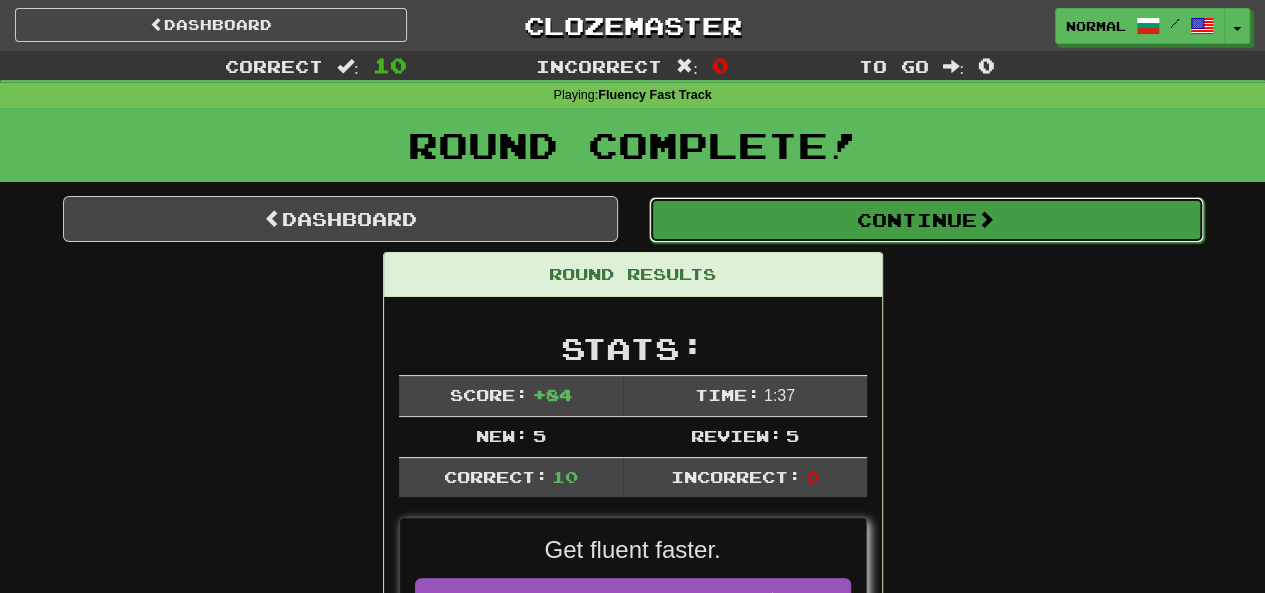 click on "Continue" at bounding box center [926, 220] 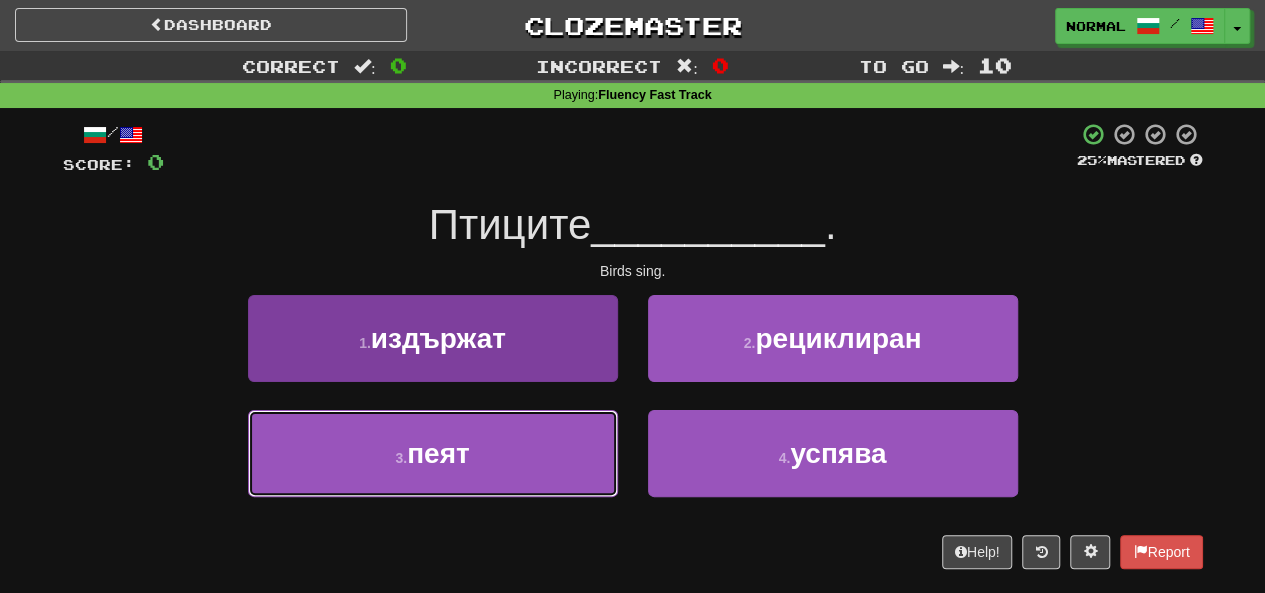 drag, startPoint x: 500, startPoint y: 458, endPoint x: 547, endPoint y: 445, distance: 48.76474 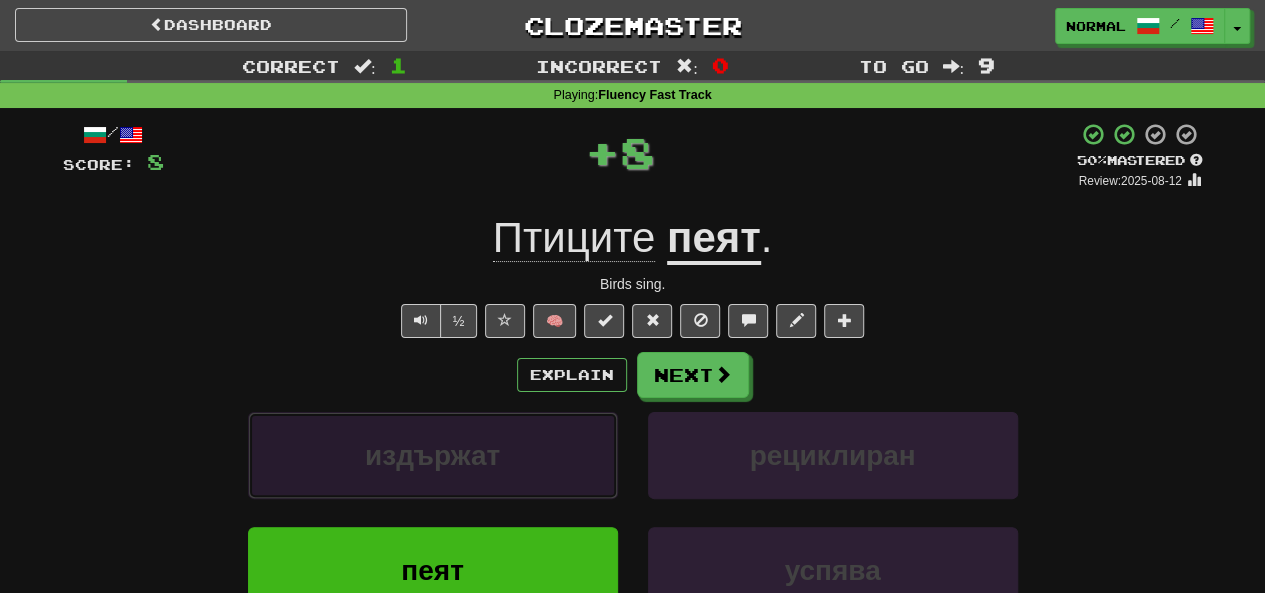 click on "издържат" at bounding box center [433, 455] 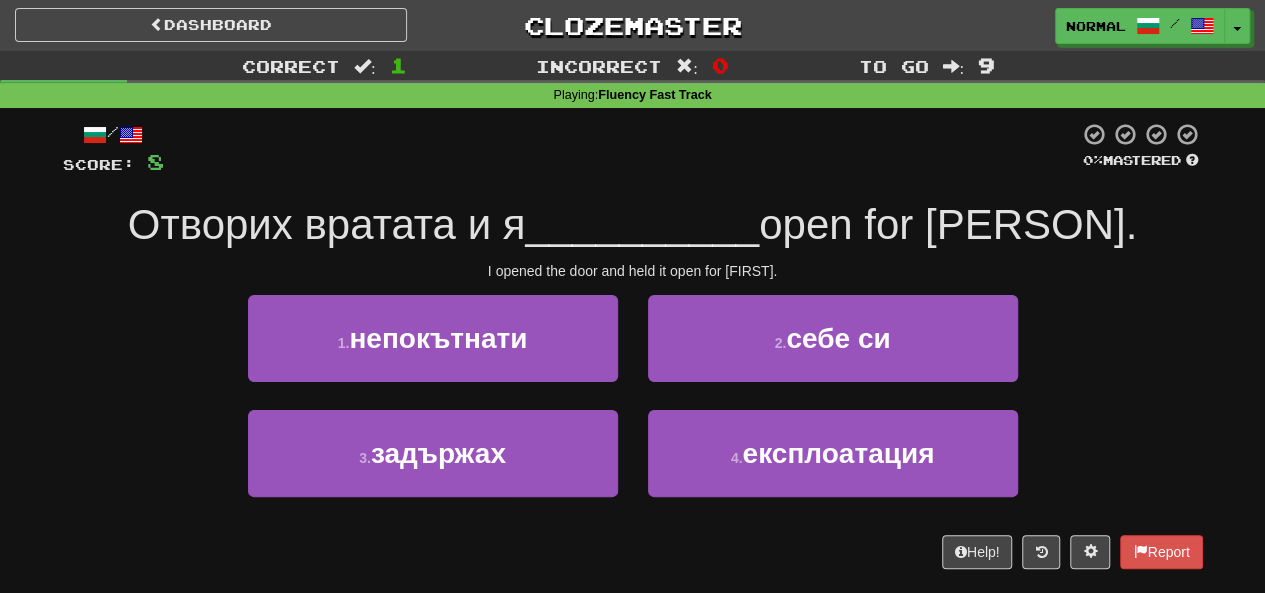 click on "Отворих вратата и я" at bounding box center (327, 224) 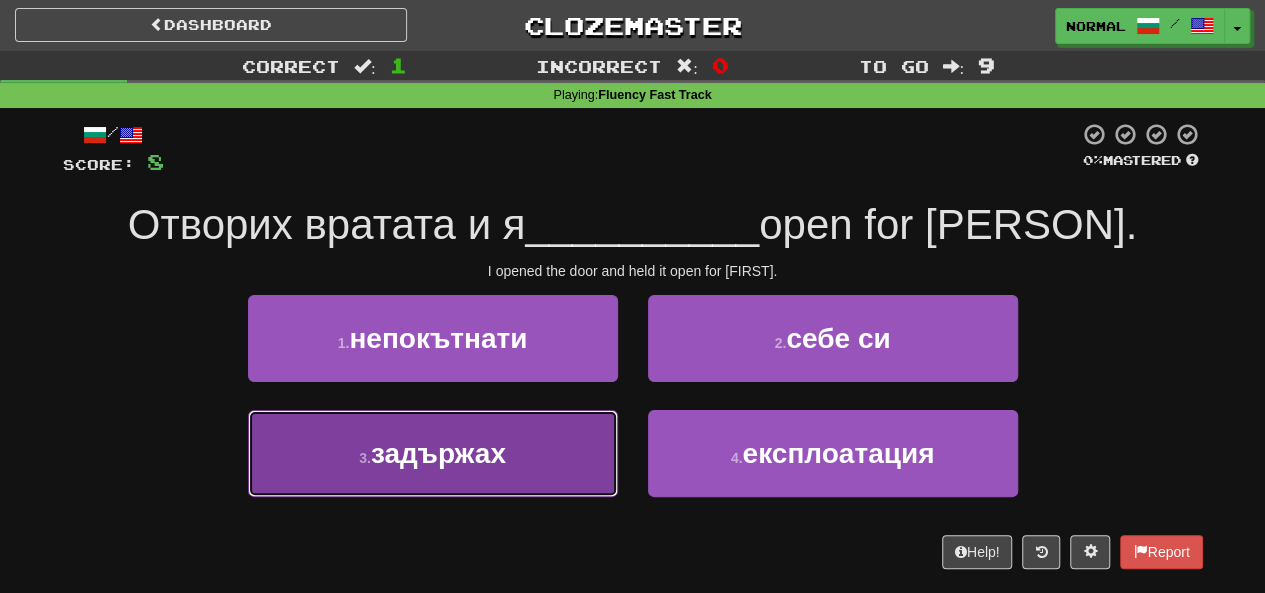 click on "3 .  задържах" at bounding box center [433, 453] 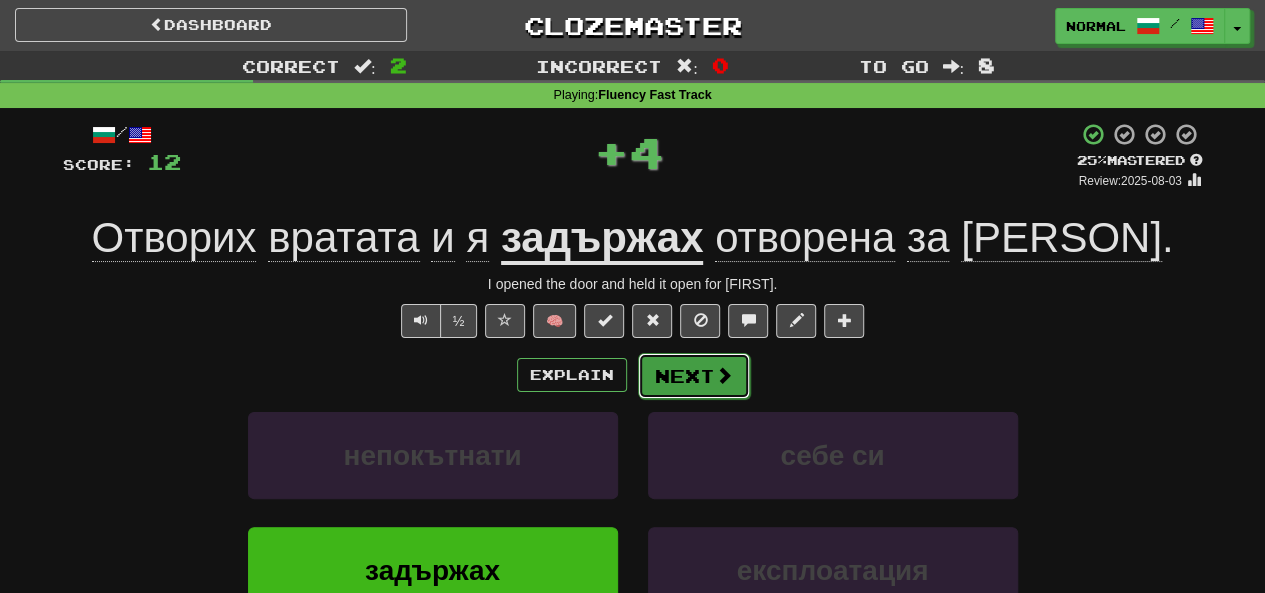 click on "Next" at bounding box center (694, 376) 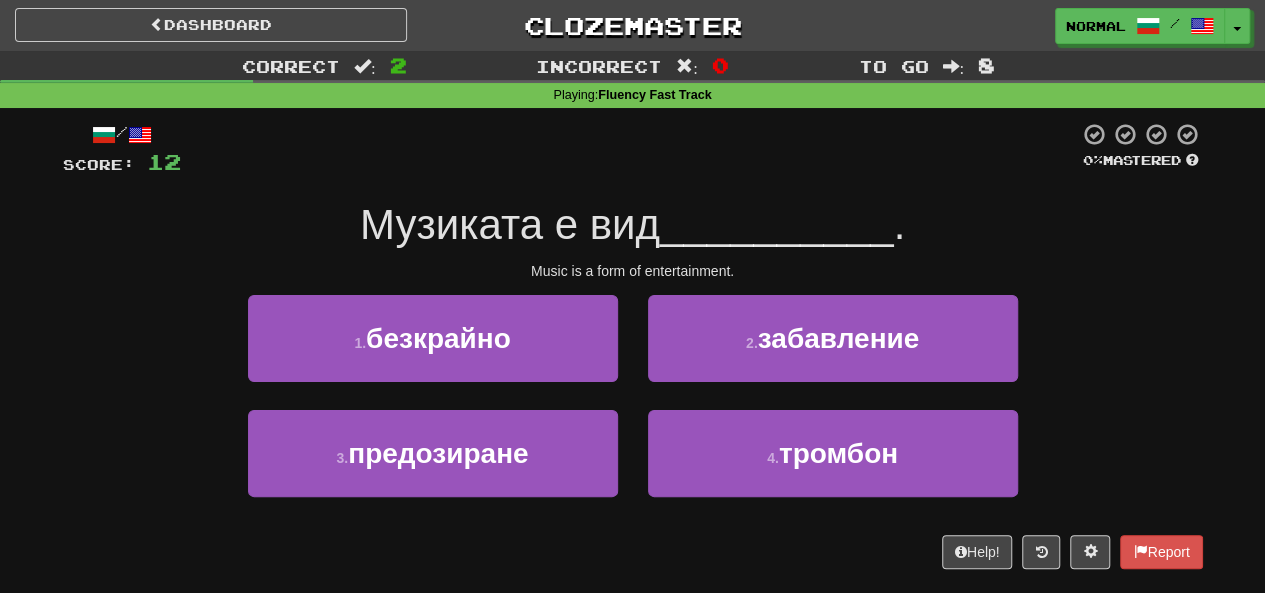 click on "Музиката е вид" at bounding box center [510, 224] 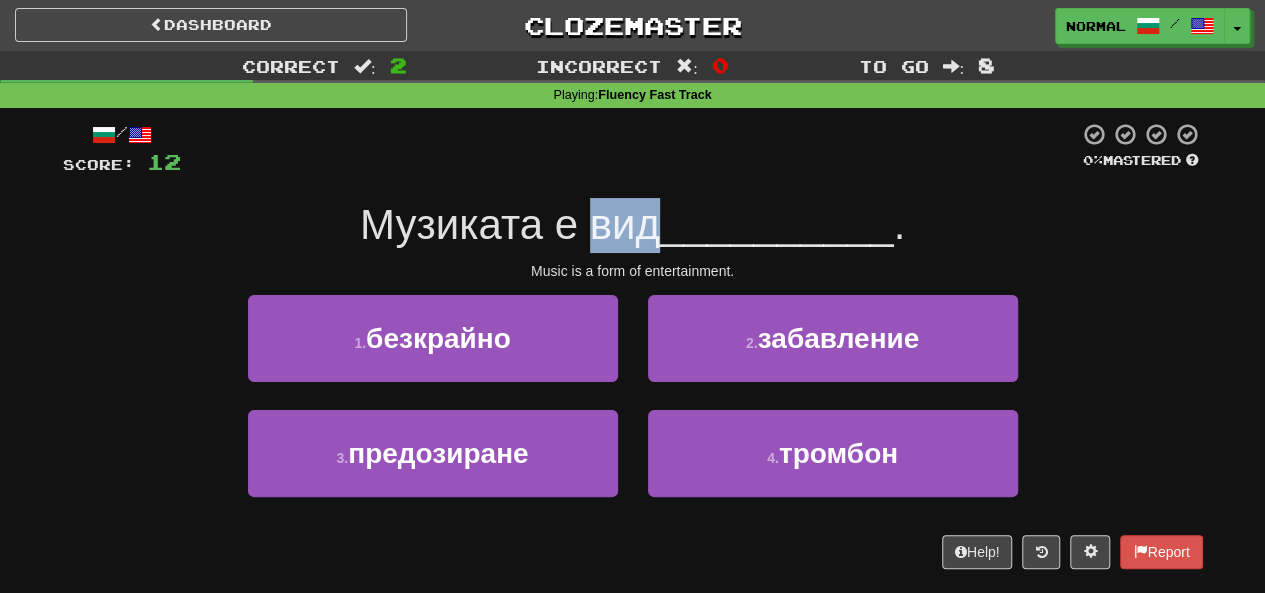 click on "Музиката е вид" at bounding box center (510, 224) 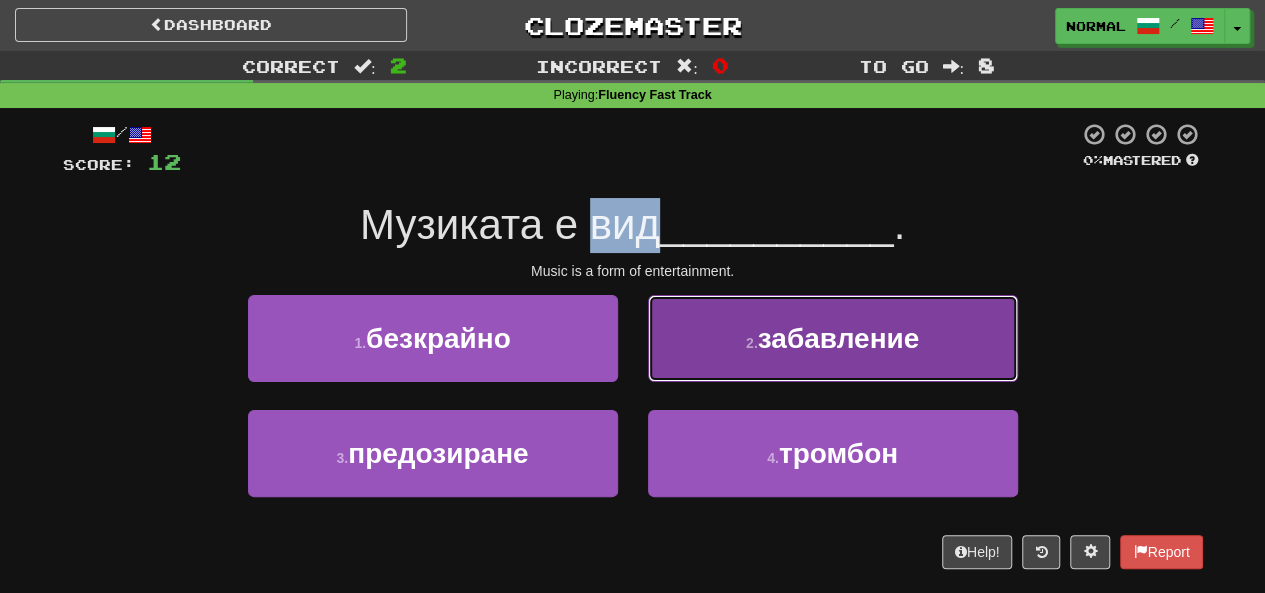 click on "2 ." at bounding box center (752, 343) 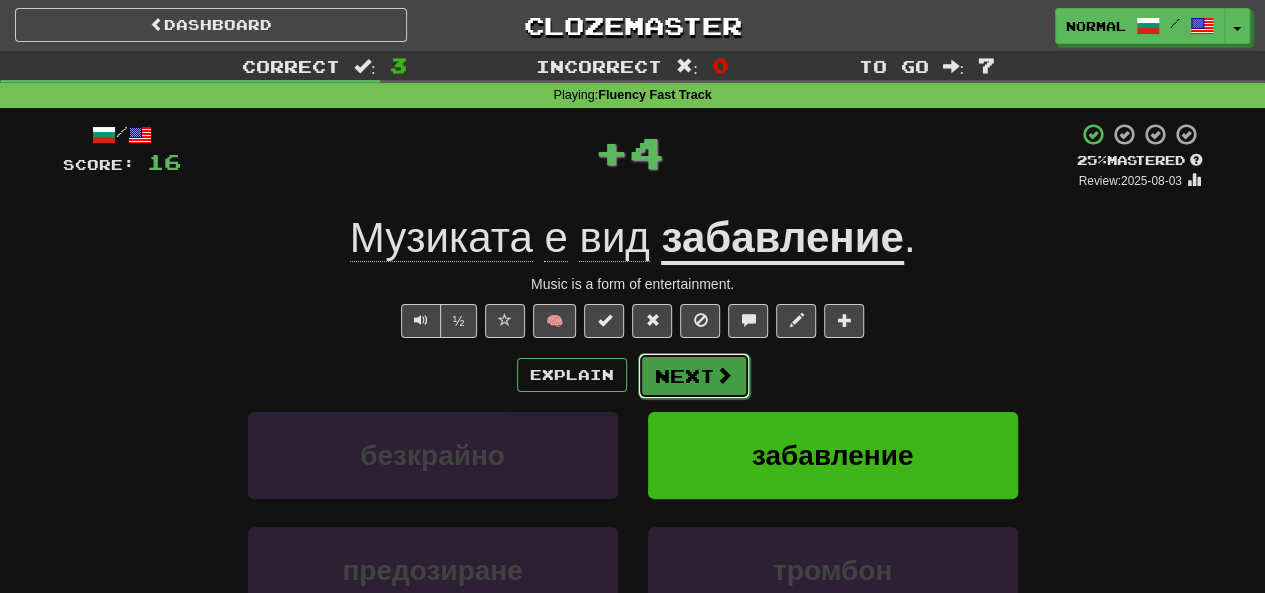 click on "Next" at bounding box center (694, 376) 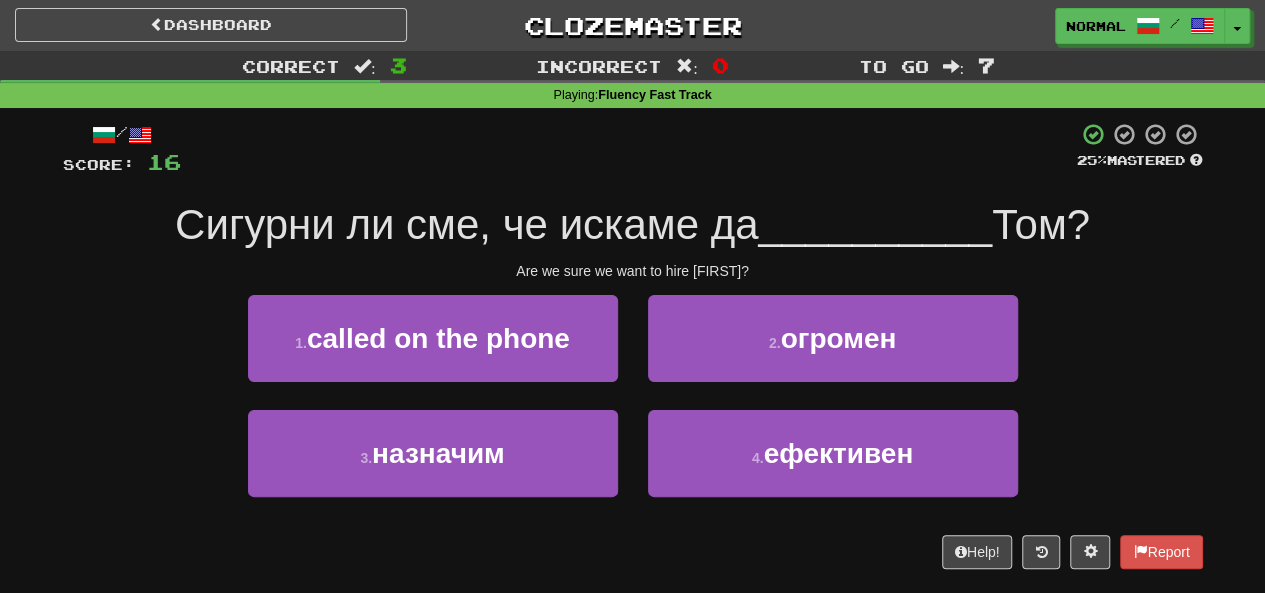 click on "Сигурни ли сме, че искаме да" at bounding box center (466, 224) 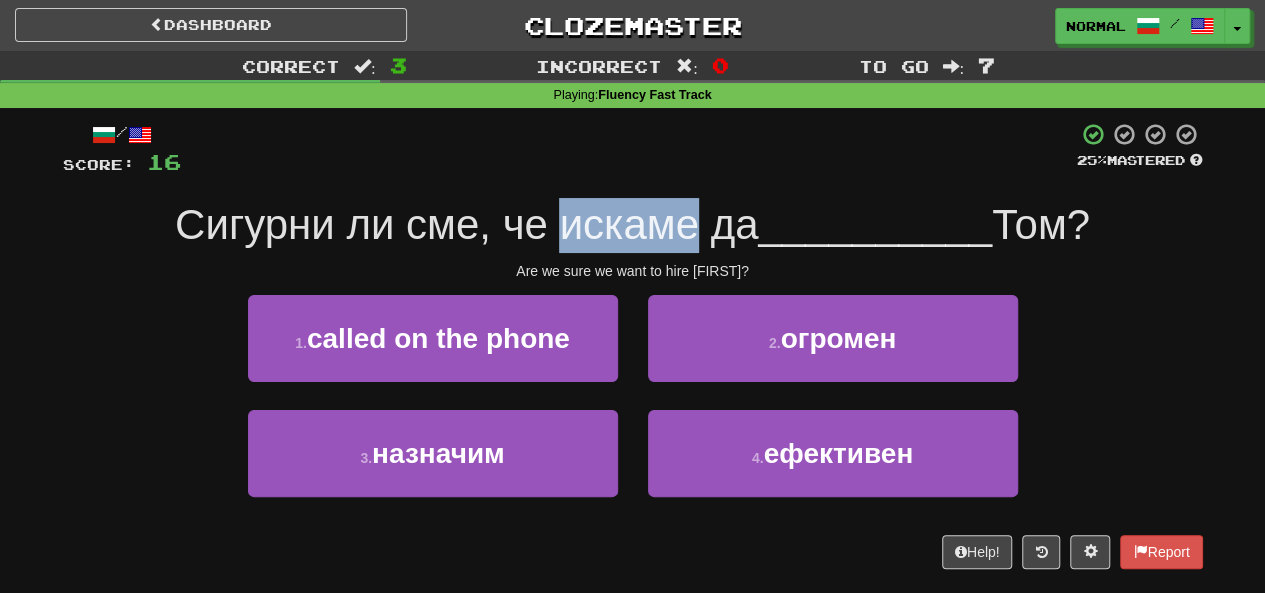 click on "Сигурни ли сме, че искаме да" at bounding box center [466, 224] 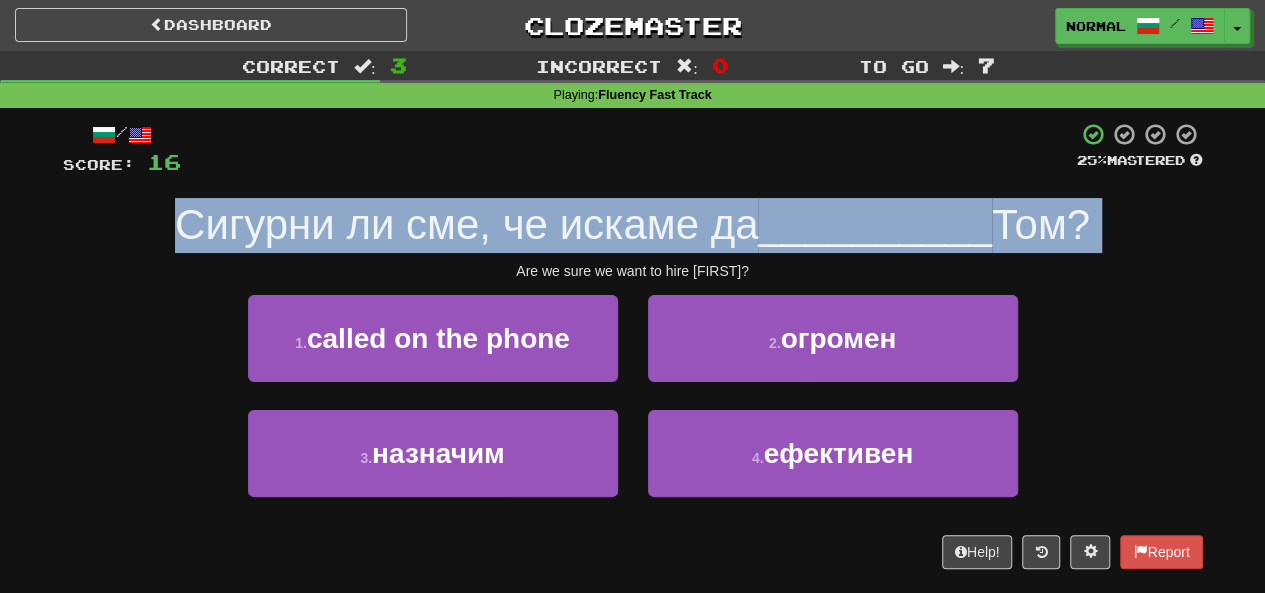 click on "Сигурни ли сме, че искаме да" at bounding box center (466, 224) 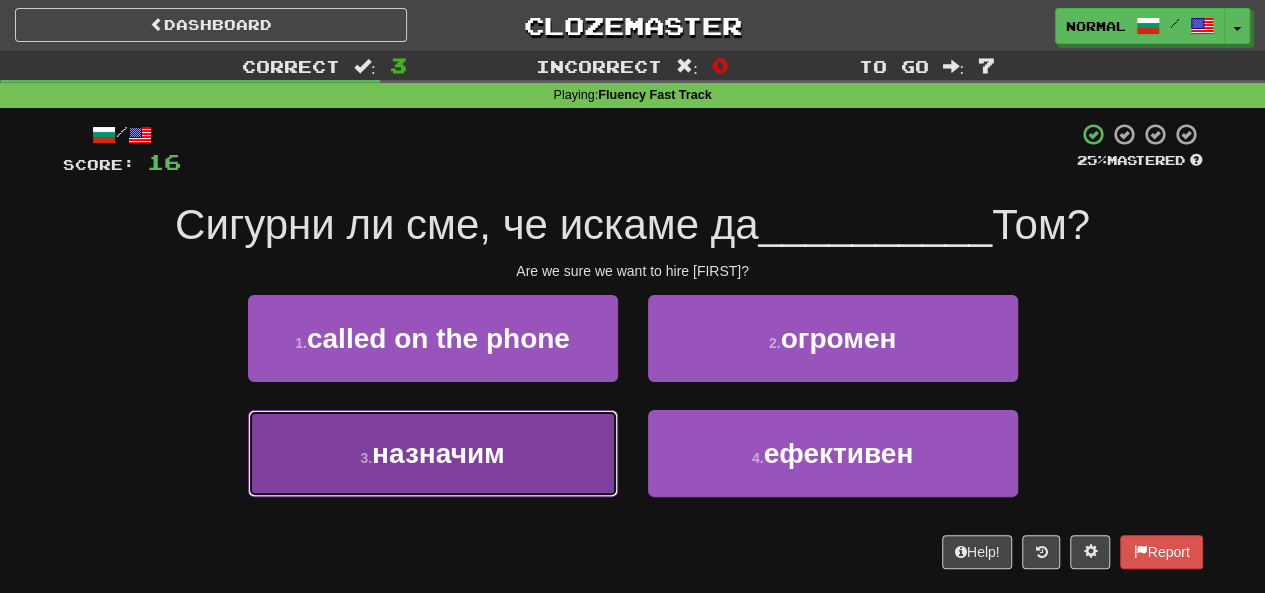 click on "3 .  назначим" at bounding box center [433, 453] 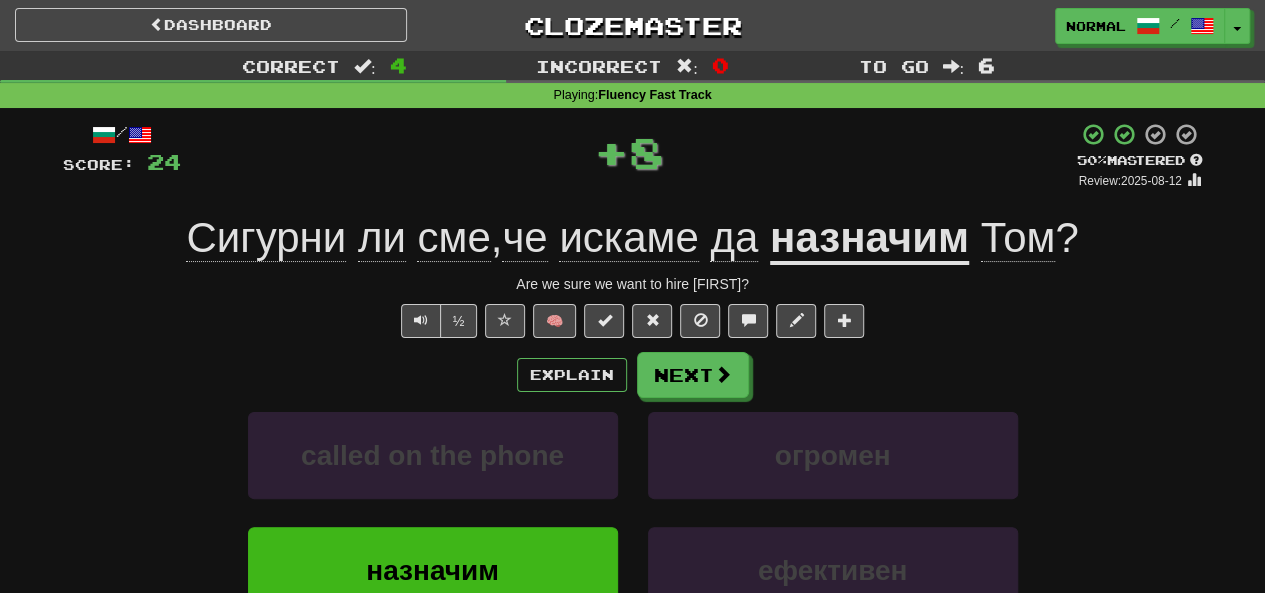 click on "Explain Next" at bounding box center (633, 375) 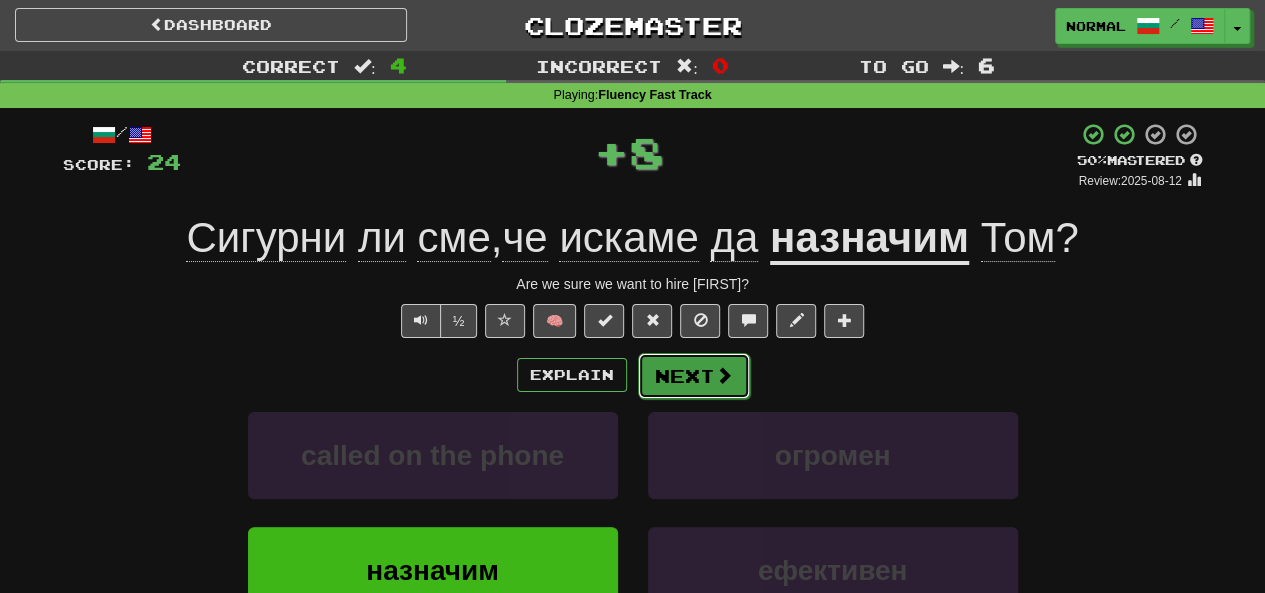 click on "Next" at bounding box center [694, 376] 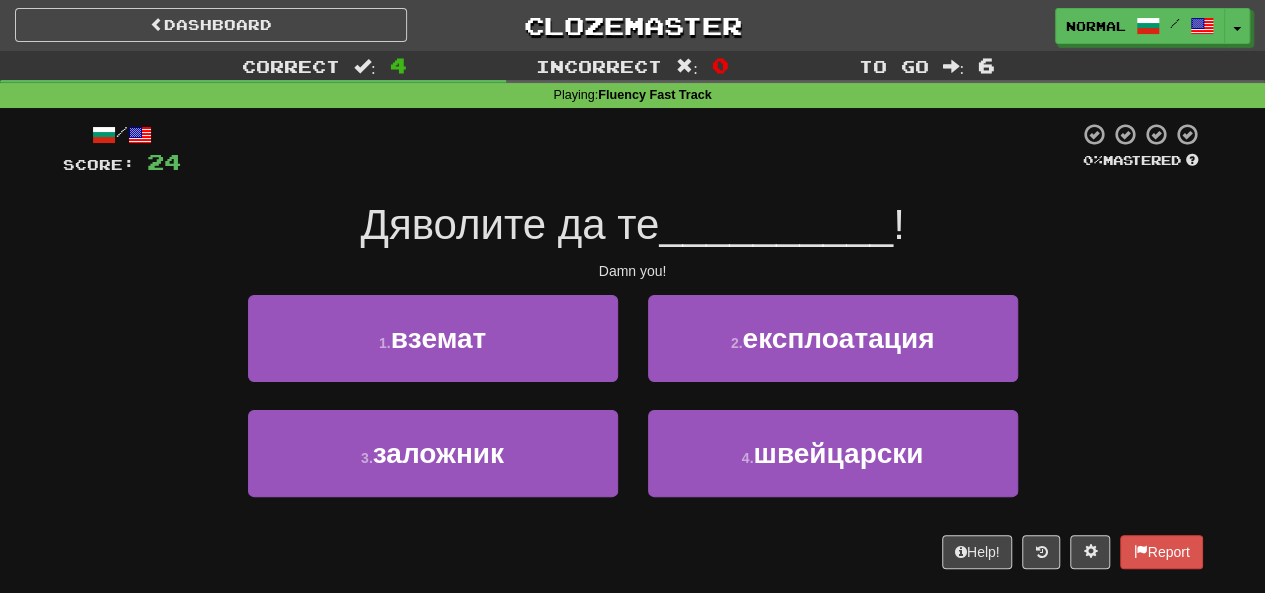click on "Дяволите да те" at bounding box center (509, 224) 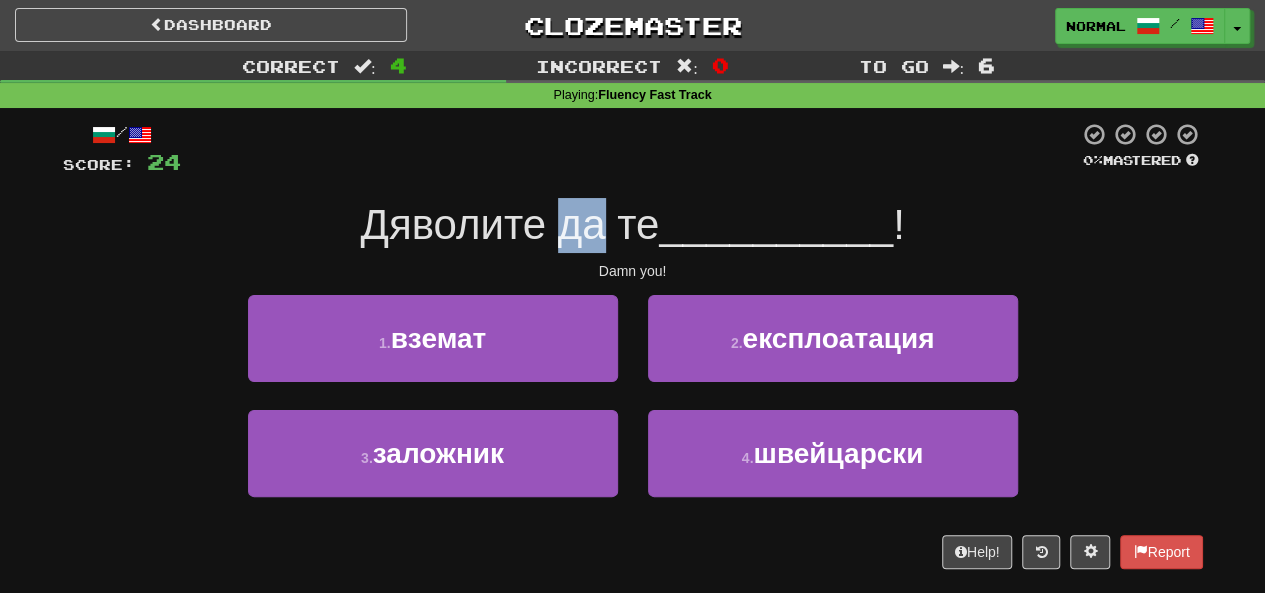 click on "Дяволите да те" at bounding box center [509, 224] 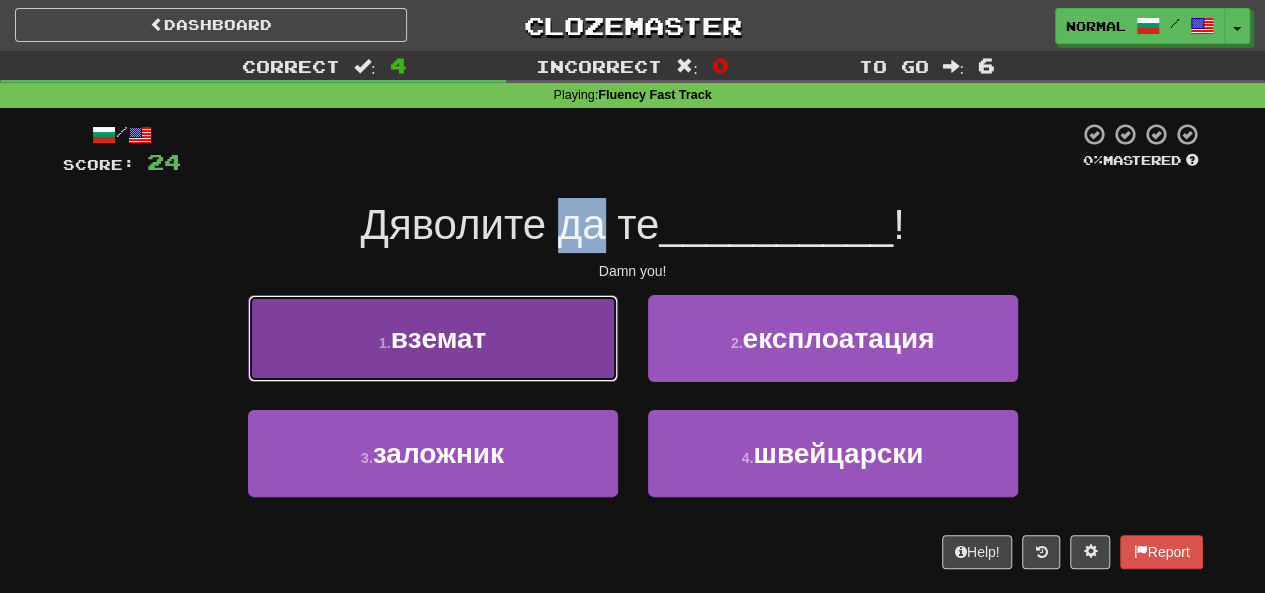 click on "1 .  вземат" at bounding box center [433, 338] 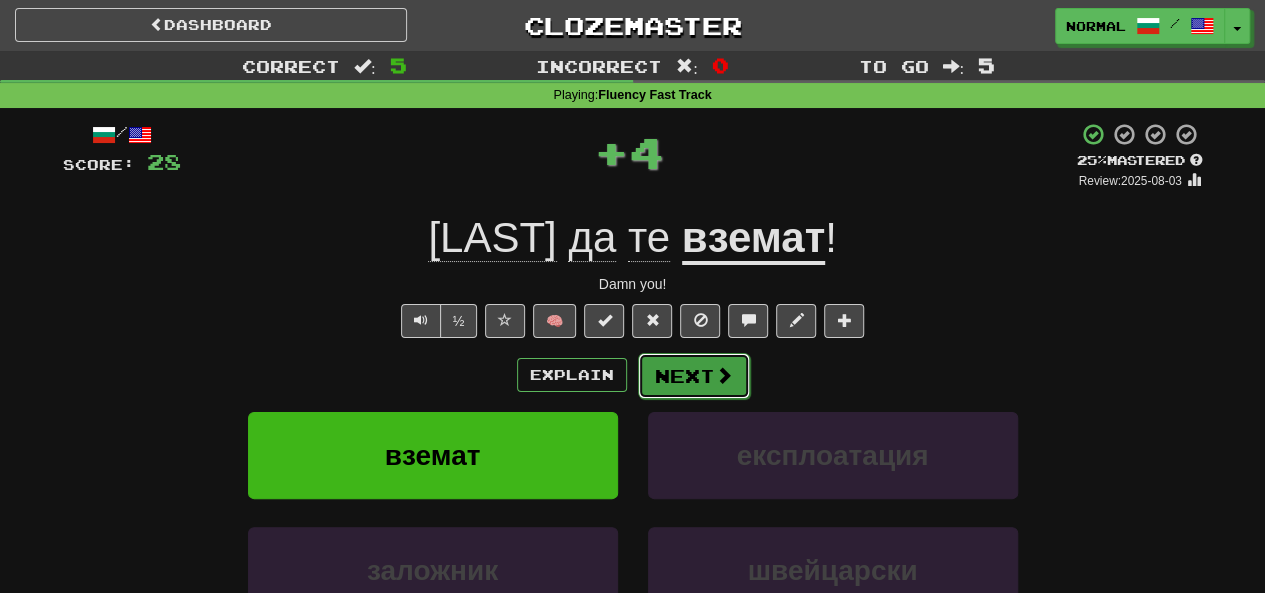click at bounding box center [724, 375] 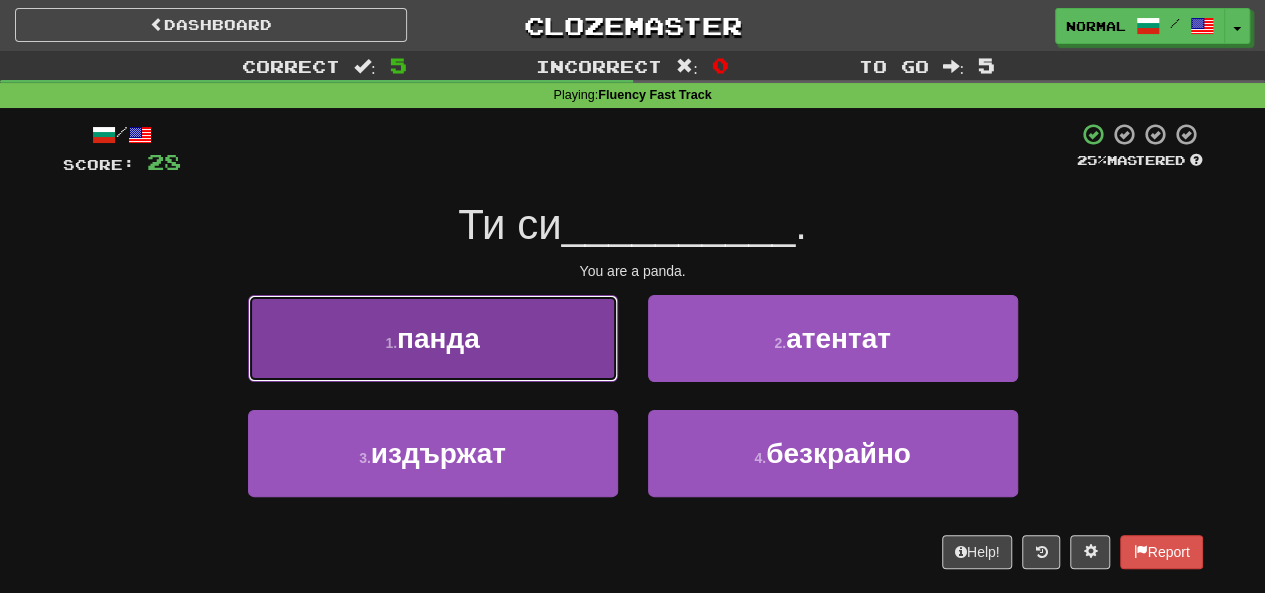 click on "1 .  панда" at bounding box center [433, 338] 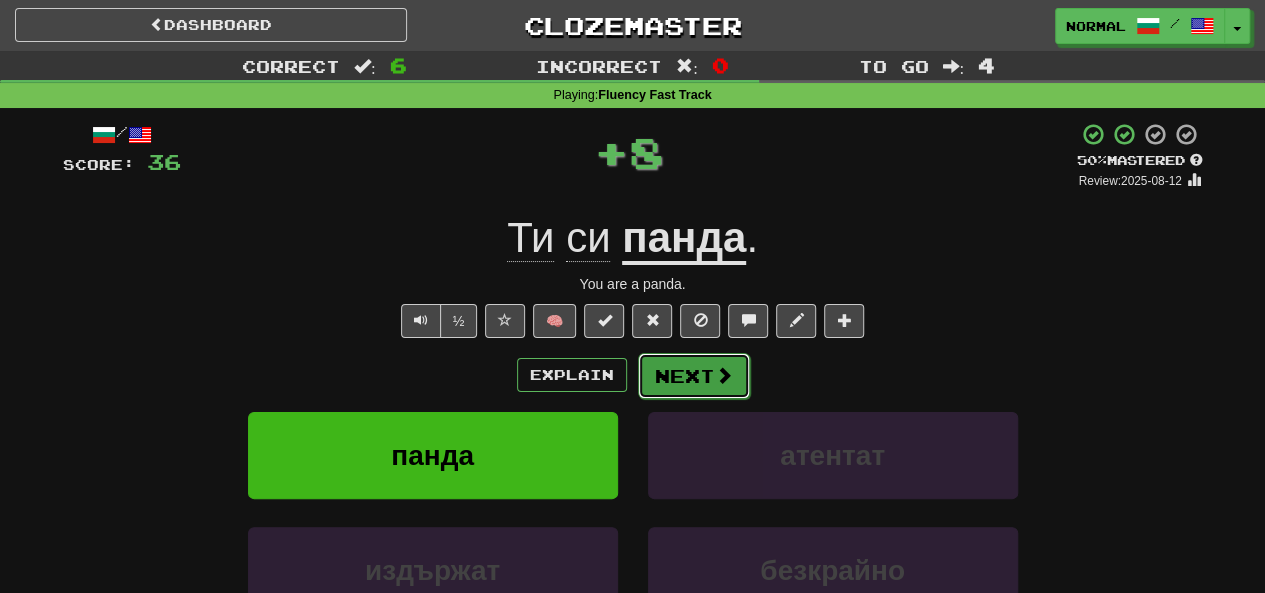 click at bounding box center (724, 375) 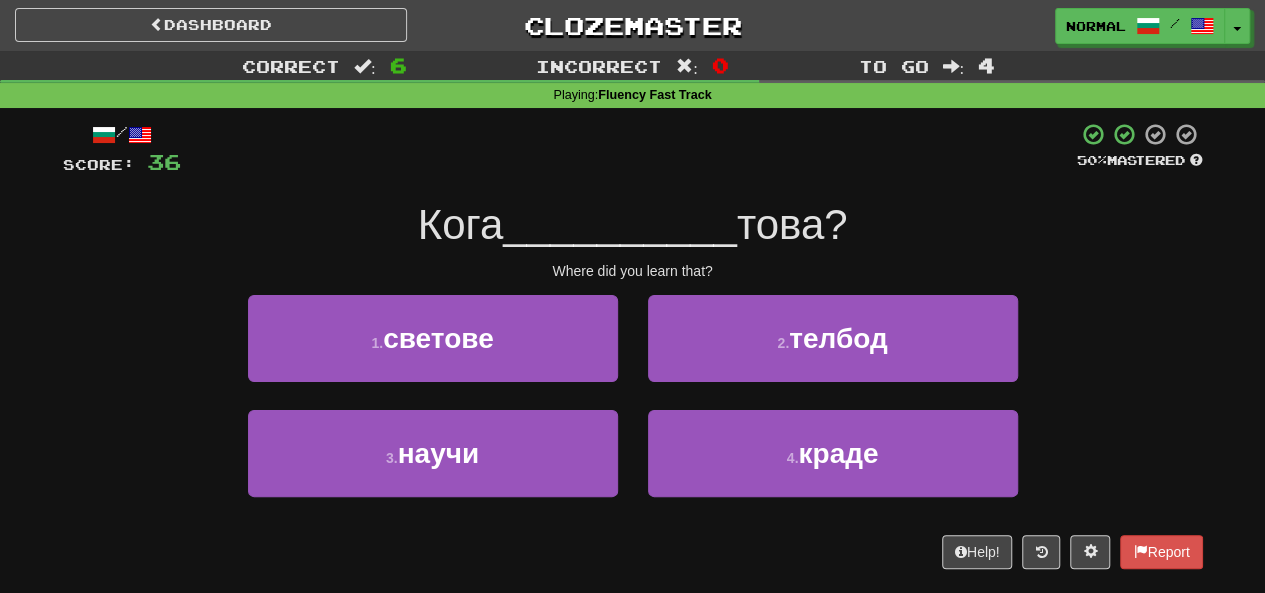 click on "Кога" at bounding box center [461, 224] 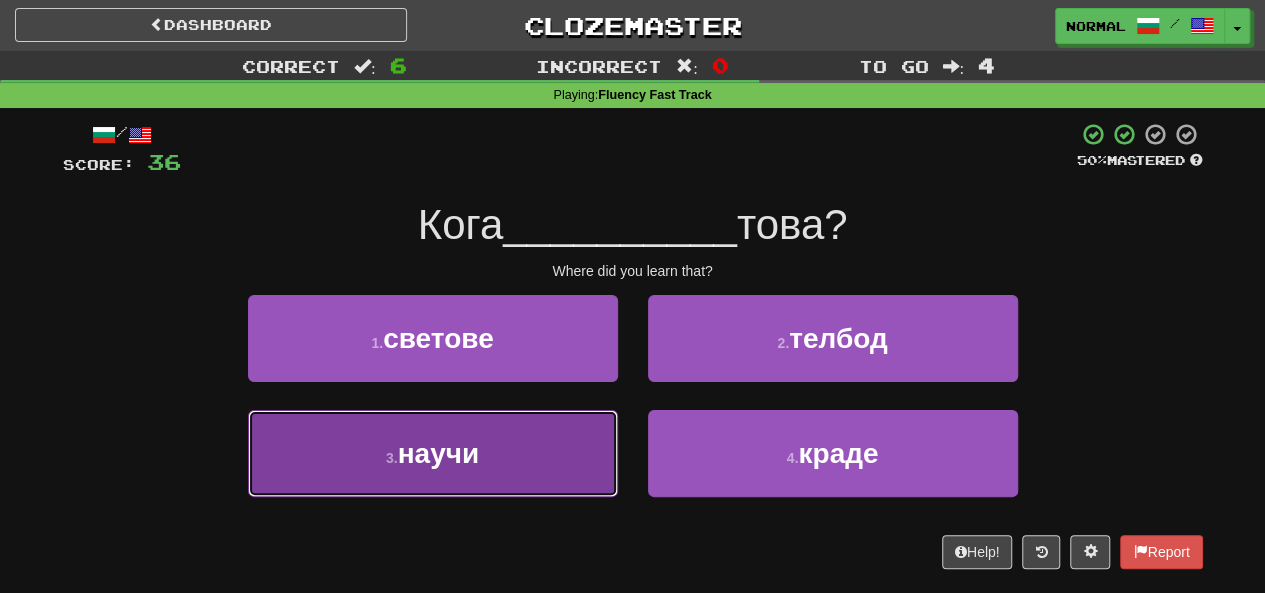 click on "3 .  научи" at bounding box center [433, 453] 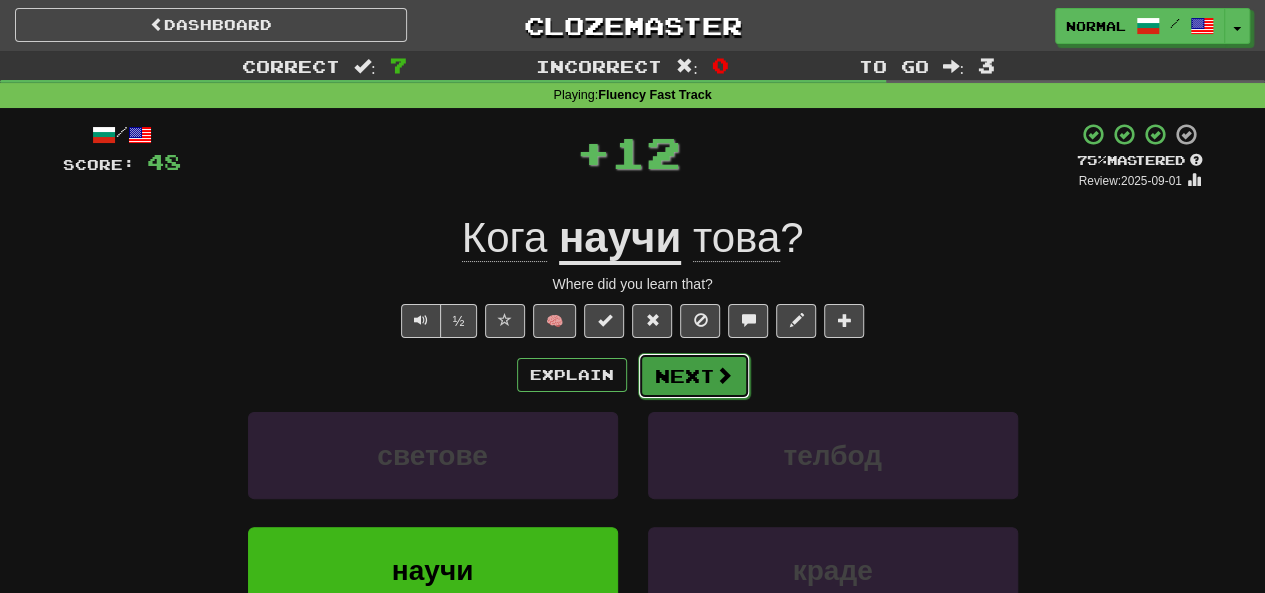 click on "Next" at bounding box center [694, 376] 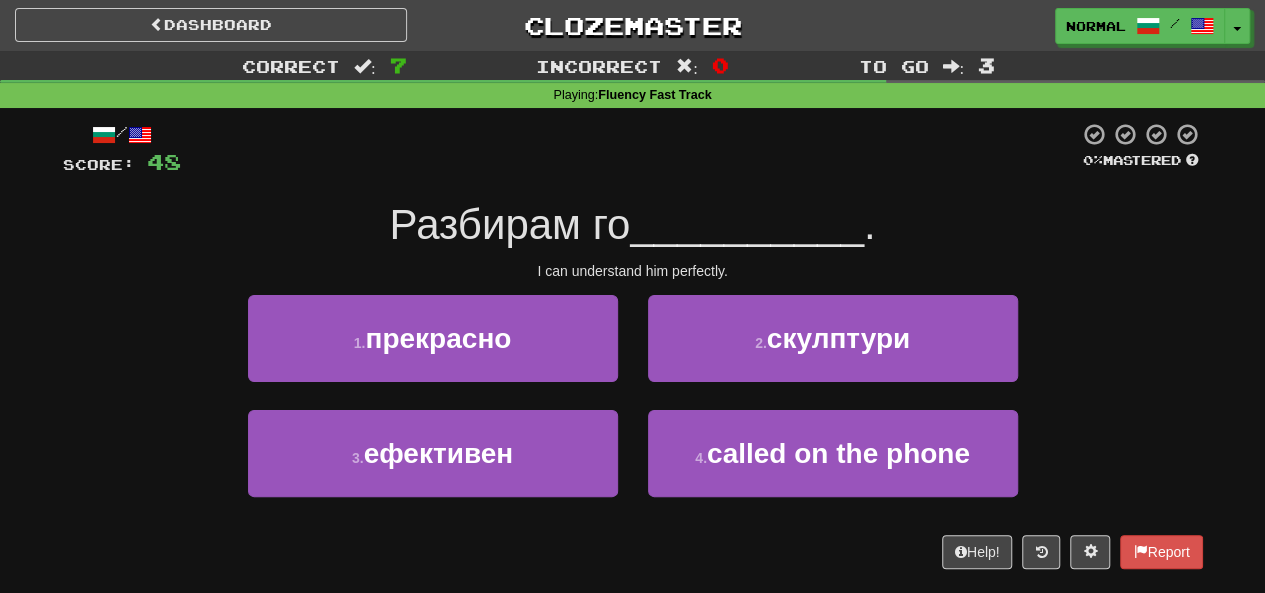 click on "Разбирам го" at bounding box center [509, 224] 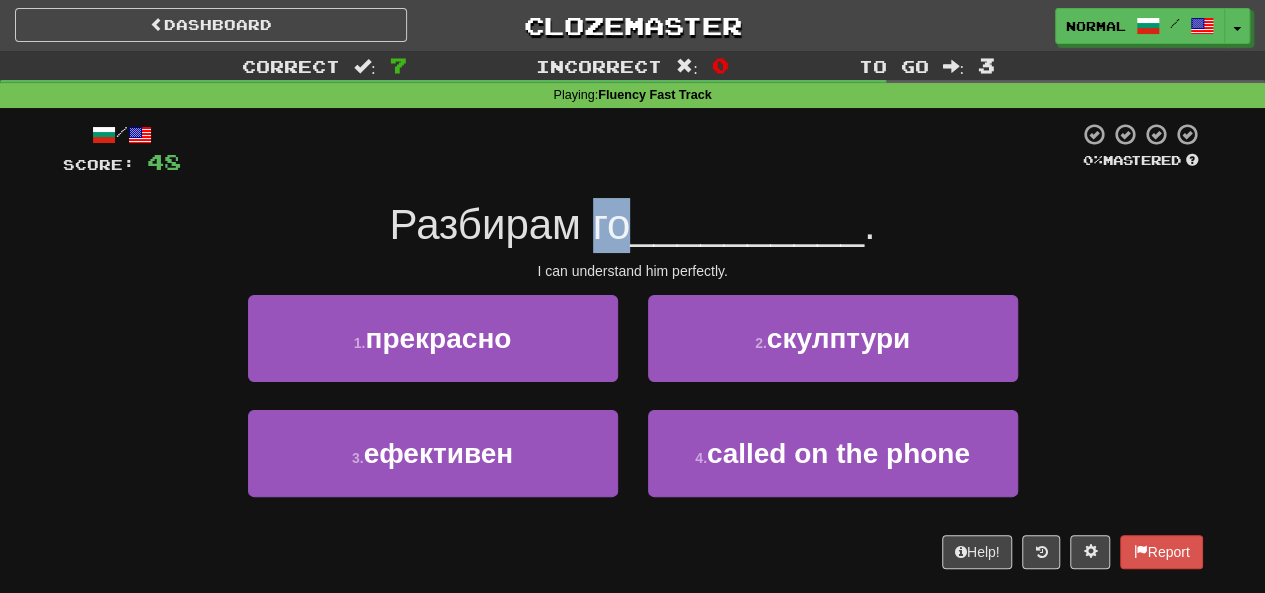 click on "Разбирам го" at bounding box center (509, 224) 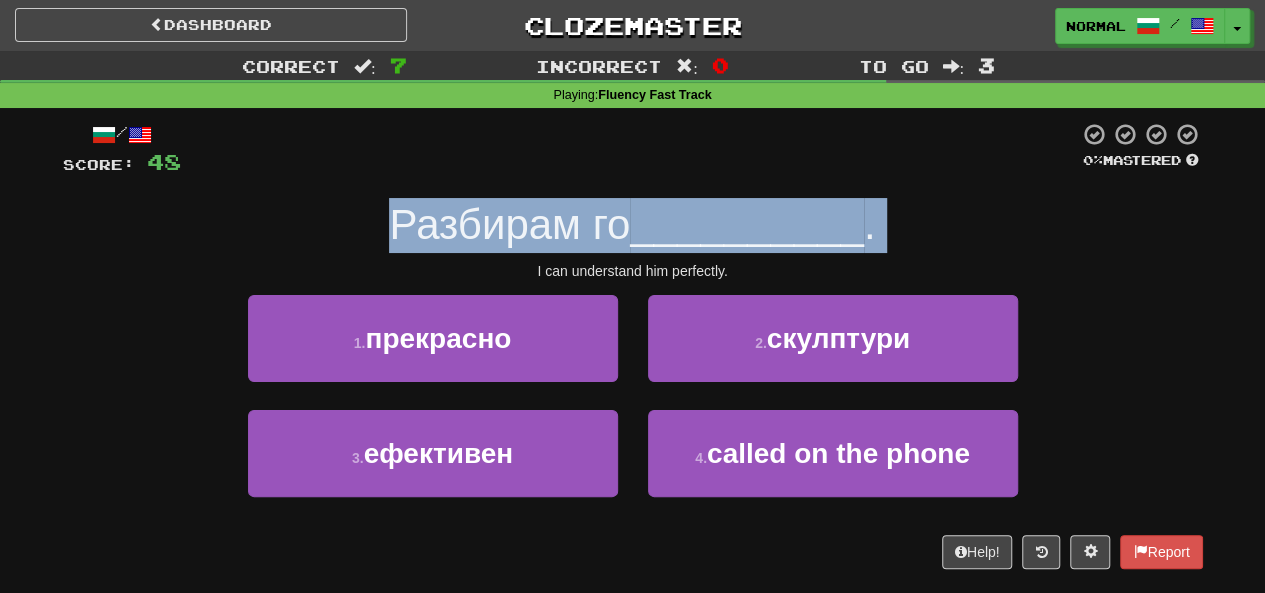 click on "Разбирам го" at bounding box center [509, 224] 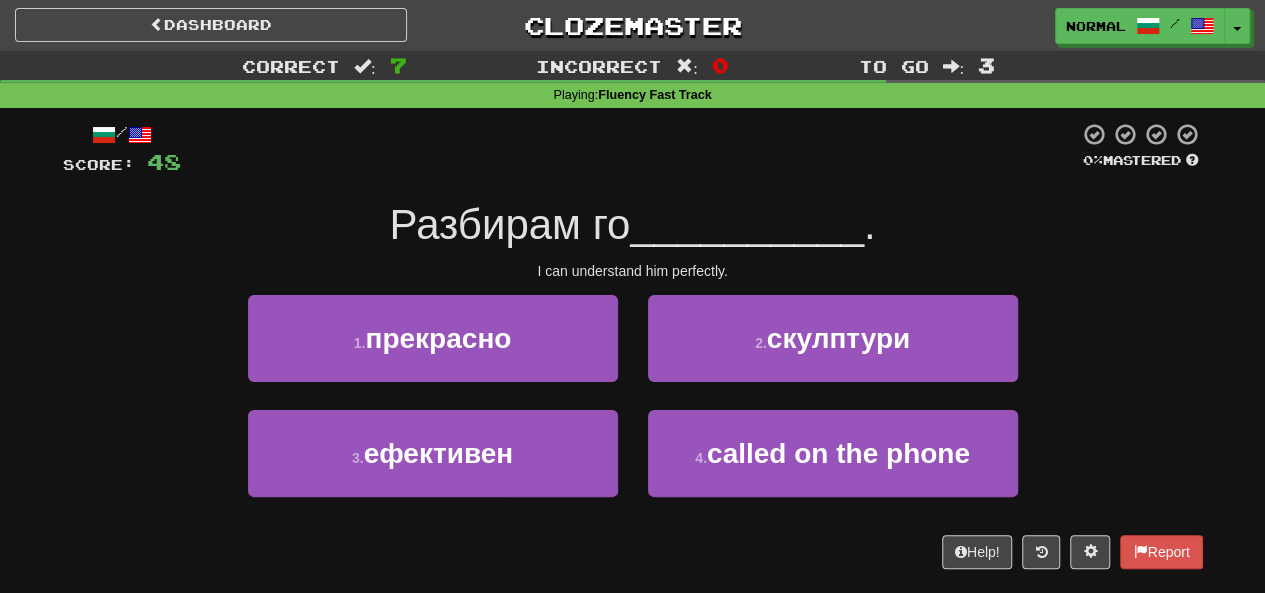 click on "I can understand him perfectly." at bounding box center (633, 271) 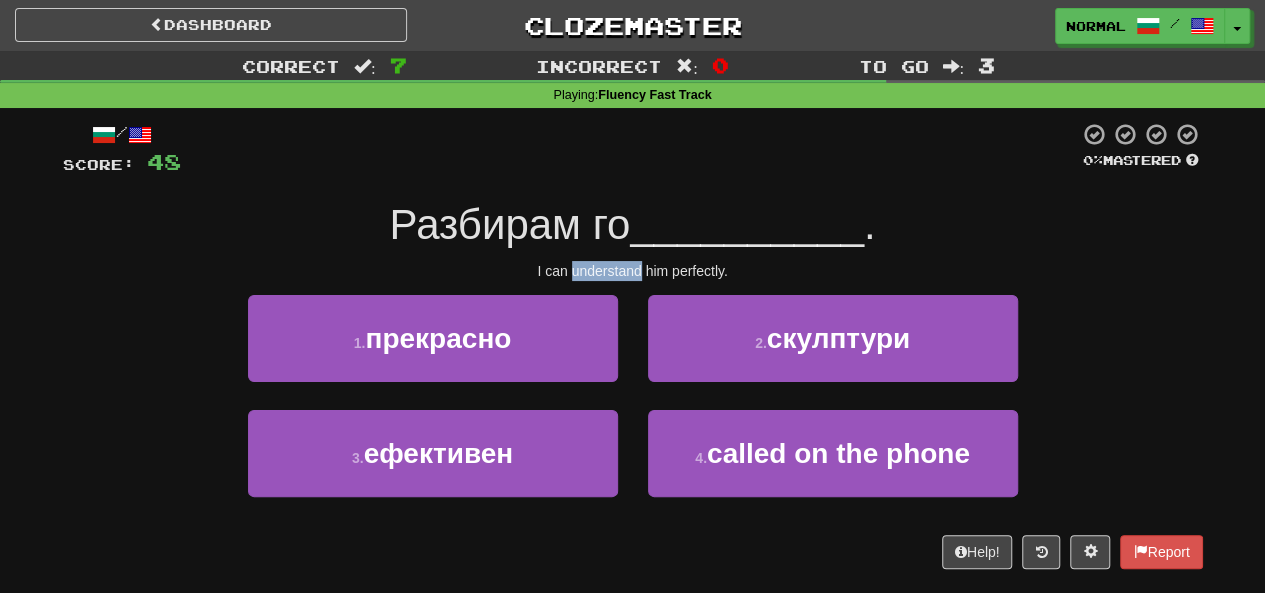 click on "I can understand him perfectly." at bounding box center (633, 271) 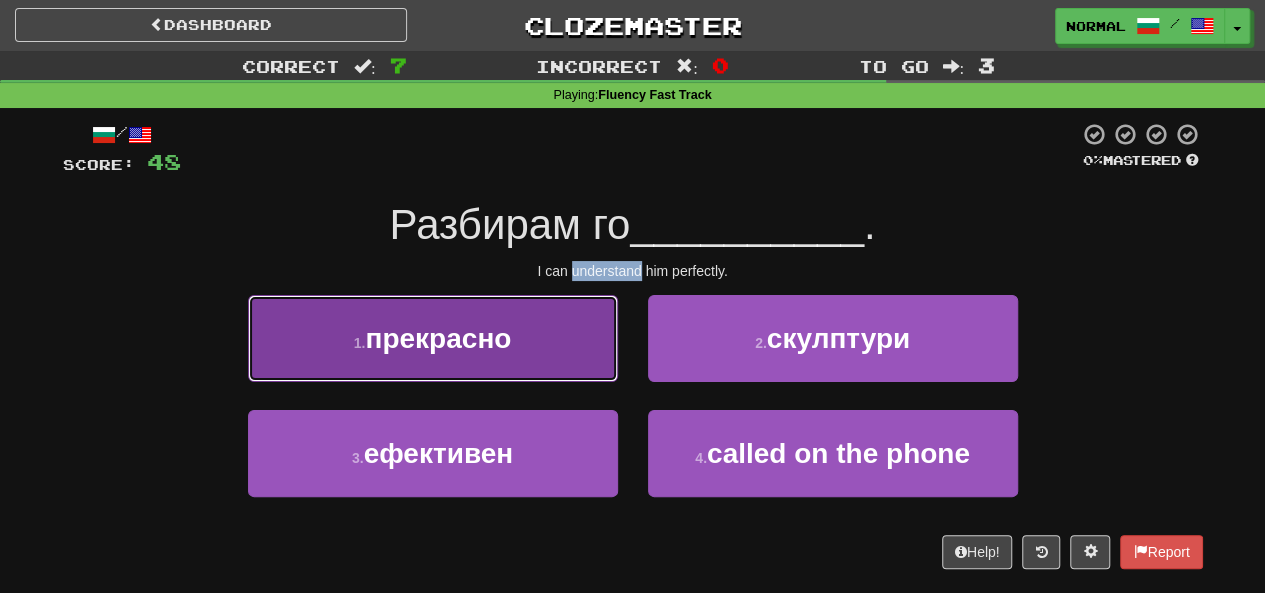 click on "1 .  прекрасно" at bounding box center (433, 338) 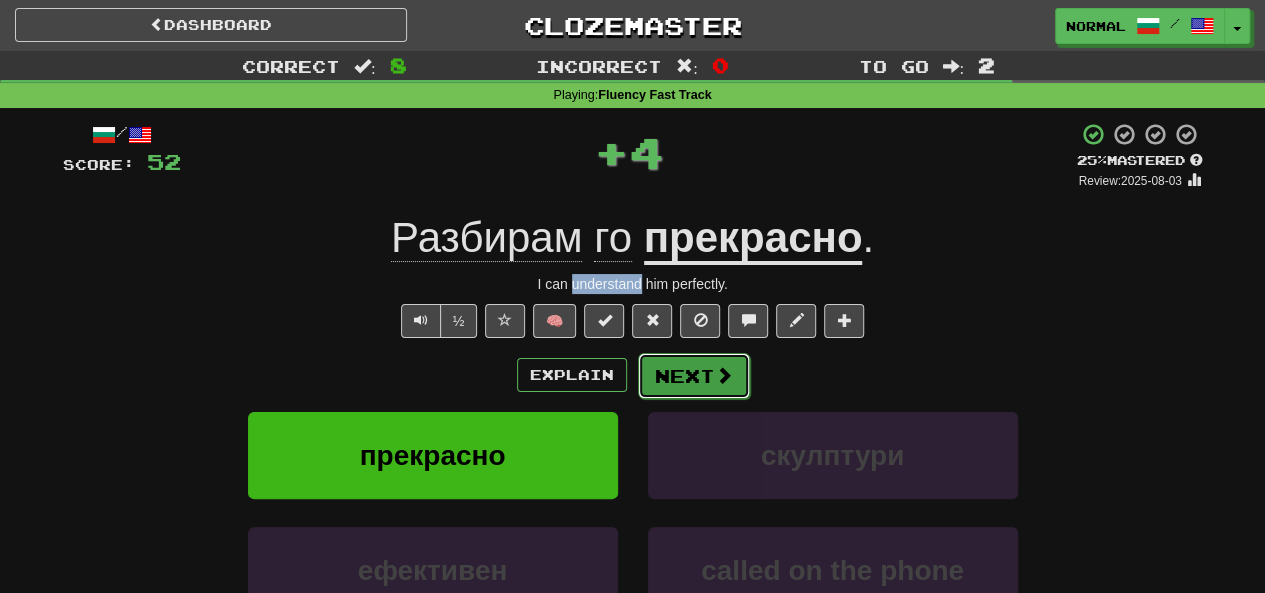 click on "Next" at bounding box center (694, 376) 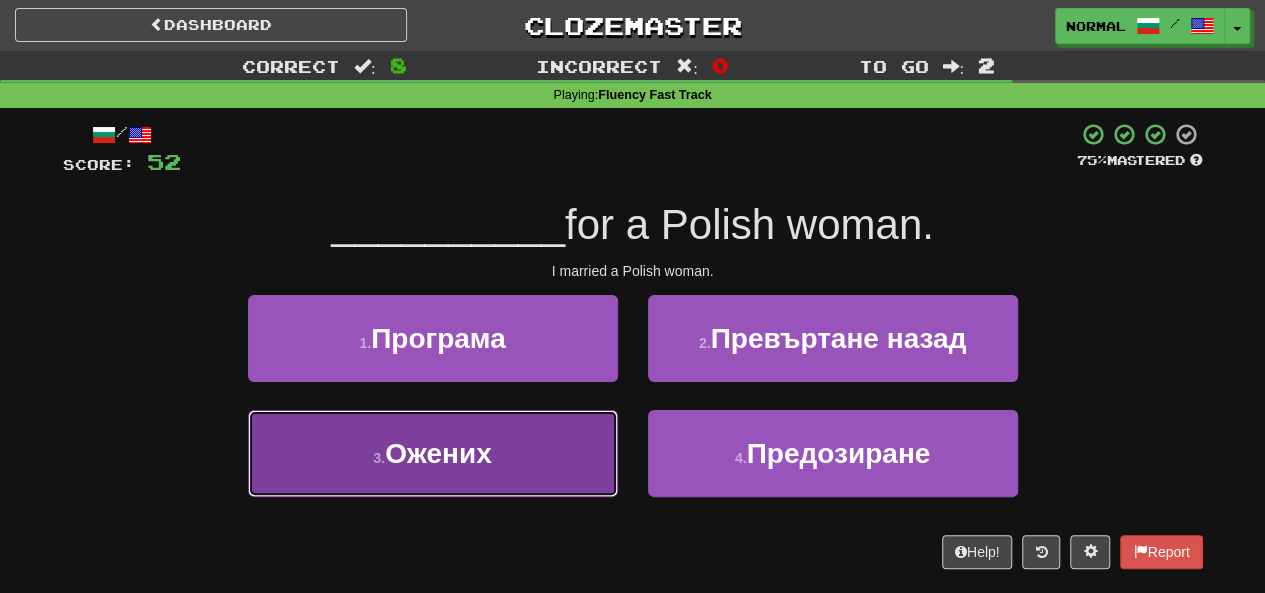 click on "3 .  Ожених" at bounding box center [433, 453] 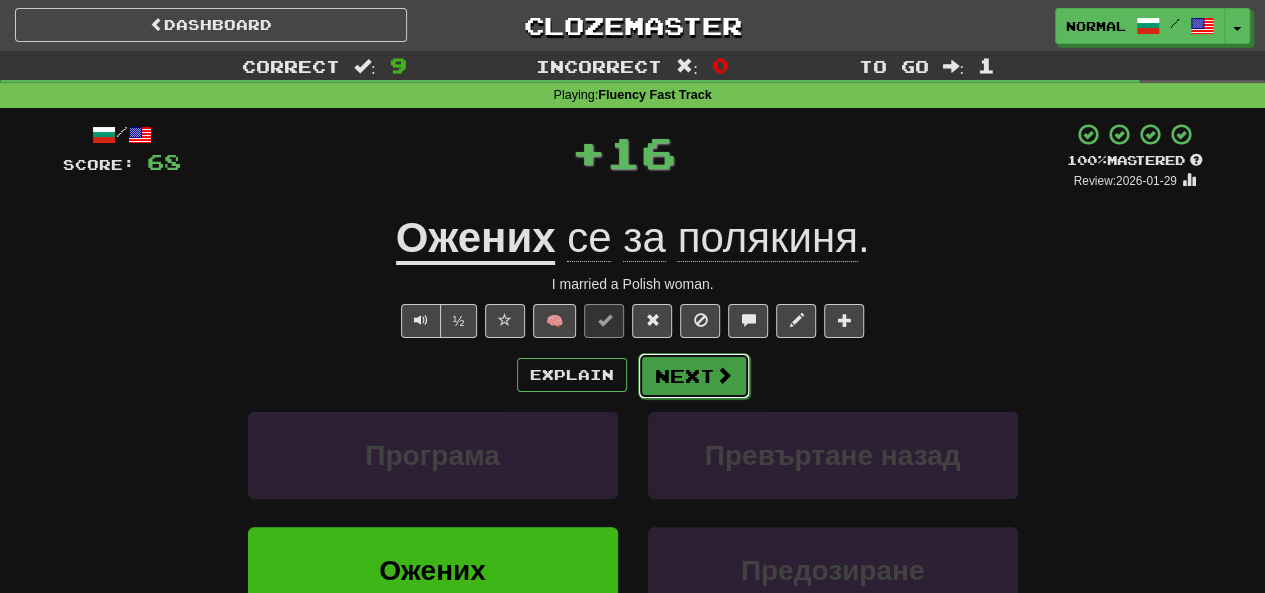 click on "Next" at bounding box center (694, 376) 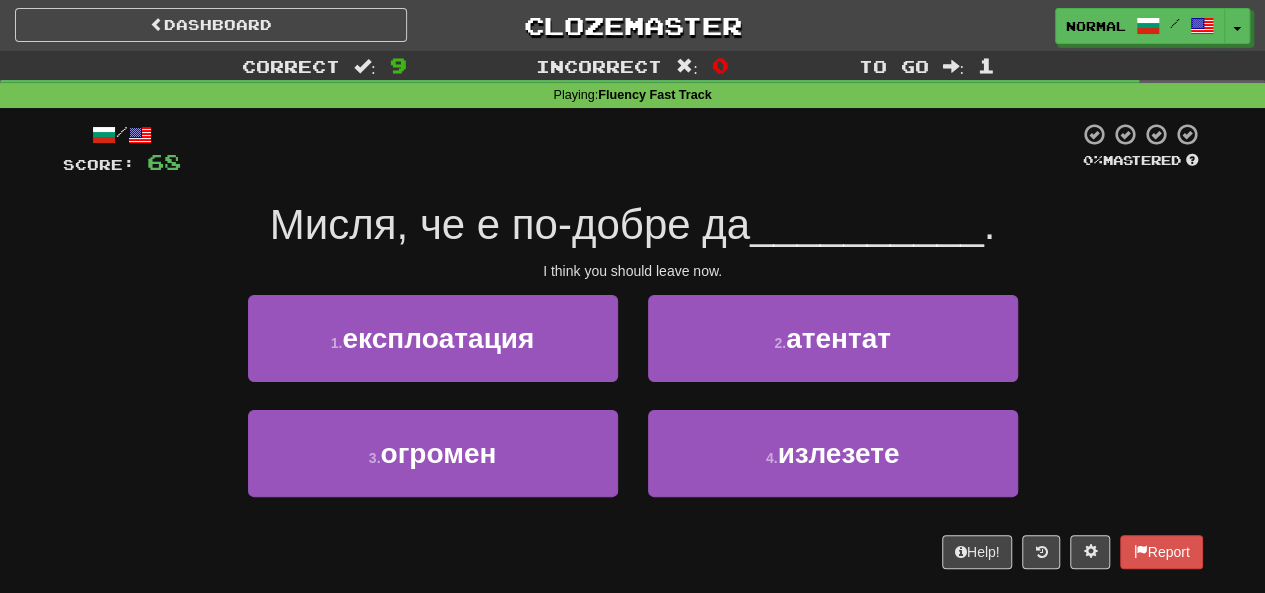 click on "Мисля, че е по-добре да" at bounding box center [510, 224] 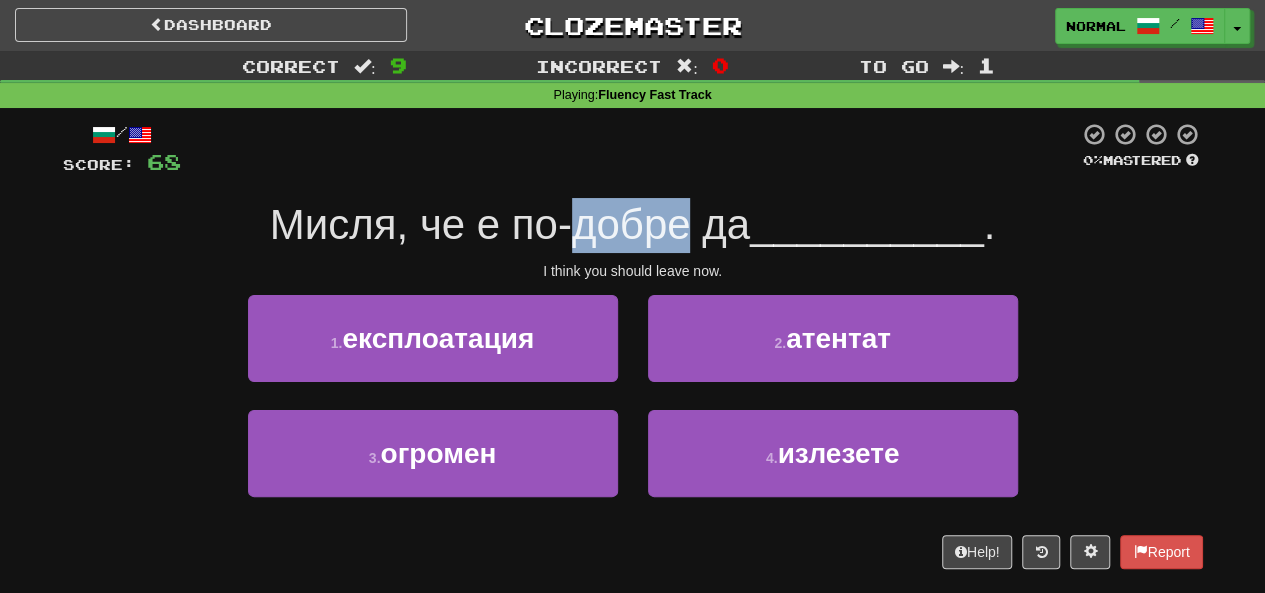 click on "Мисля, че е по-добре да" at bounding box center [510, 224] 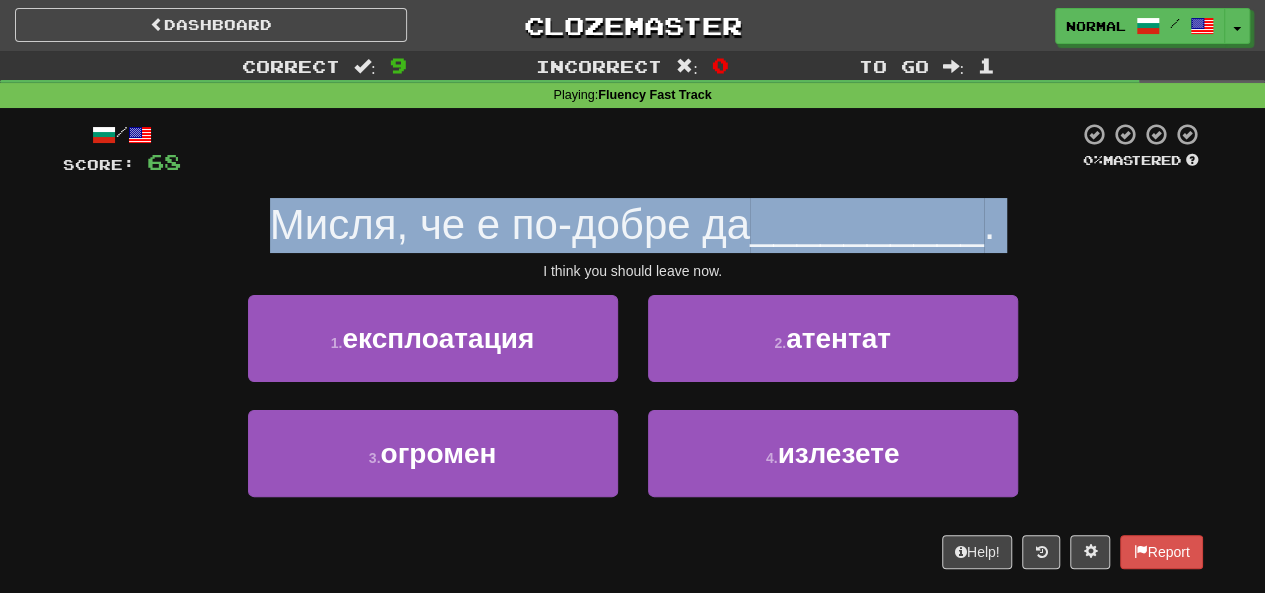 click on "Мисля, че е по-добре да" at bounding box center [510, 224] 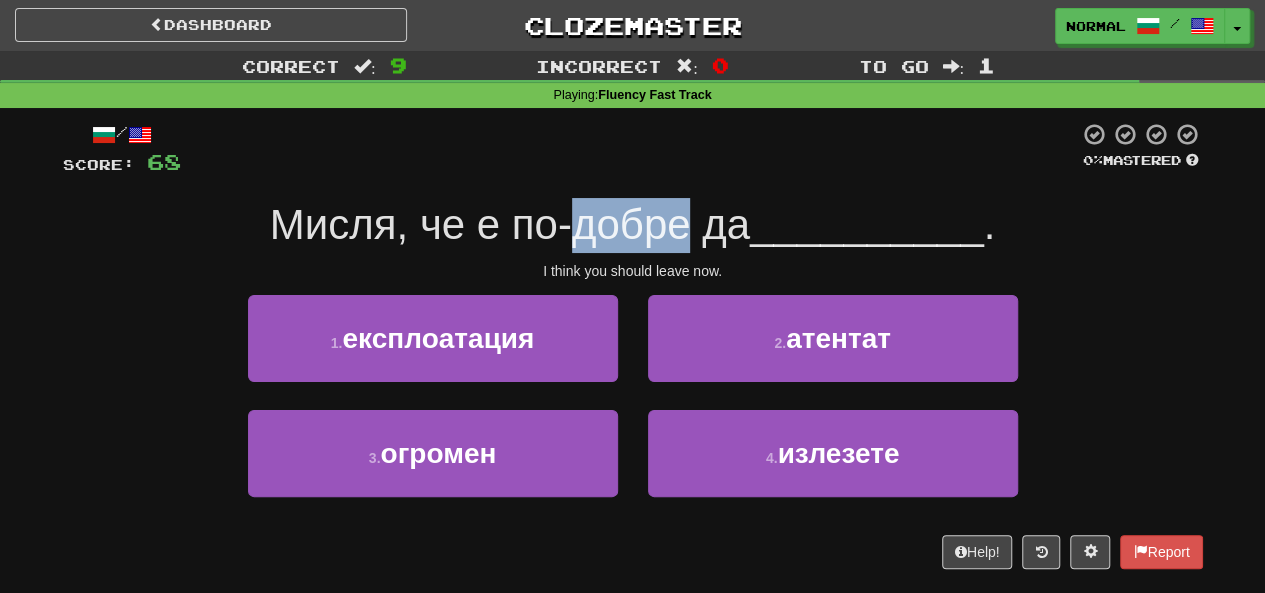 click on "Мисля, че е по-добре да" at bounding box center [510, 224] 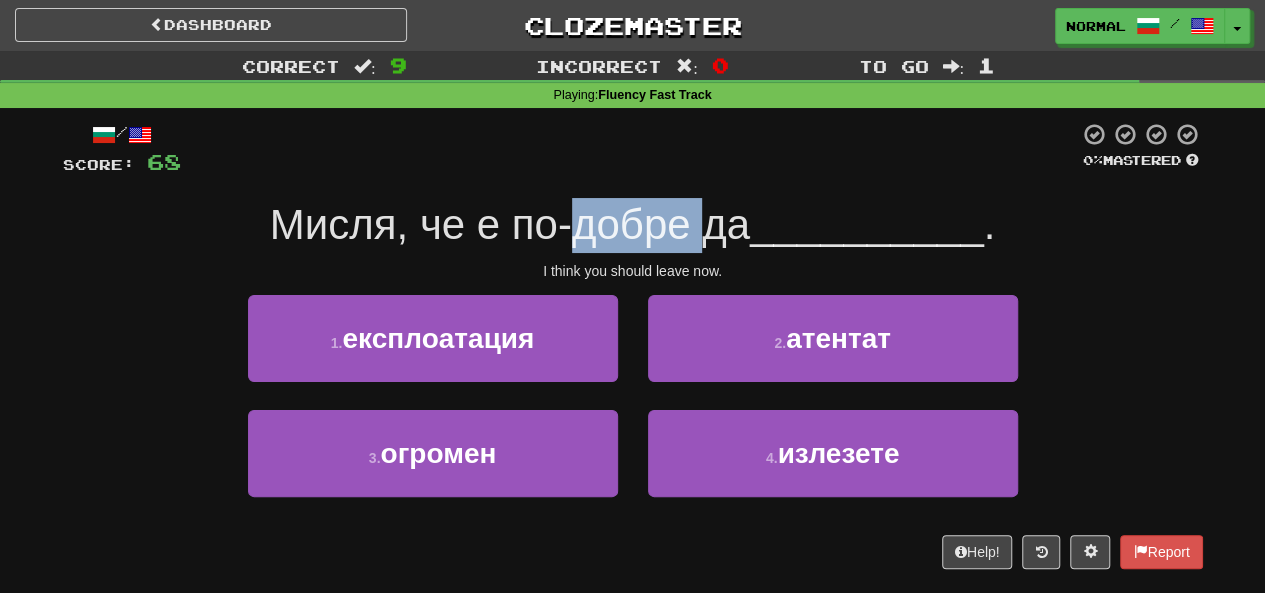 click on "Мисля, че е по-добре да" at bounding box center (510, 224) 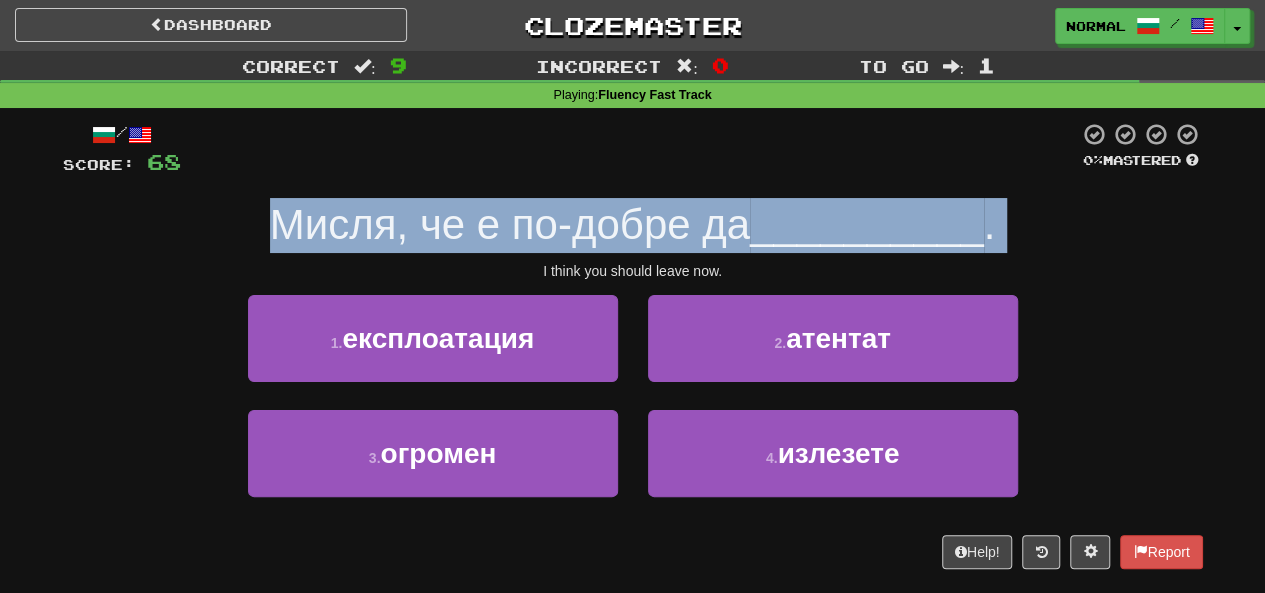 click on "Мисля, че е по-добре да" at bounding box center (510, 224) 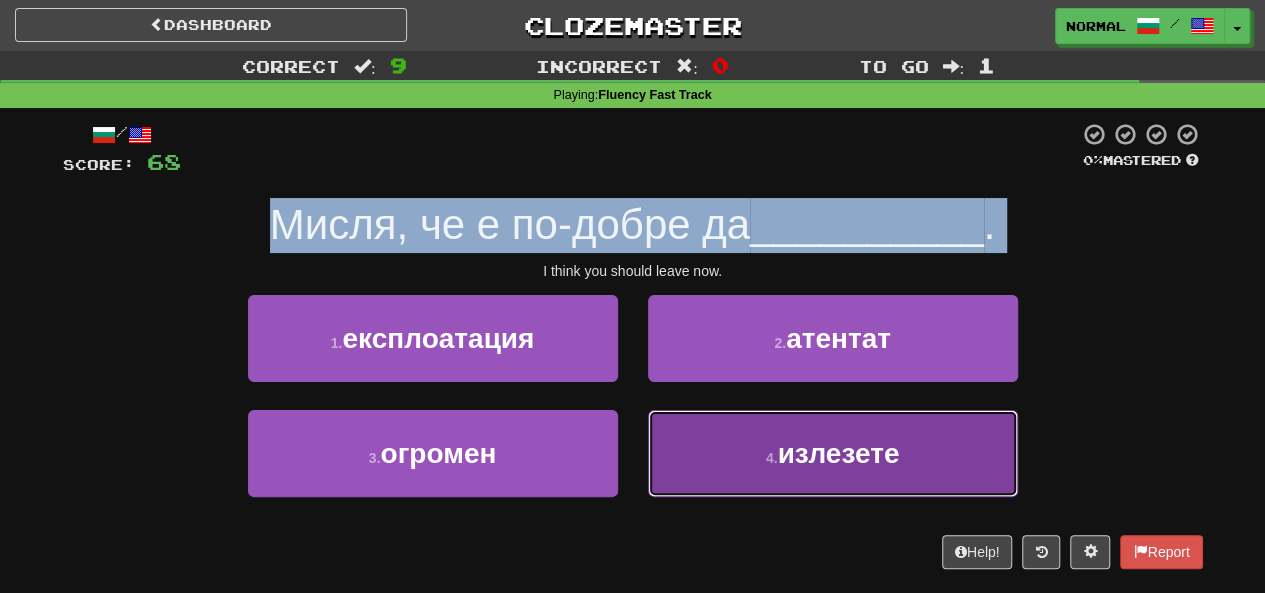 click on "излезете" at bounding box center [838, 453] 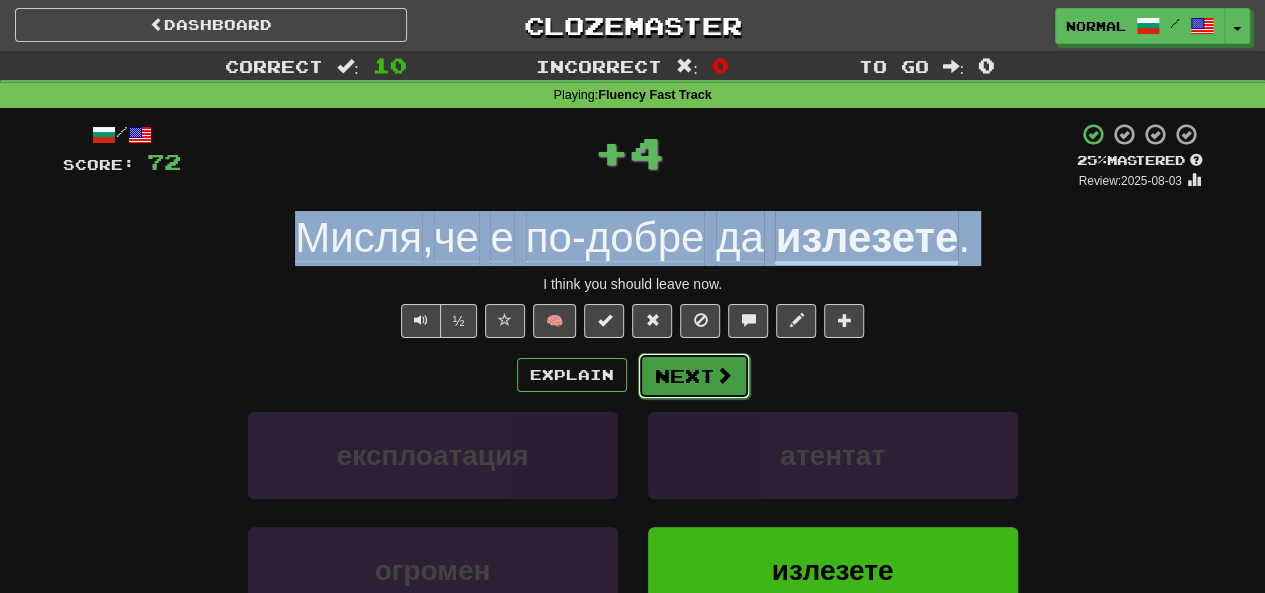 click at bounding box center (724, 375) 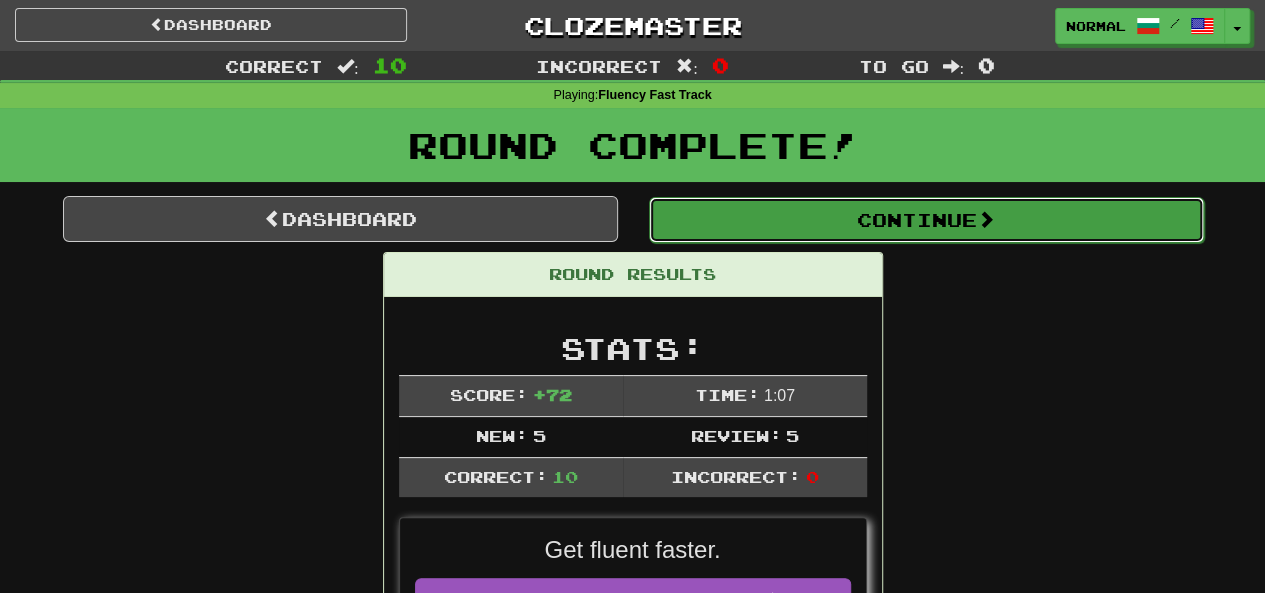 click on "Continue" at bounding box center [926, 220] 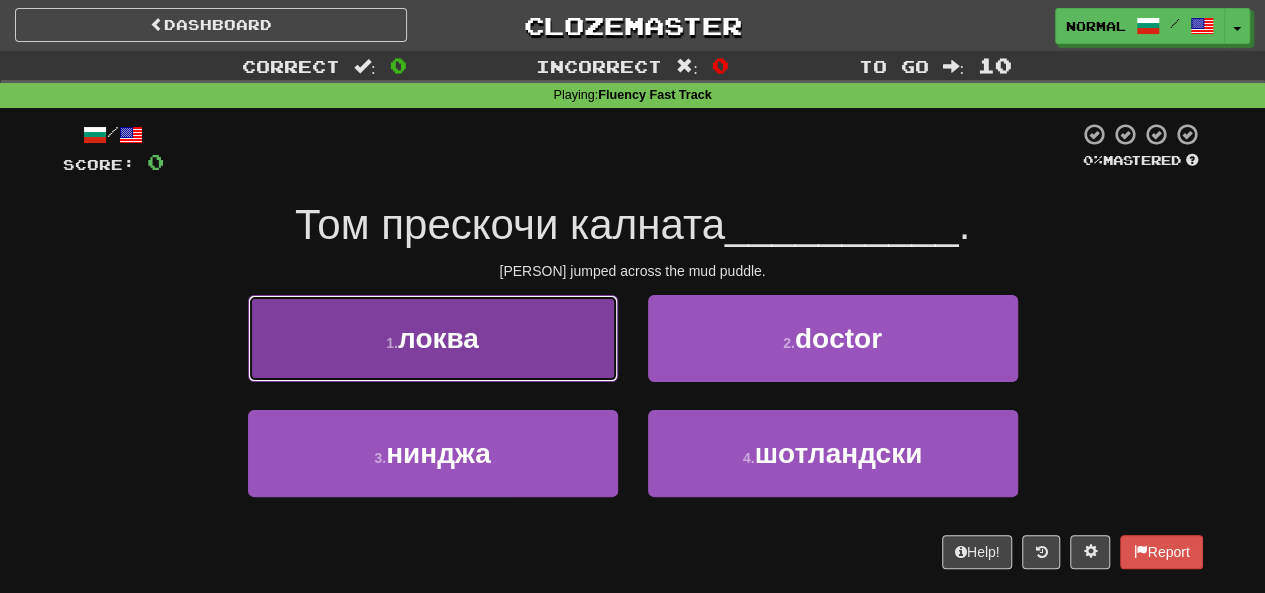 click on "1 .  локва" at bounding box center (433, 338) 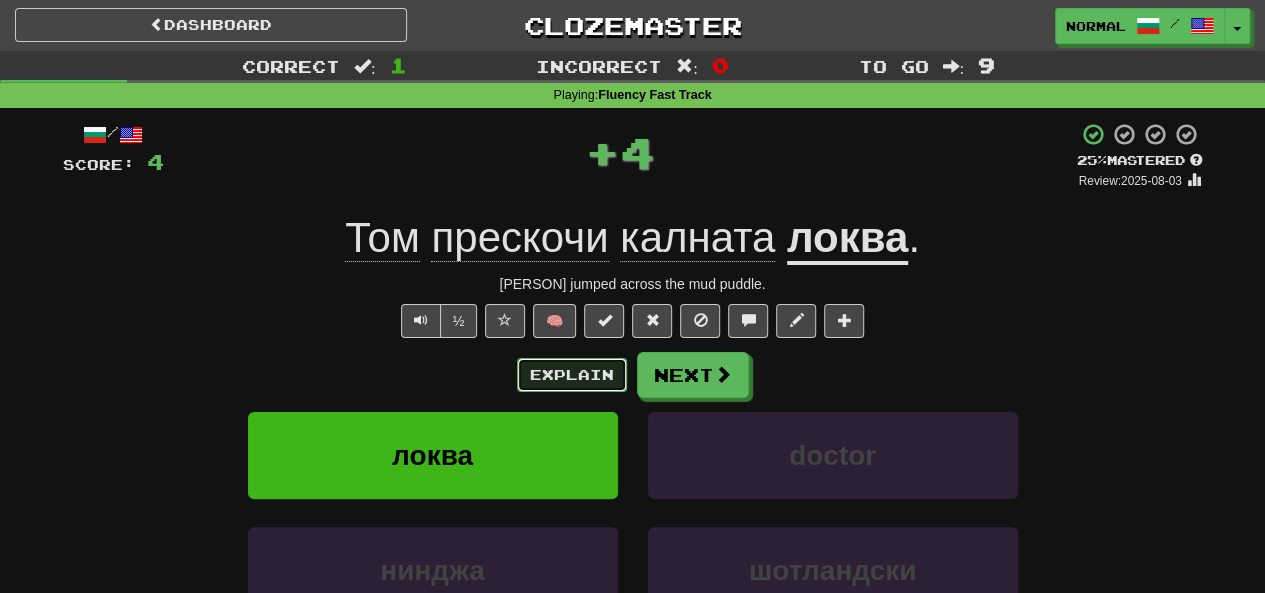 click on "Explain" at bounding box center [572, 375] 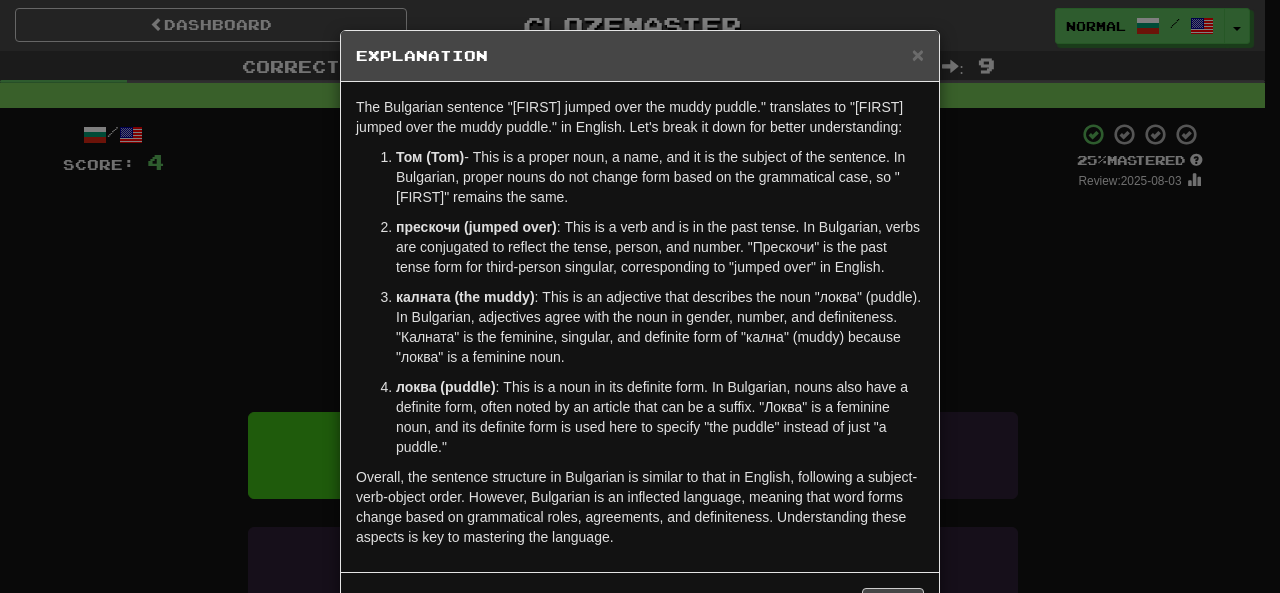 click on "локва (puddle)" at bounding box center [446, 387] 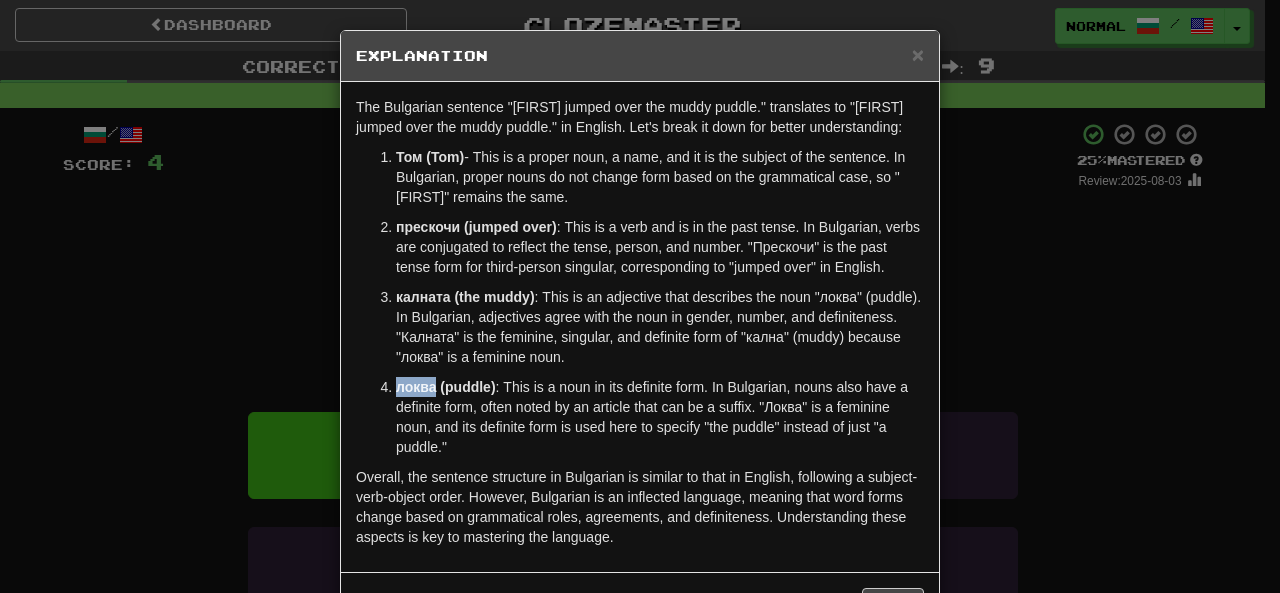 click on "локва (puddle)" at bounding box center (446, 387) 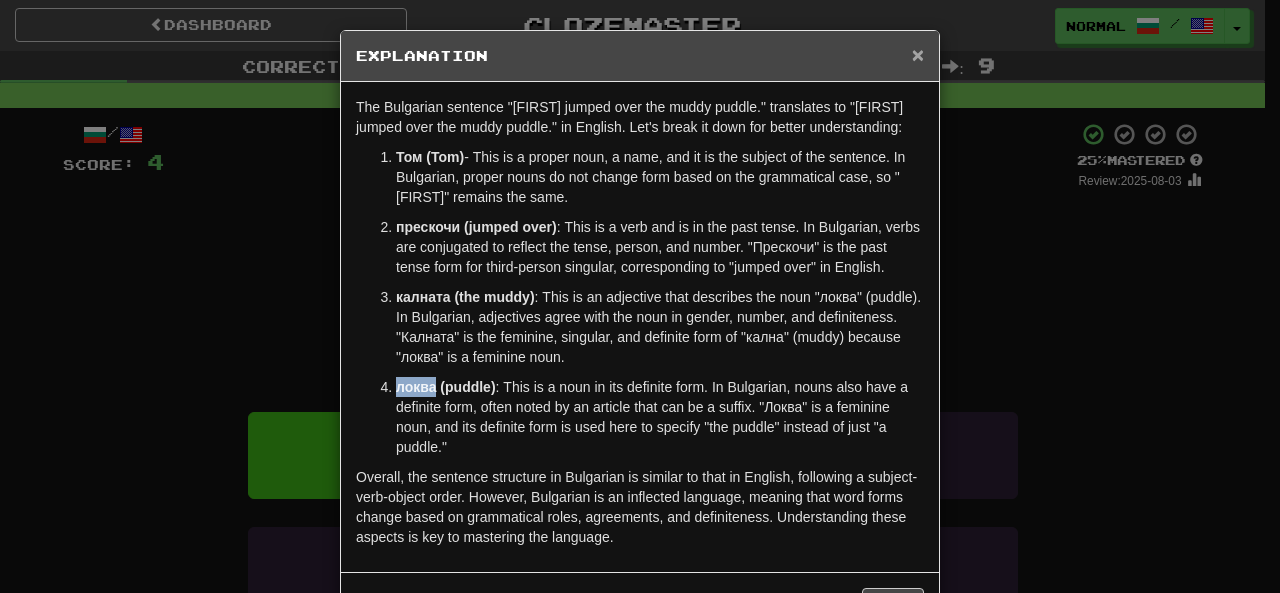 click on "×" at bounding box center [918, 54] 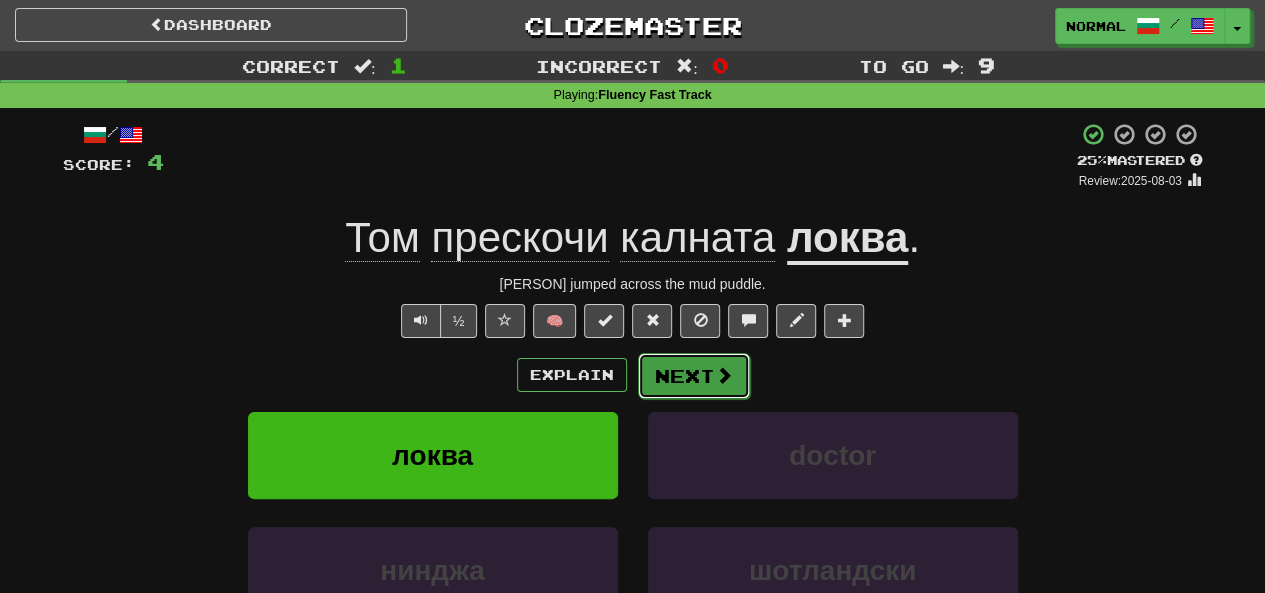 click on "Next" at bounding box center [694, 376] 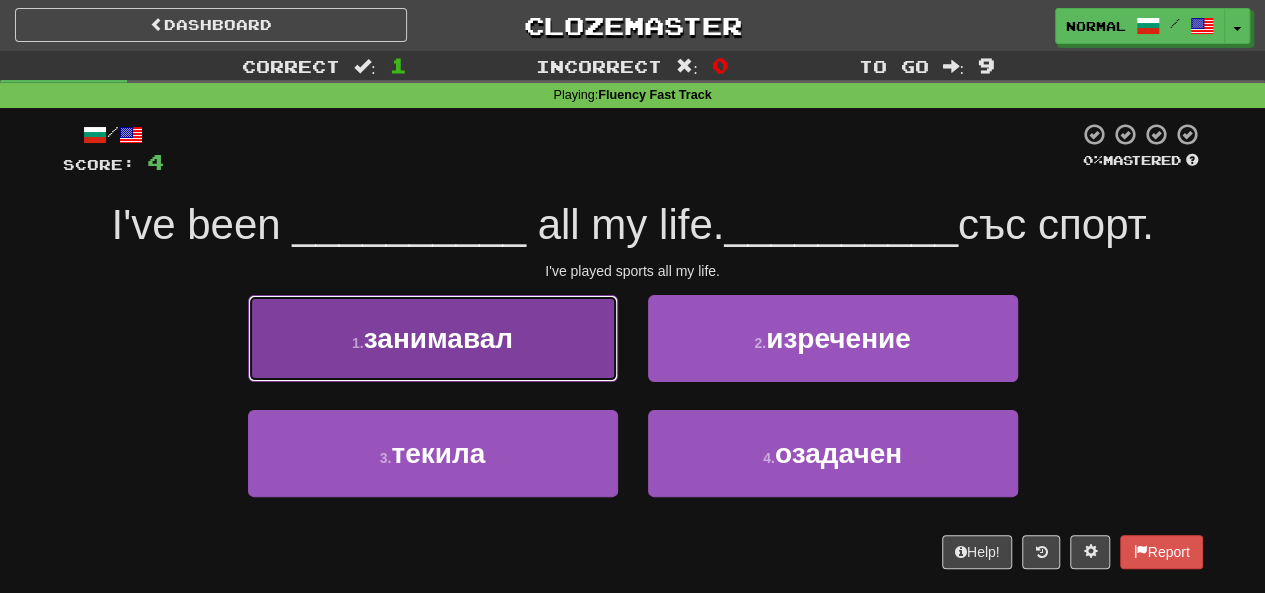 click on "1 .  занимавал" at bounding box center (433, 338) 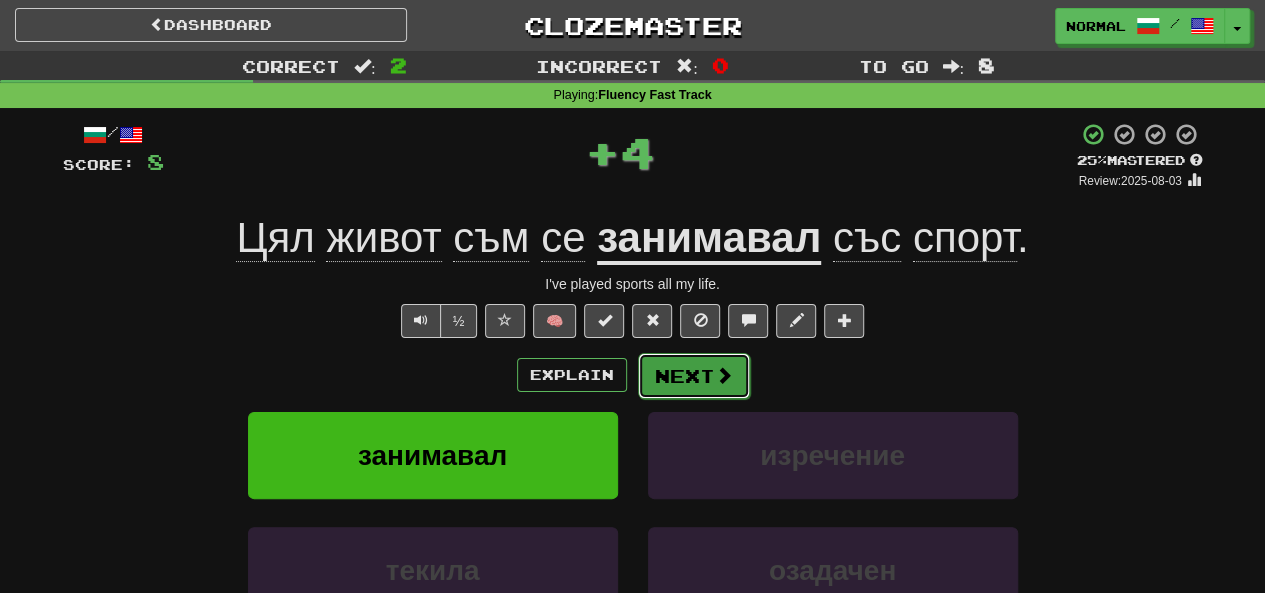 click on "Next" at bounding box center (694, 376) 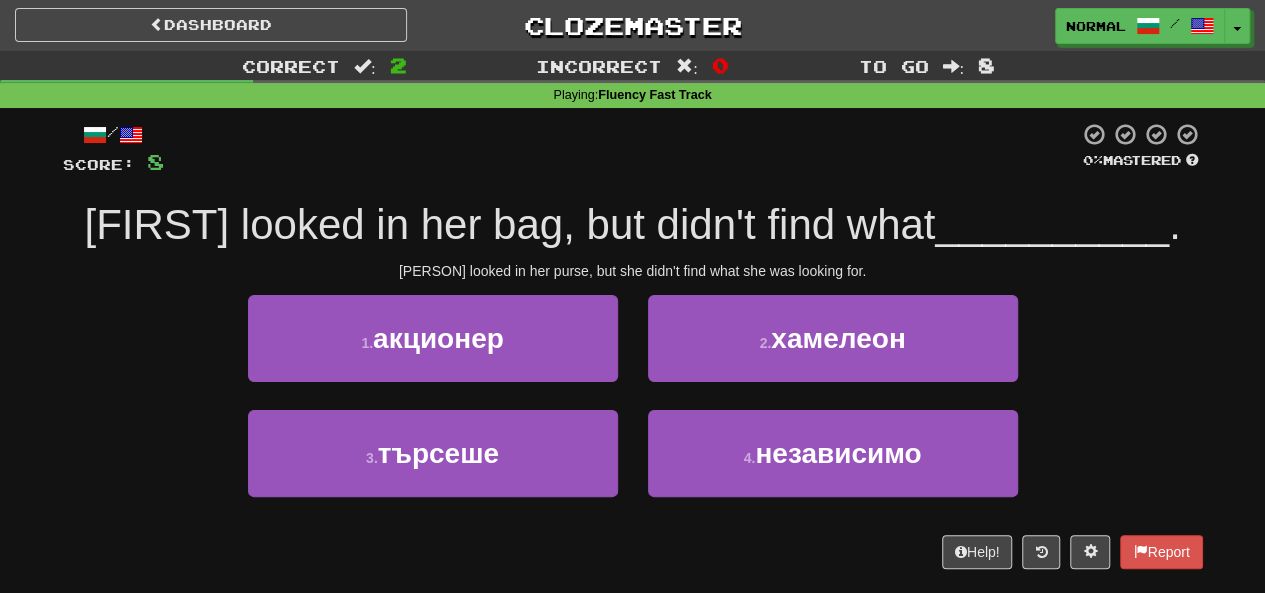 click on "[FIRST] looked in her bag, but didn't find what" at bounding box center [509, 224] 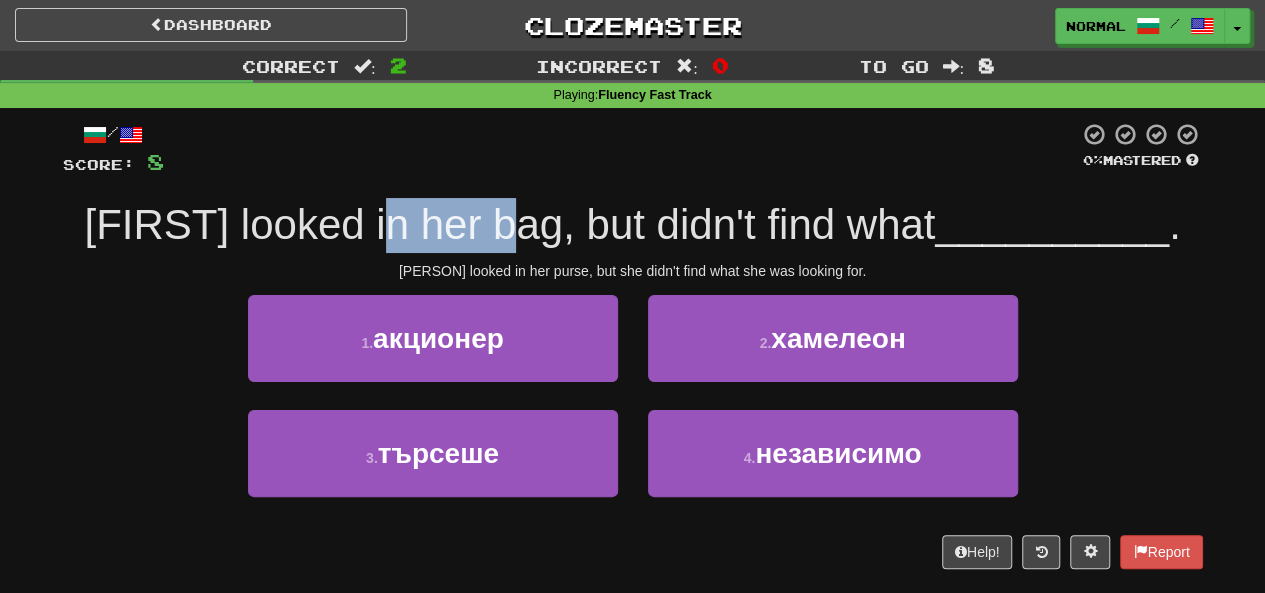 click on "[FIRST] looked in her bag, but didn't find what" at bounding box center [509, 224] 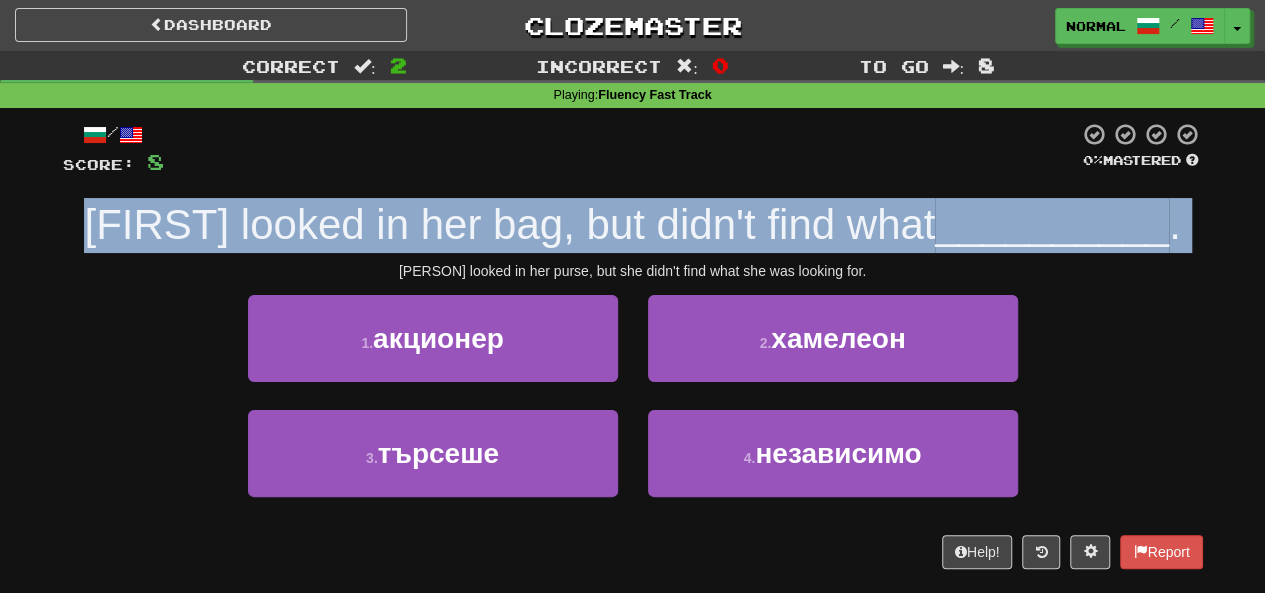 click on "[FIRST] looked in her bag, but didn't find what" at bounding box center (509, 224) 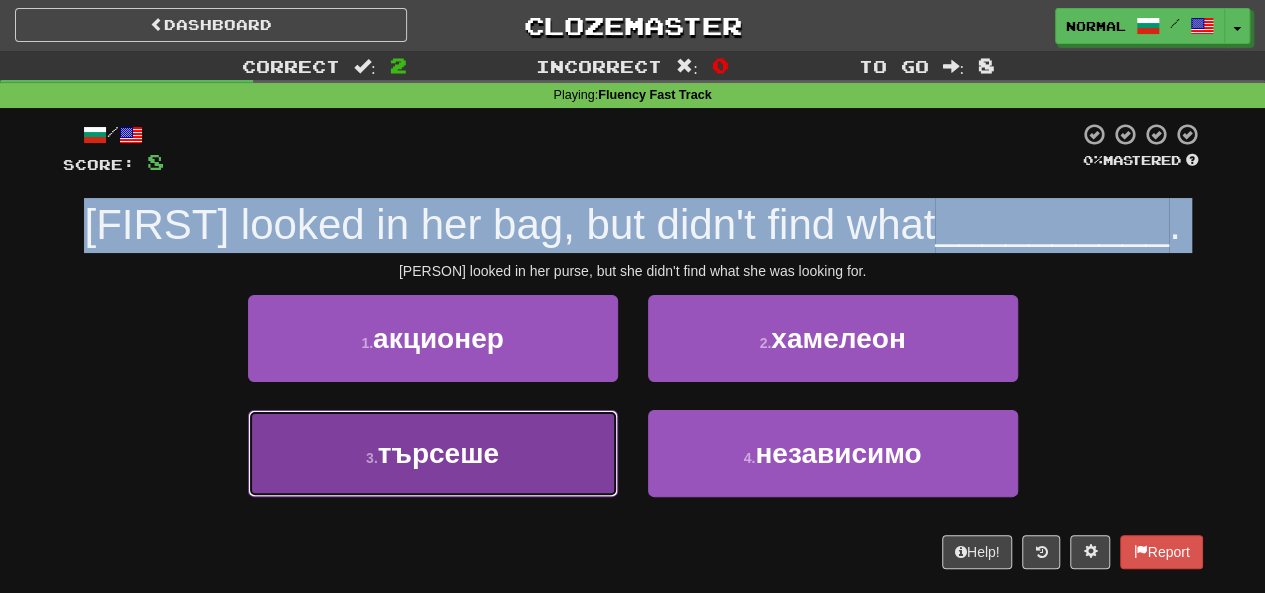 click on "3 .  търсеше" at bounding box center [433, 453] 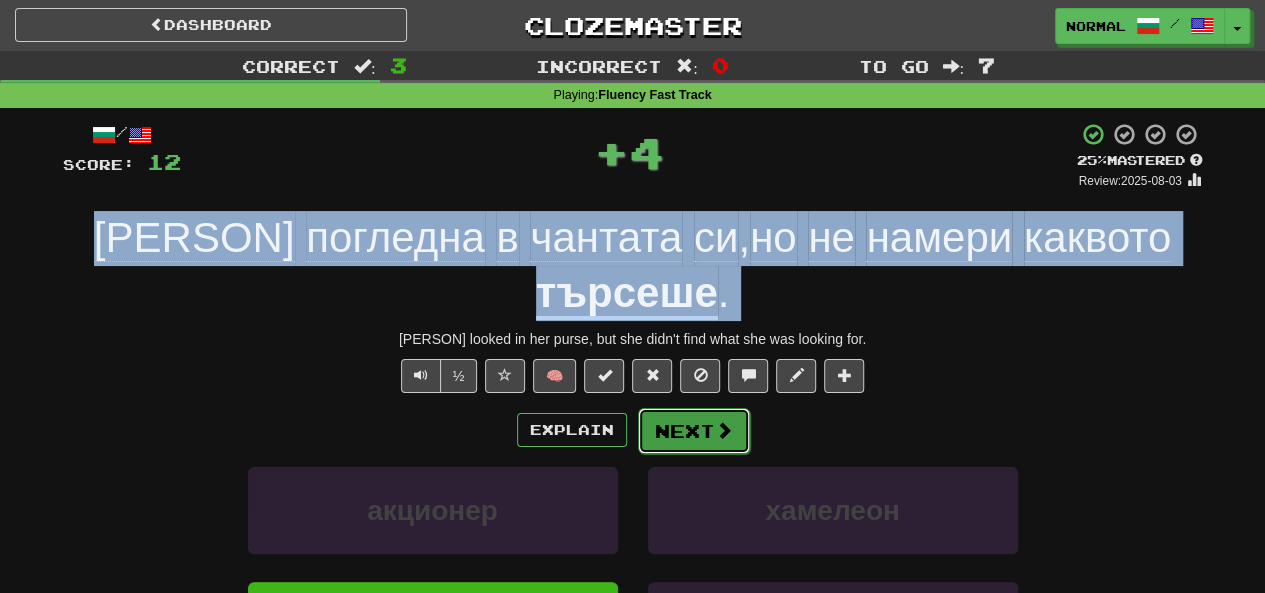 click on "Next" at bounding box center [694, 431] 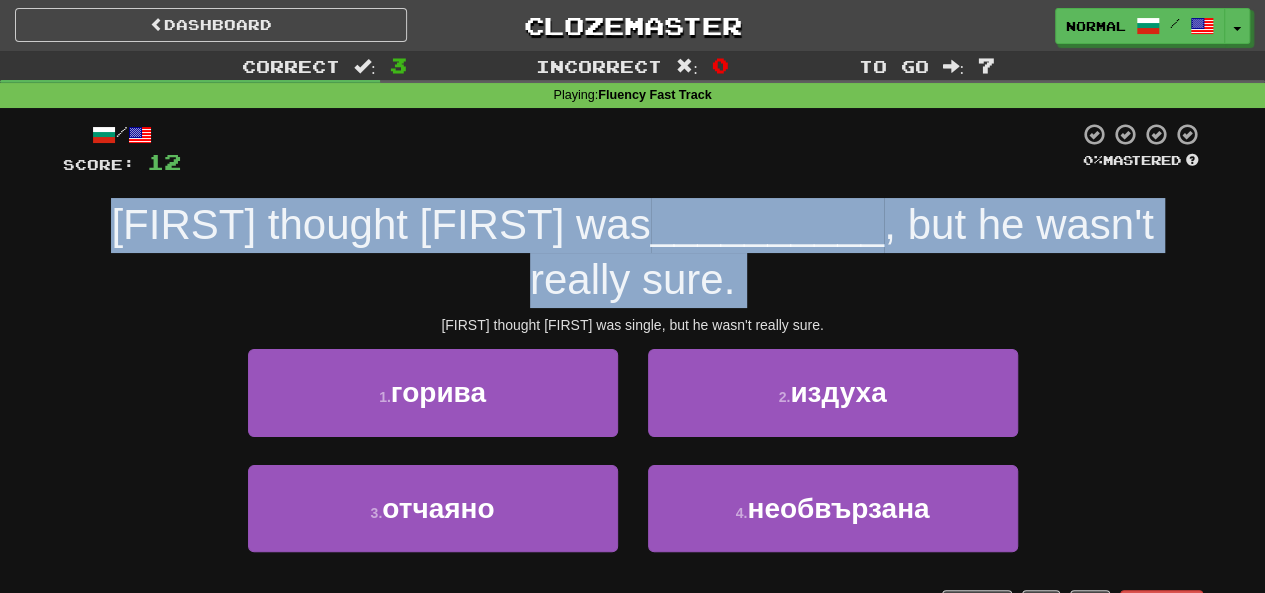 click on "[PERSON] thought that [PERSON] was __________ , but he wasn't really sure." at bounding box center [633, 252] 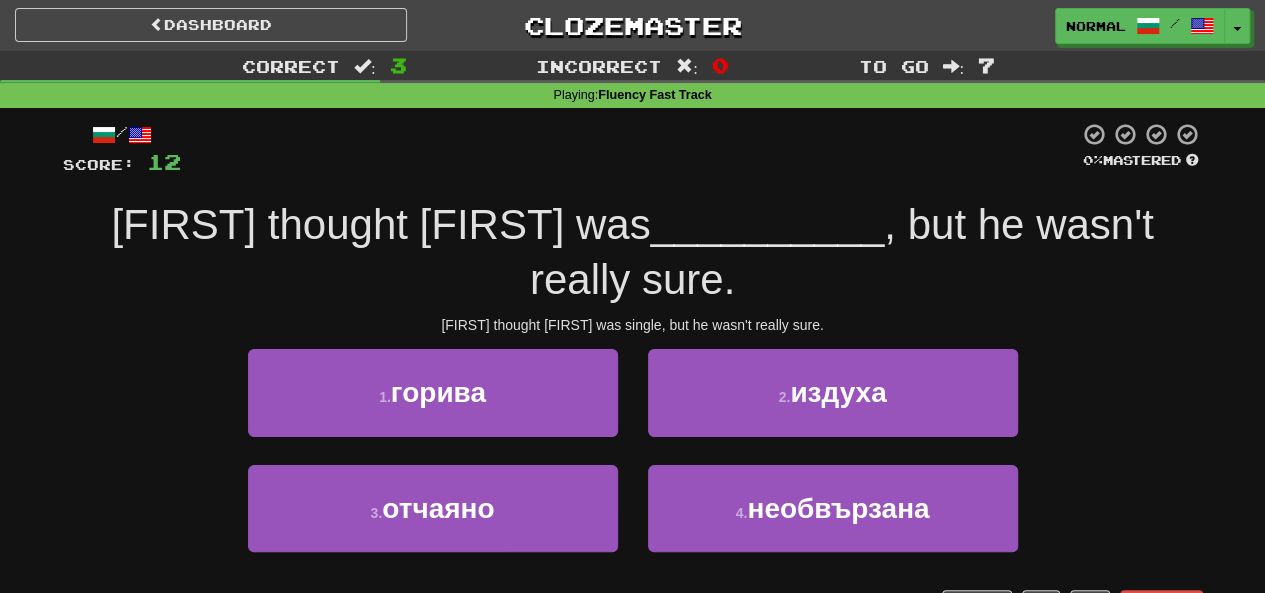 click on "[FIRST] thought [FIRST] was" at bounding box center [380, 224] 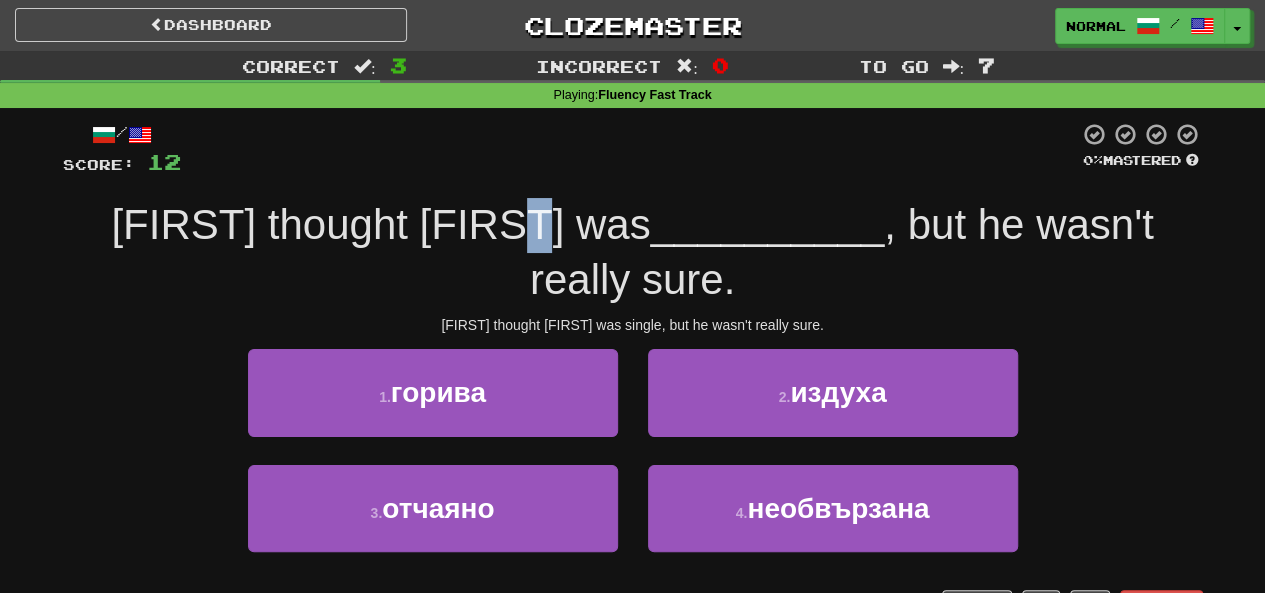 click on "[FIRST] thought [FIRST] was" at bounding box center [380, 224] 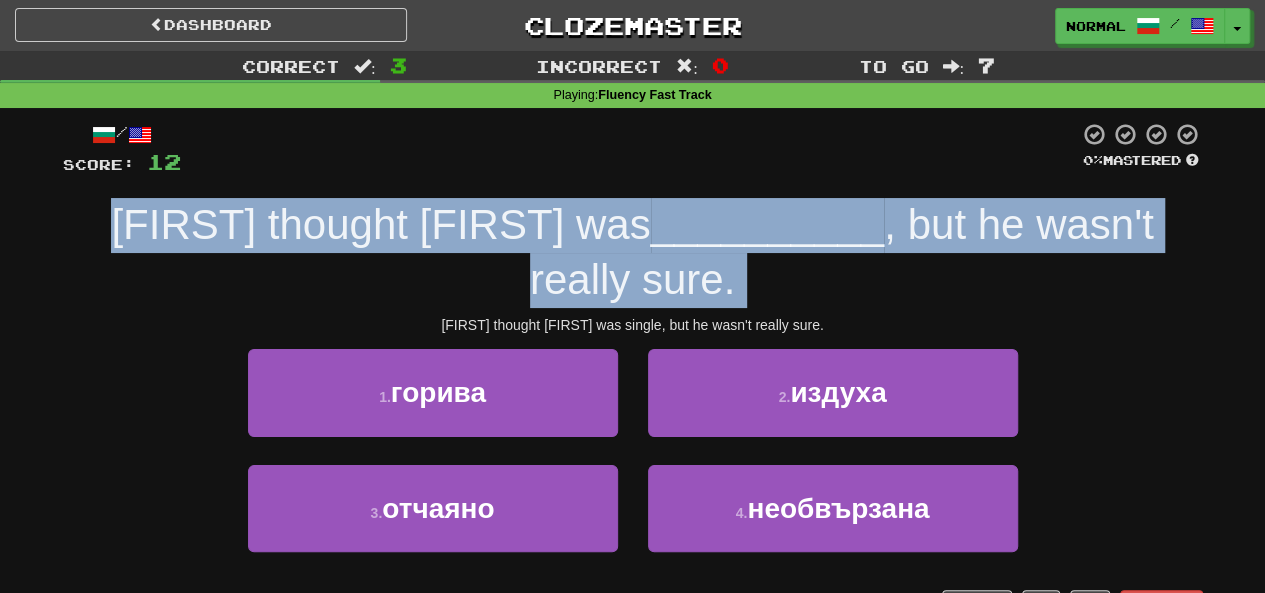 click on "[FIRST] thought [FIRST] was" at bounding box center [380, 224] 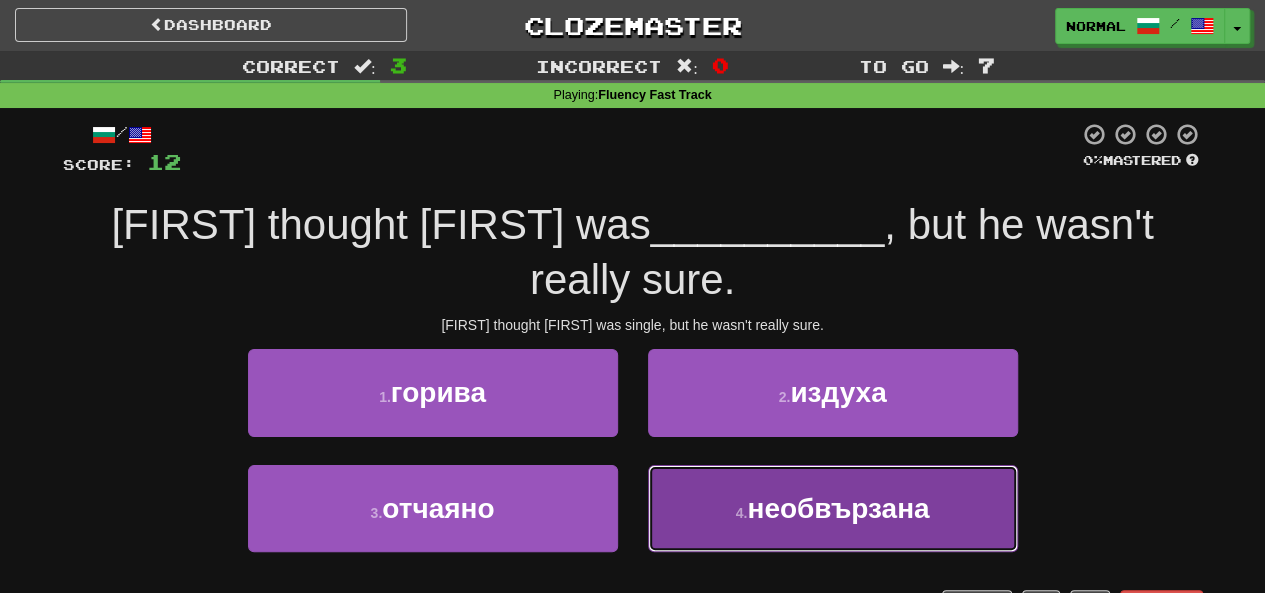 click on "4 .  необвързана" at bounding box center [833, 508] 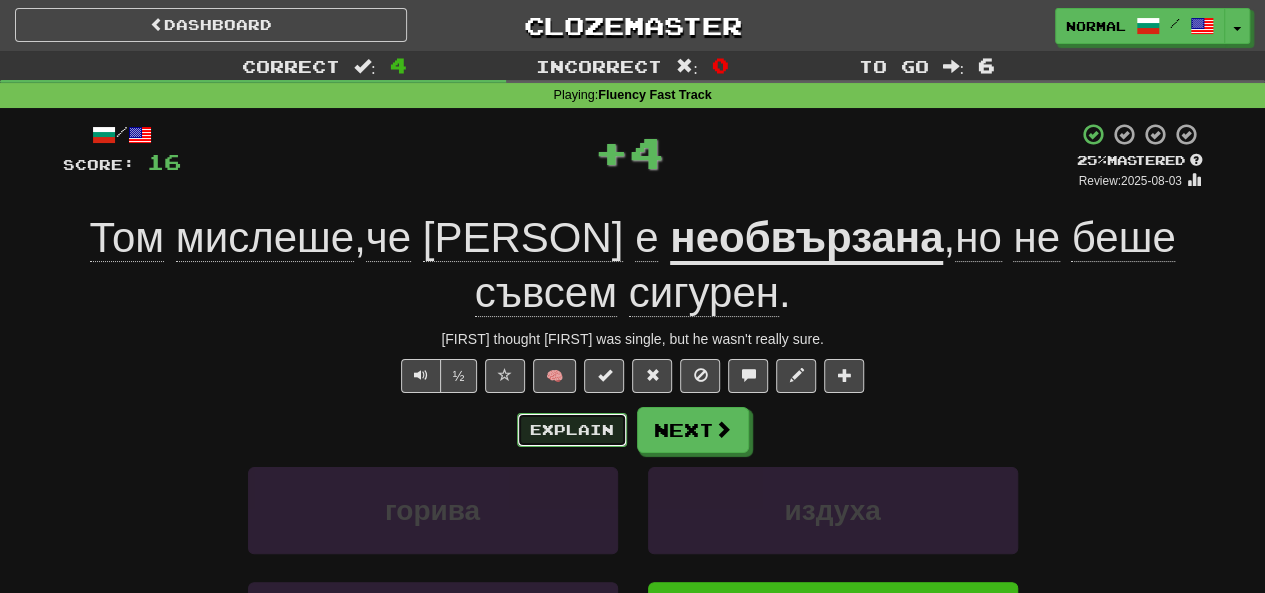click on "Explain" at bounding box center [572, 430] 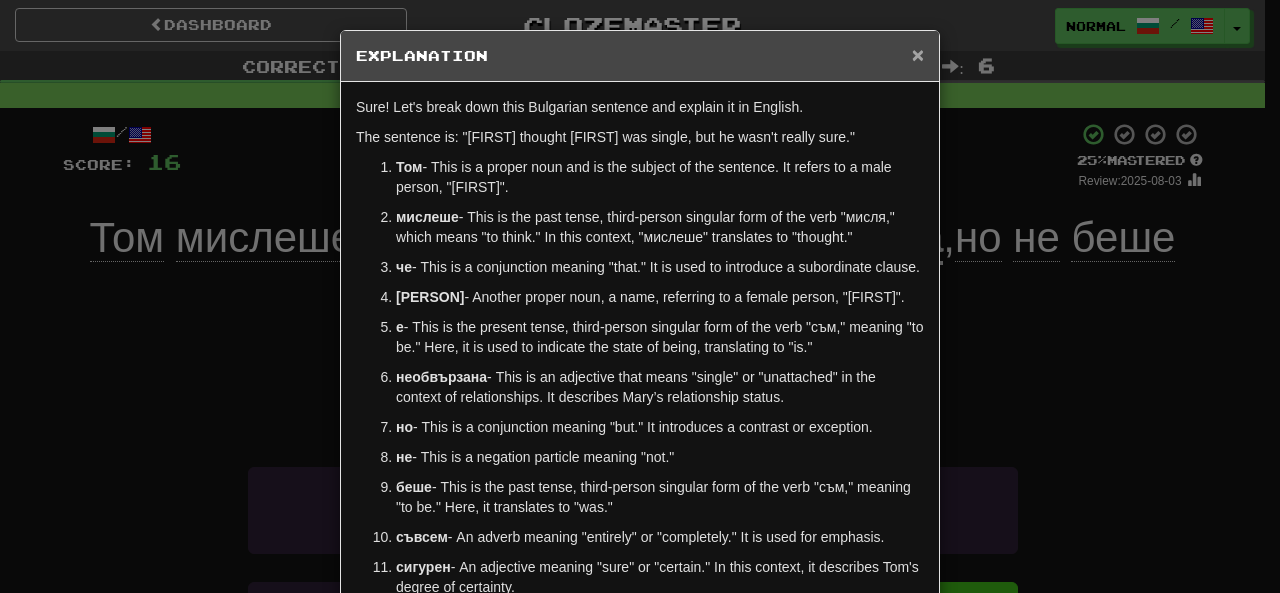 click on "×" at bounding box center [918, 54] 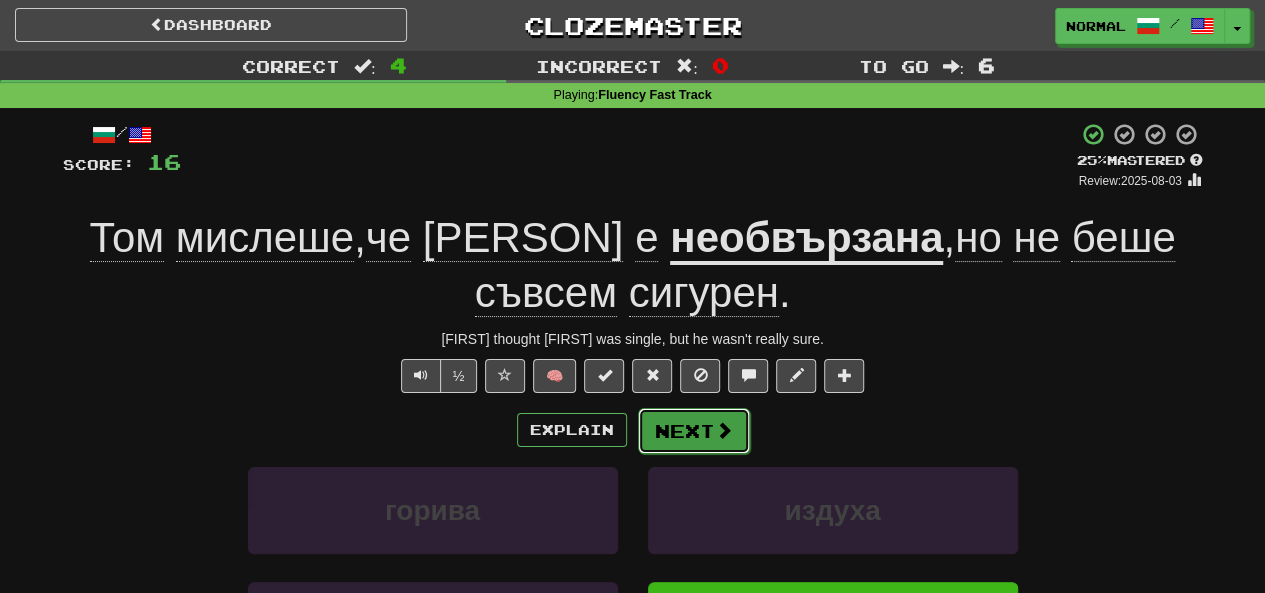 click on "Next" at bounding box center (694, 431) 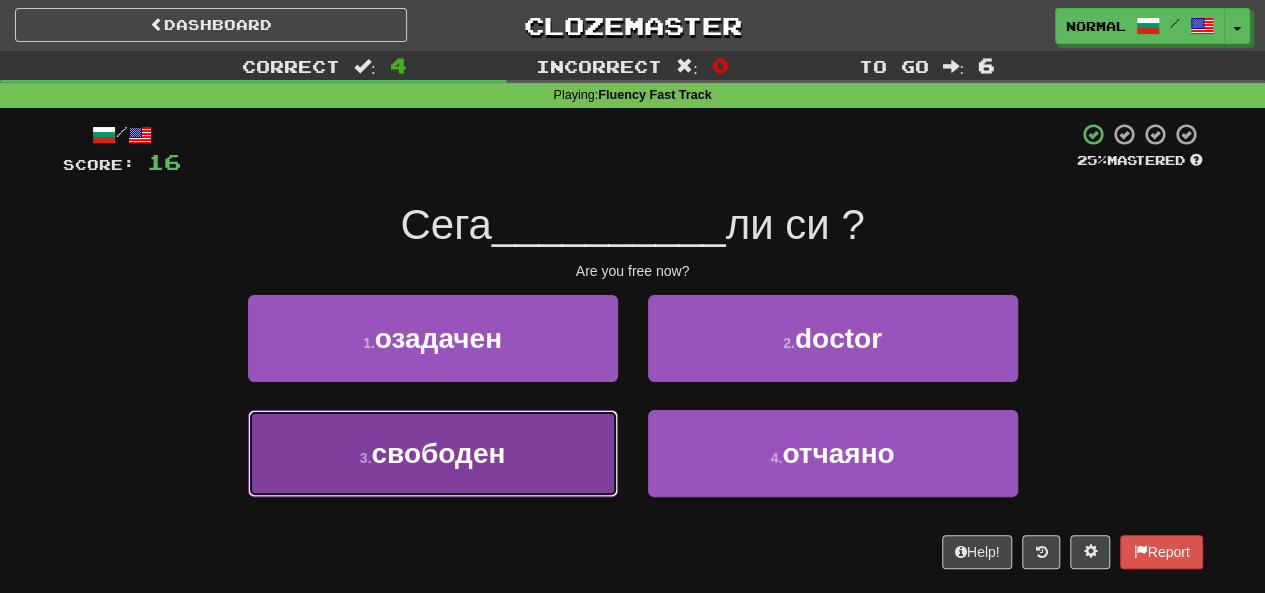 click on "3 .  свободен" at bounding box center (433, 453) 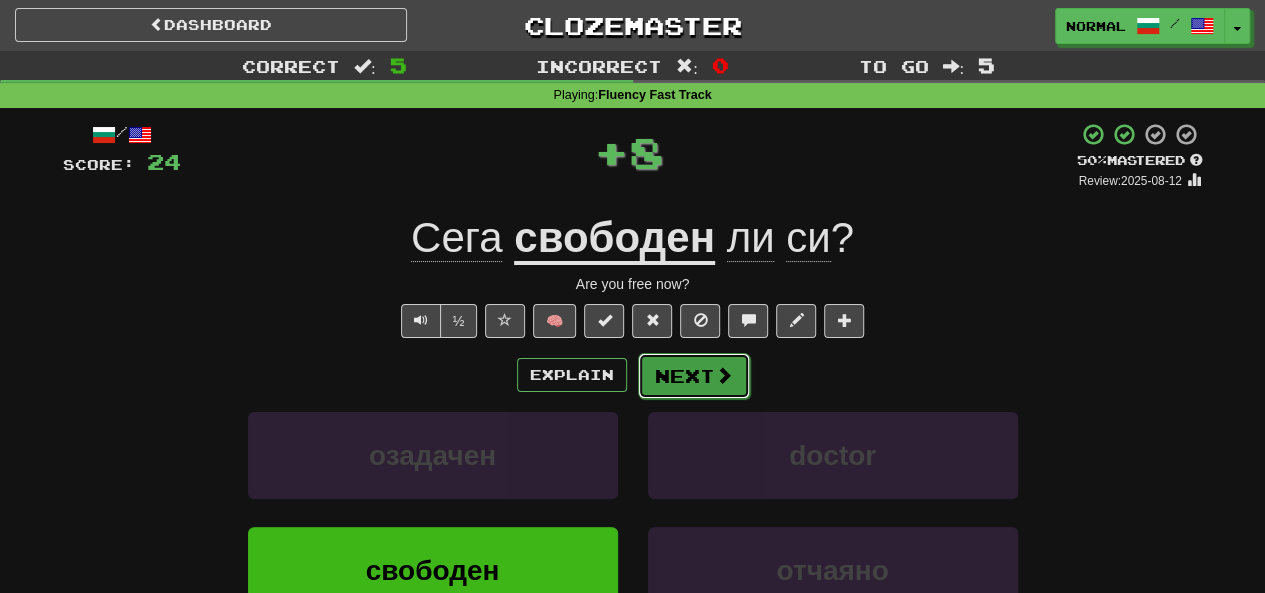 click on "Next" at bounding box center (694, 376) 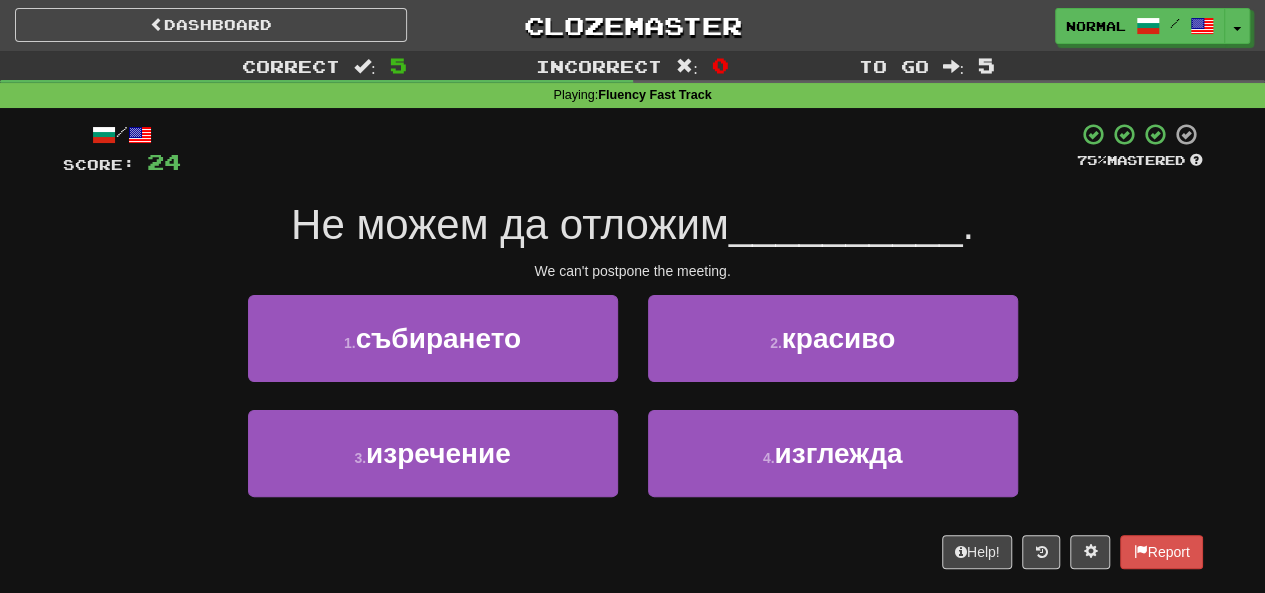 click on "Не можем да отложим" at bounding box center [510, 224] 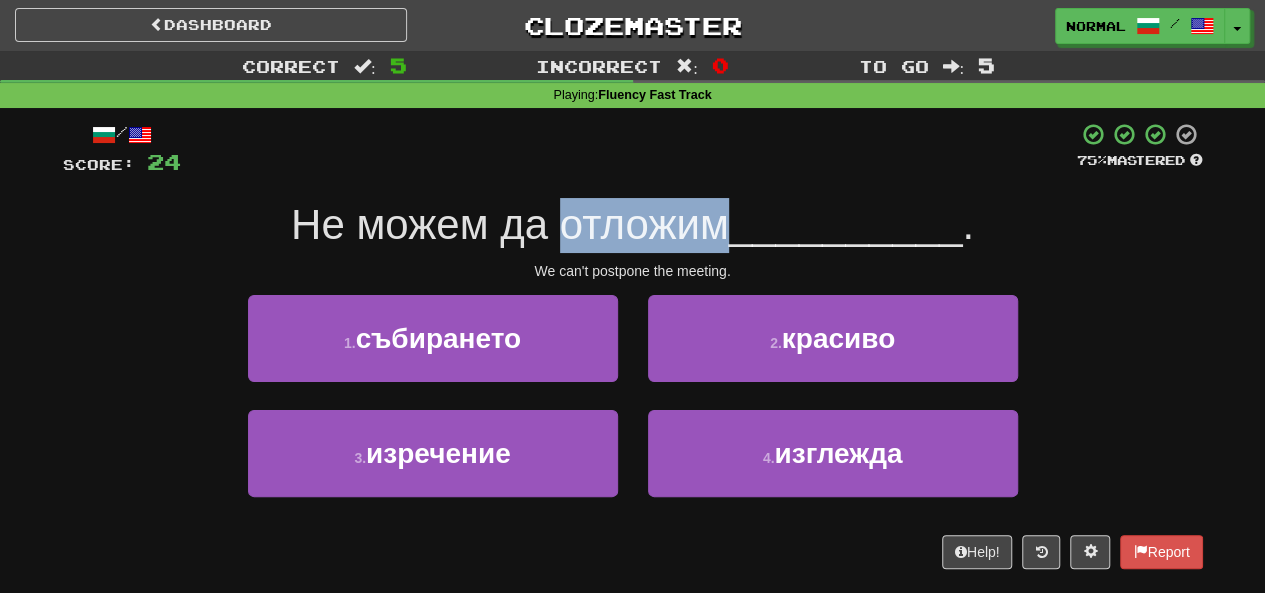 click on "Не можем да отложим" at bounding box center [510, 224] 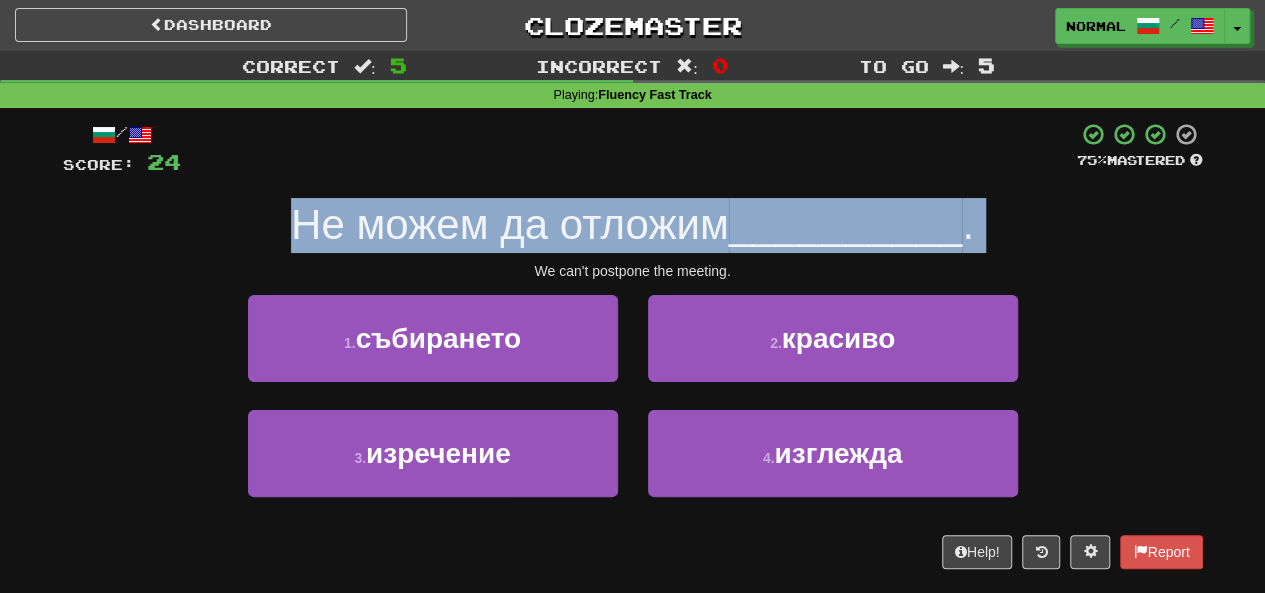 click on "Не можем да отложим" at bounding box center [510, 224] 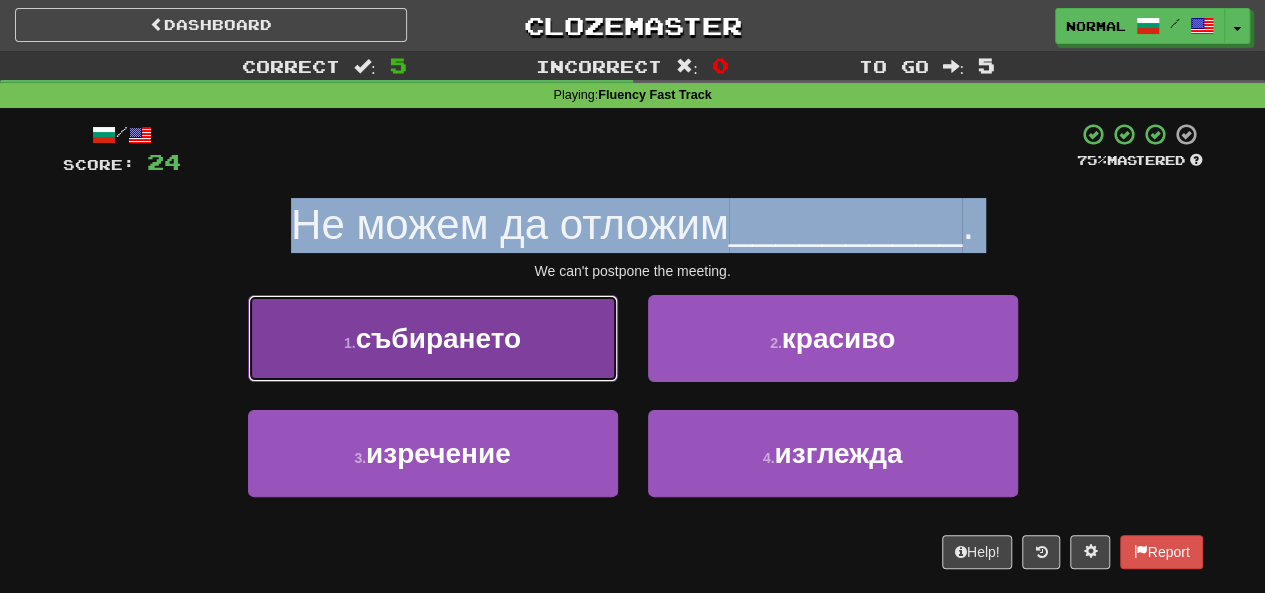 click on "1 .  събирането" at bounding box center (433, 338) 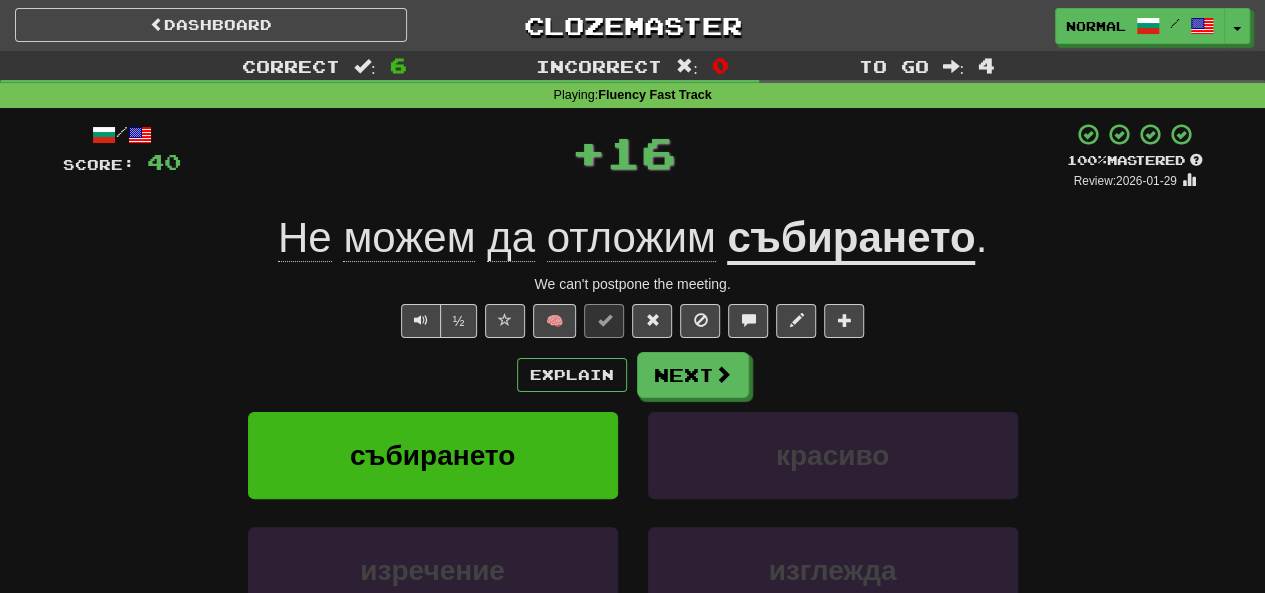 click on "Explain Next" at bounding box center [633, 375] 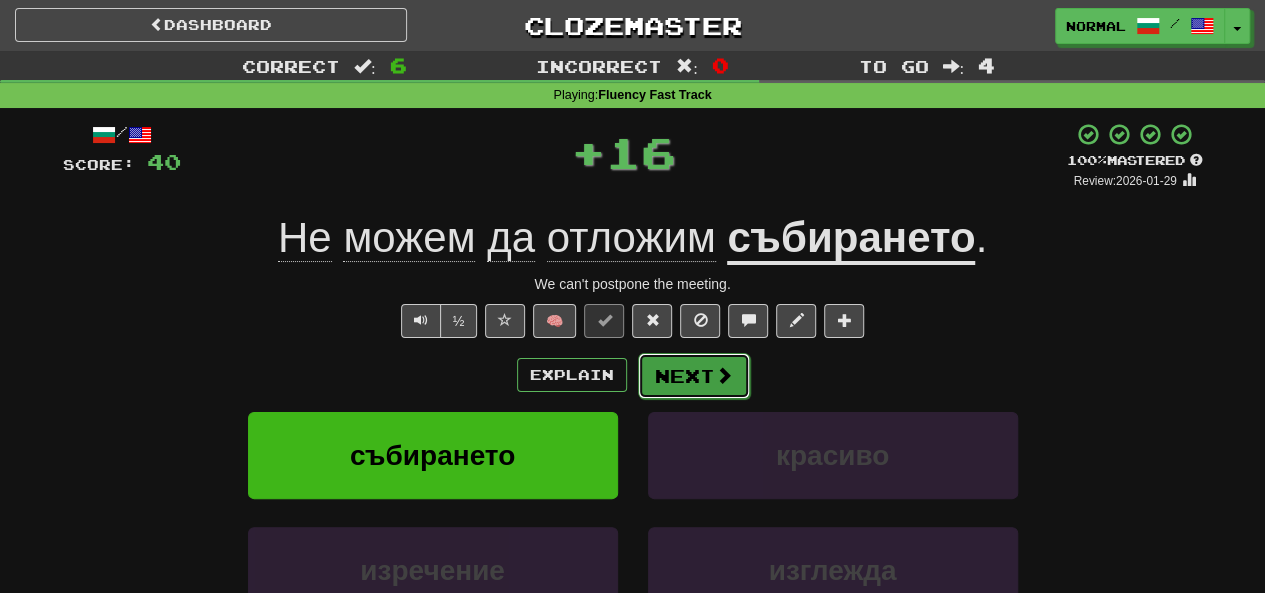 click on "Next" at bounding box center [694, 376] 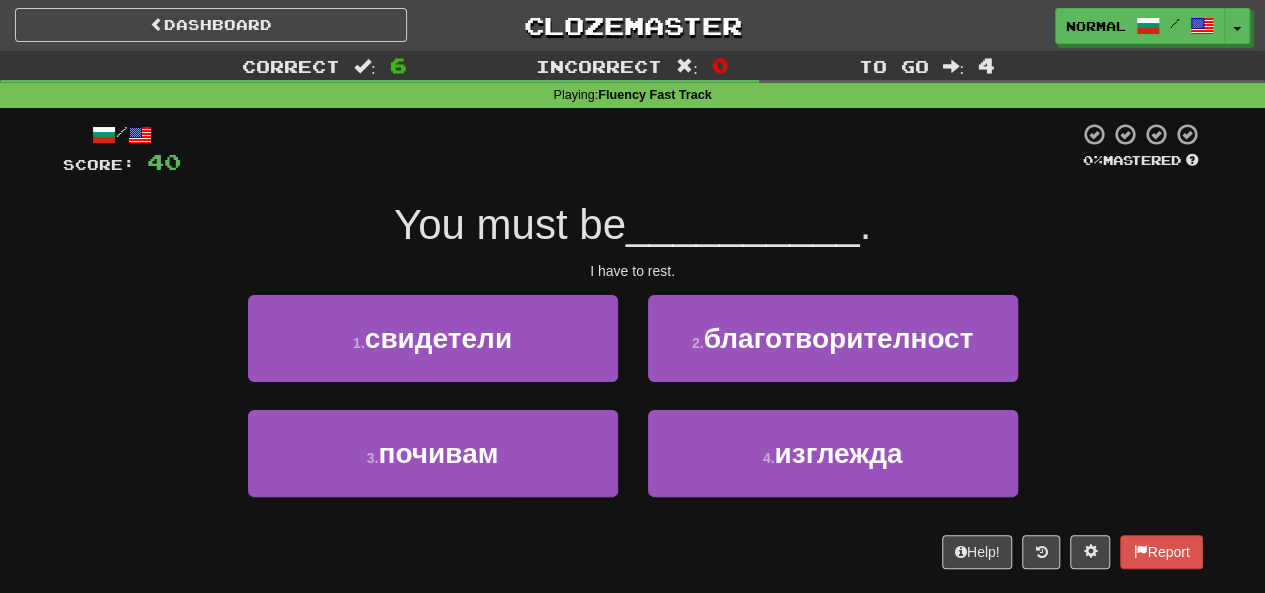 click on "You must be" at bounding box center (510, 224) 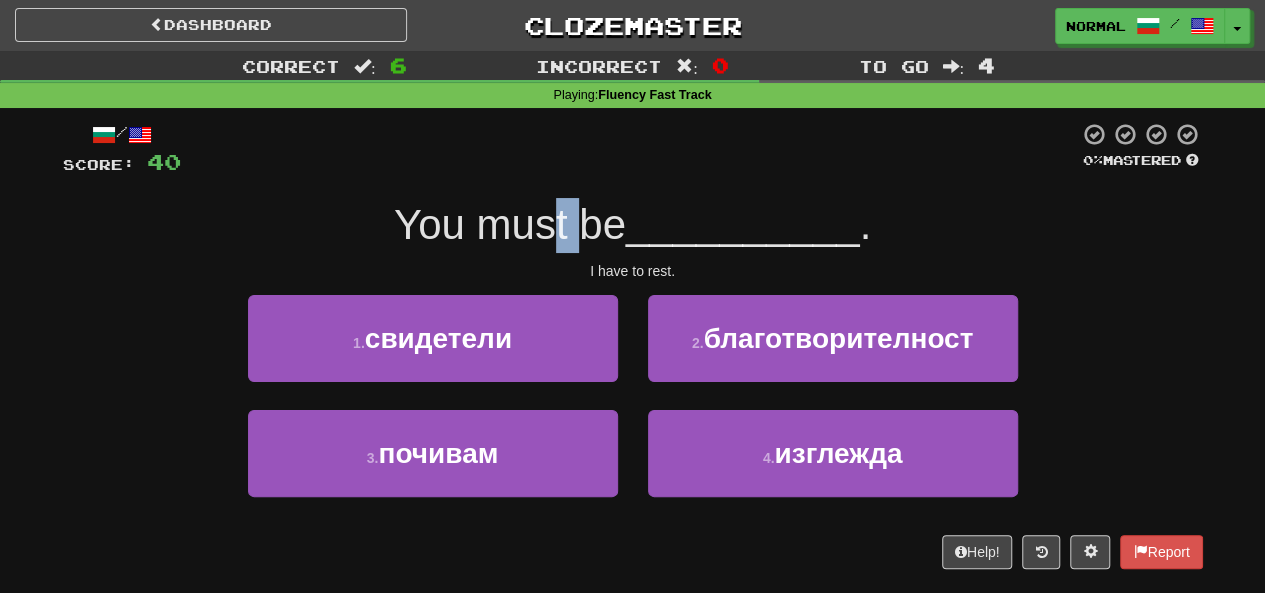 click on "You must be" at bounding box center (510, 224) 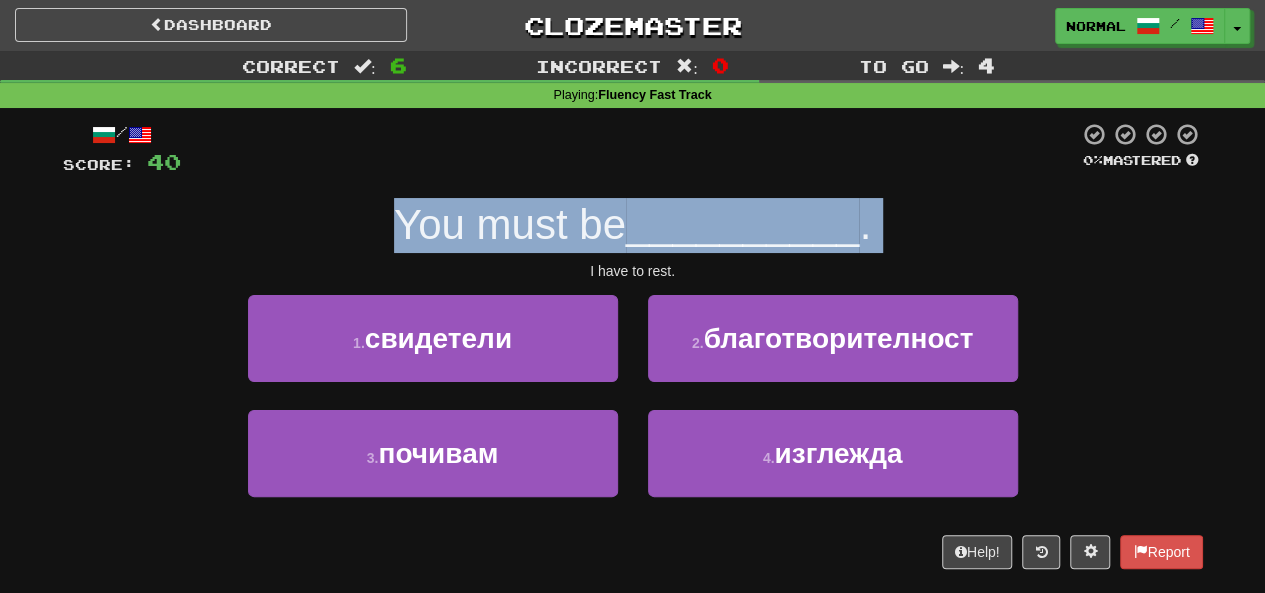 click on "You must be" at bounding box center (510, 224) 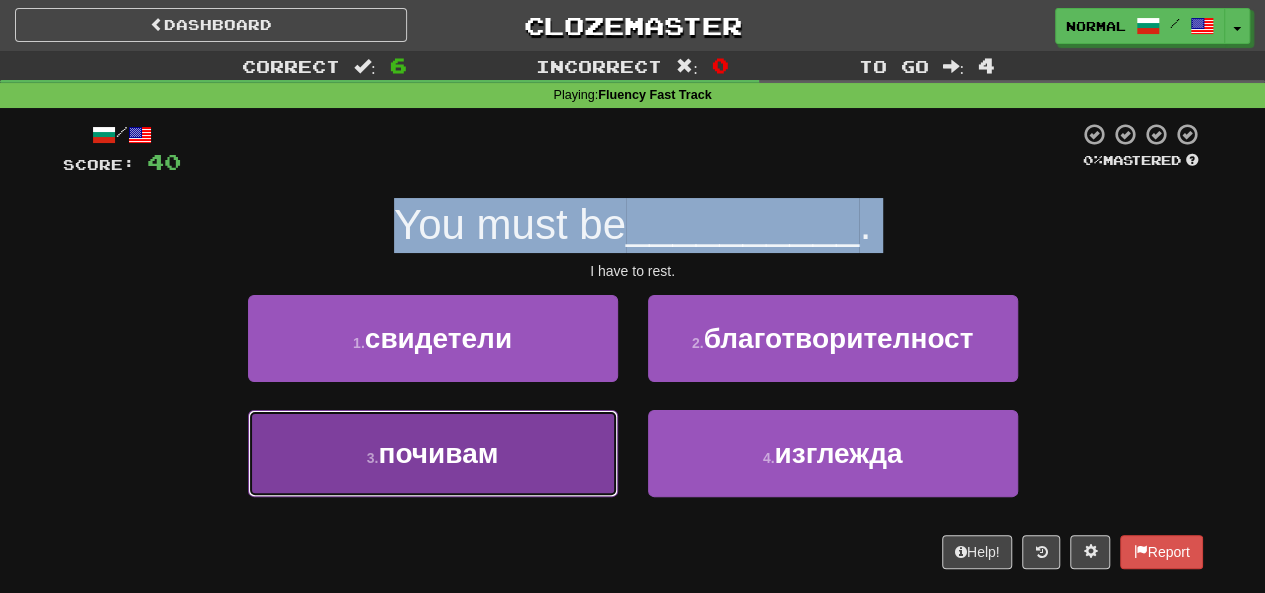 click on "почивам" at bounding box center [438, 453] 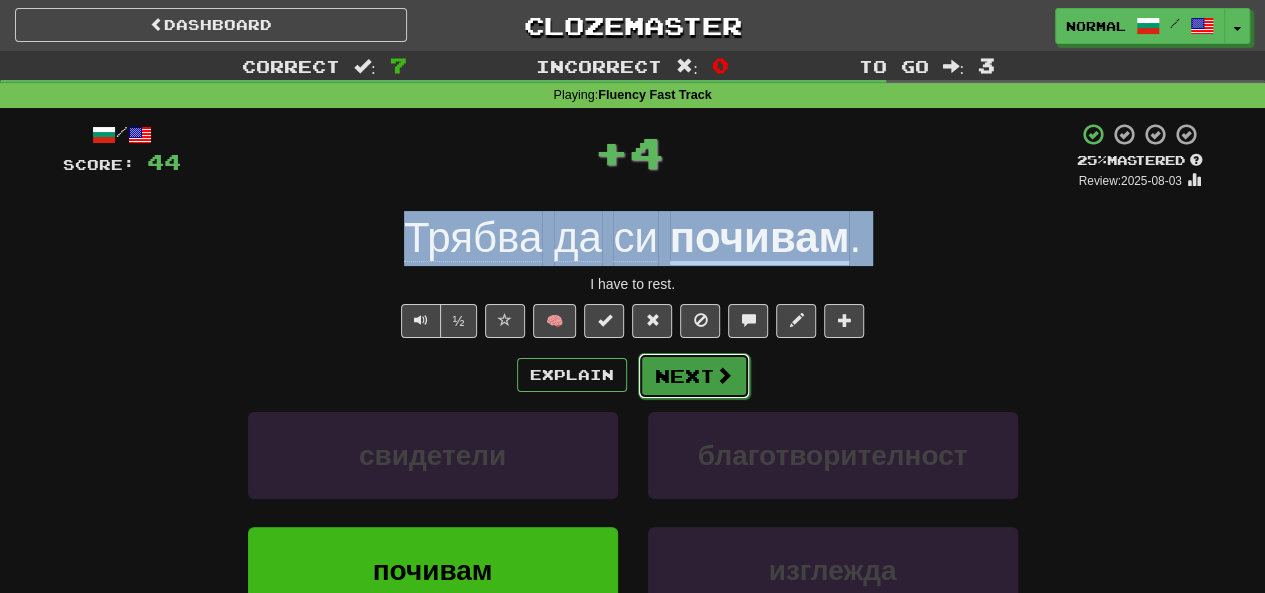 click on "Next" at bounding box center (694, 376) 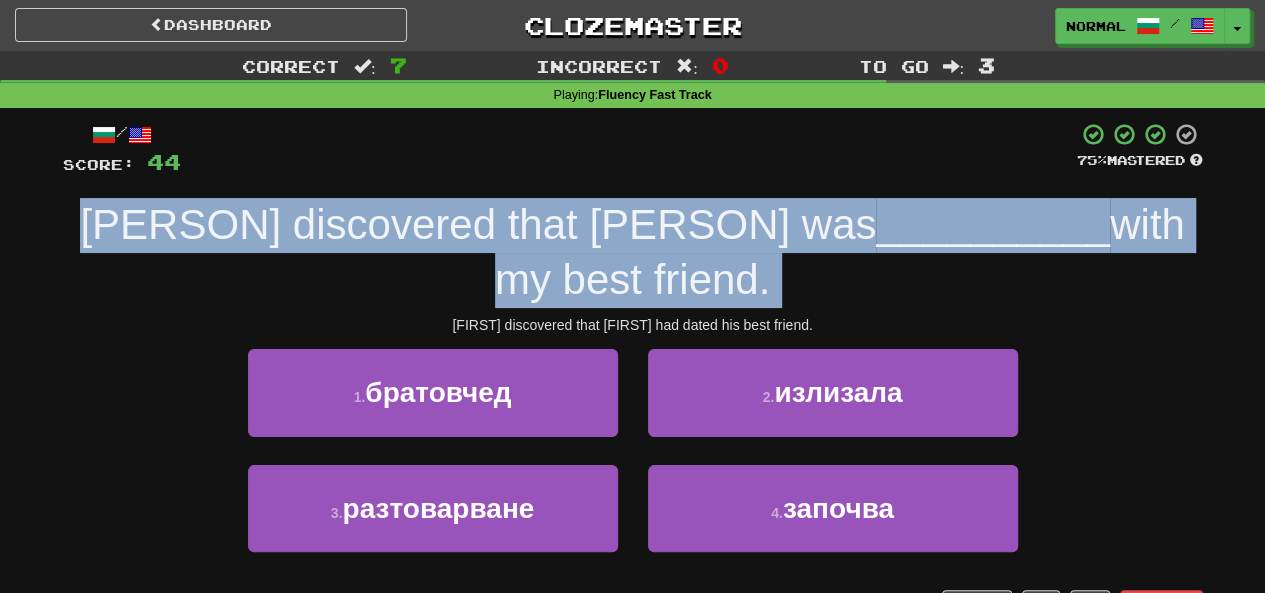 click on "[PERSON] discovered that [PERSON] was" at bounding box center [478, 224] 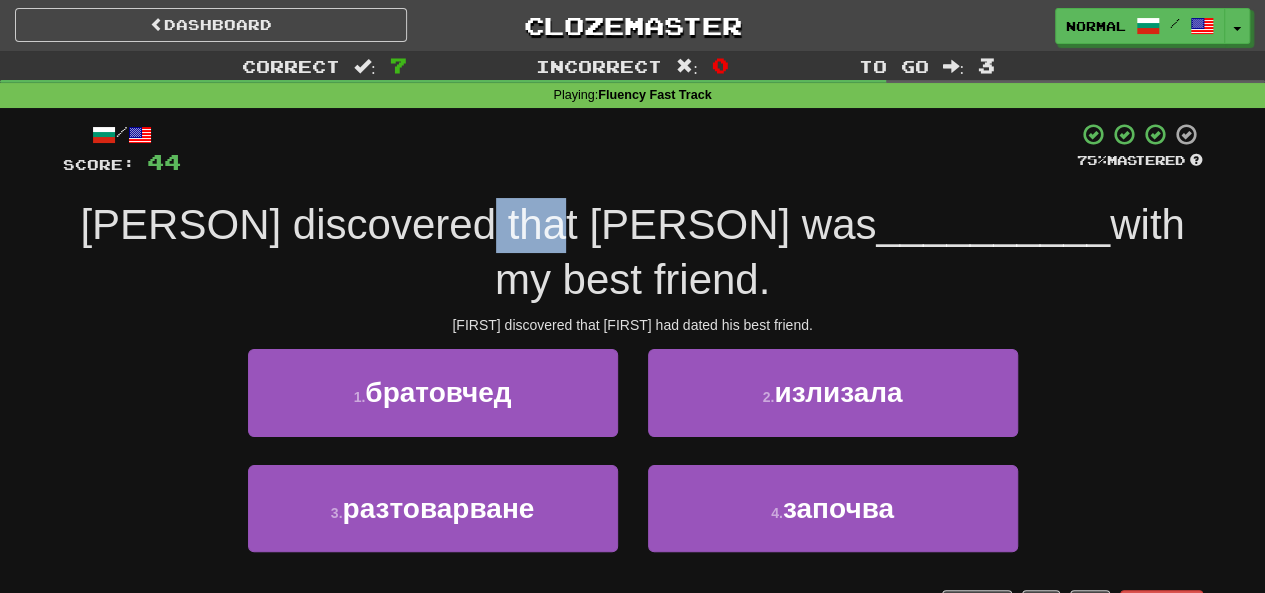 click on "[PERSON] discovered that [PERSON] was" at bounding box center (478, 224) 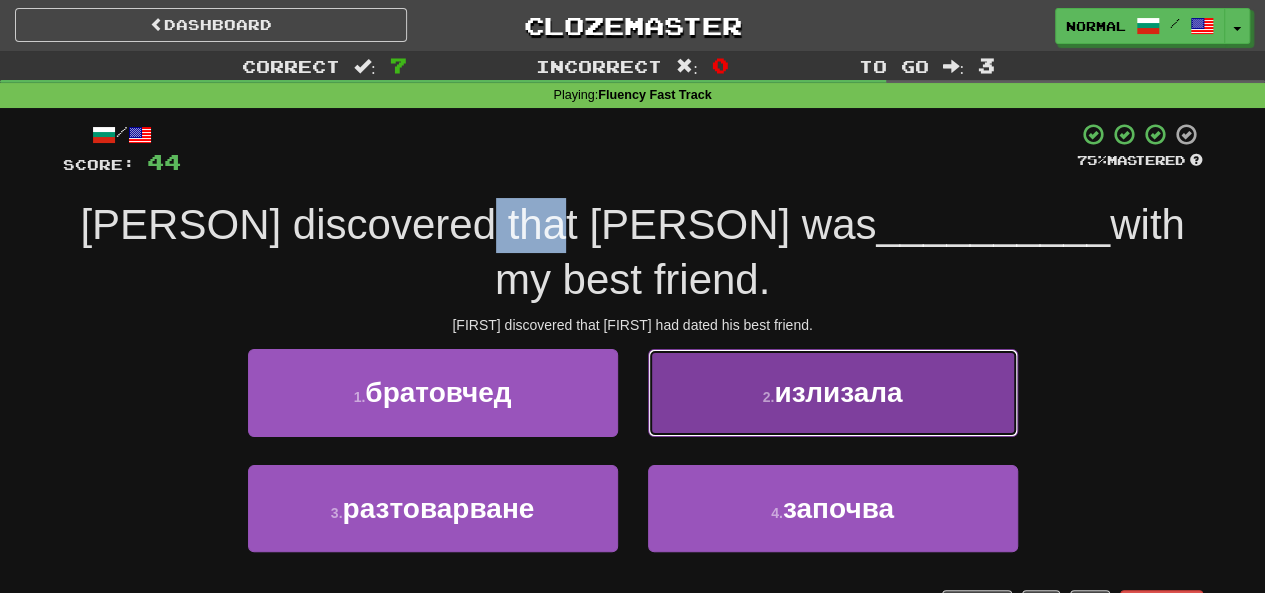 click on "2 .  излизала" at bounding box center (833, 392) 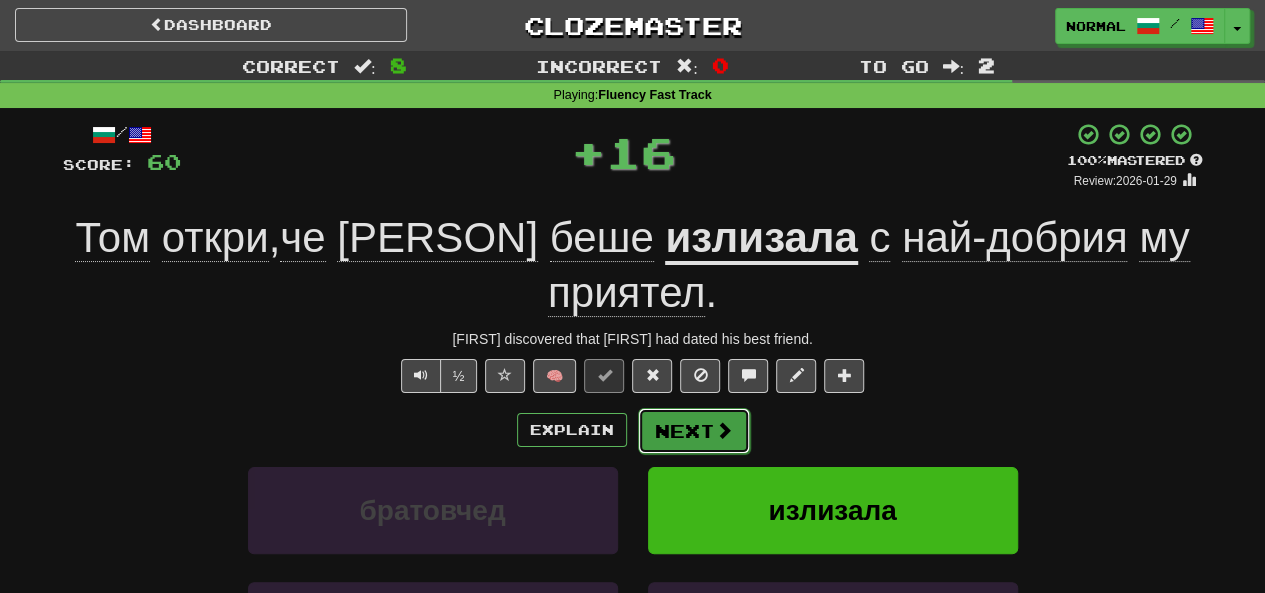 click on "Next" at bounding box center (694, 431) 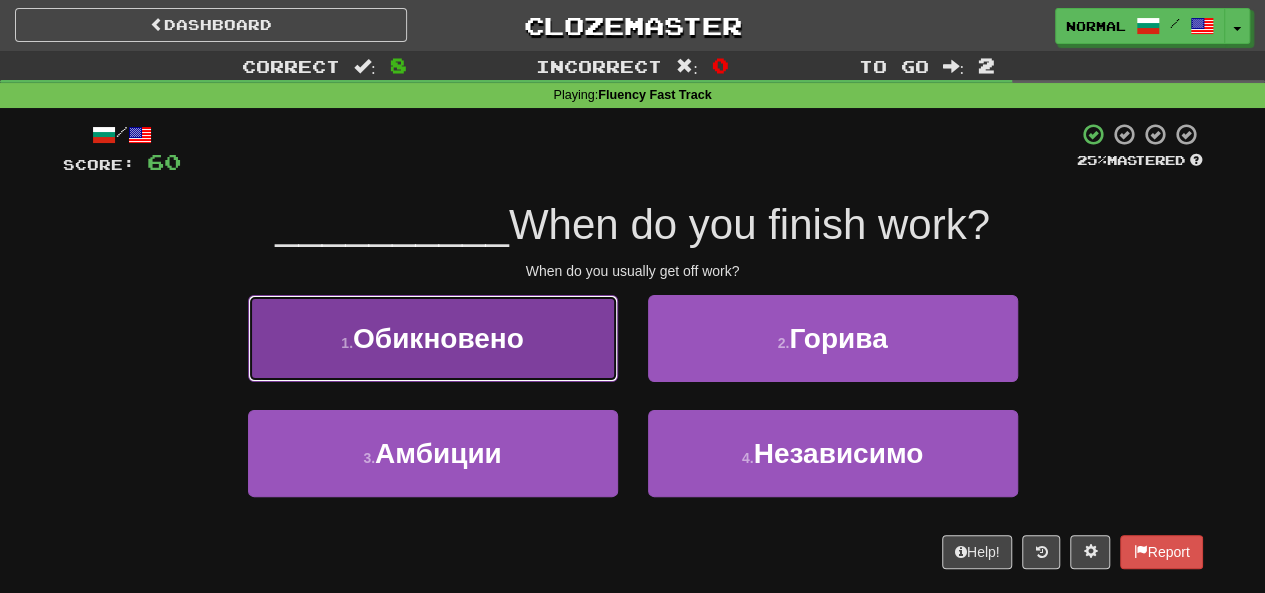 click on "1 .  Обикновено" at bounding box center (433, 338) 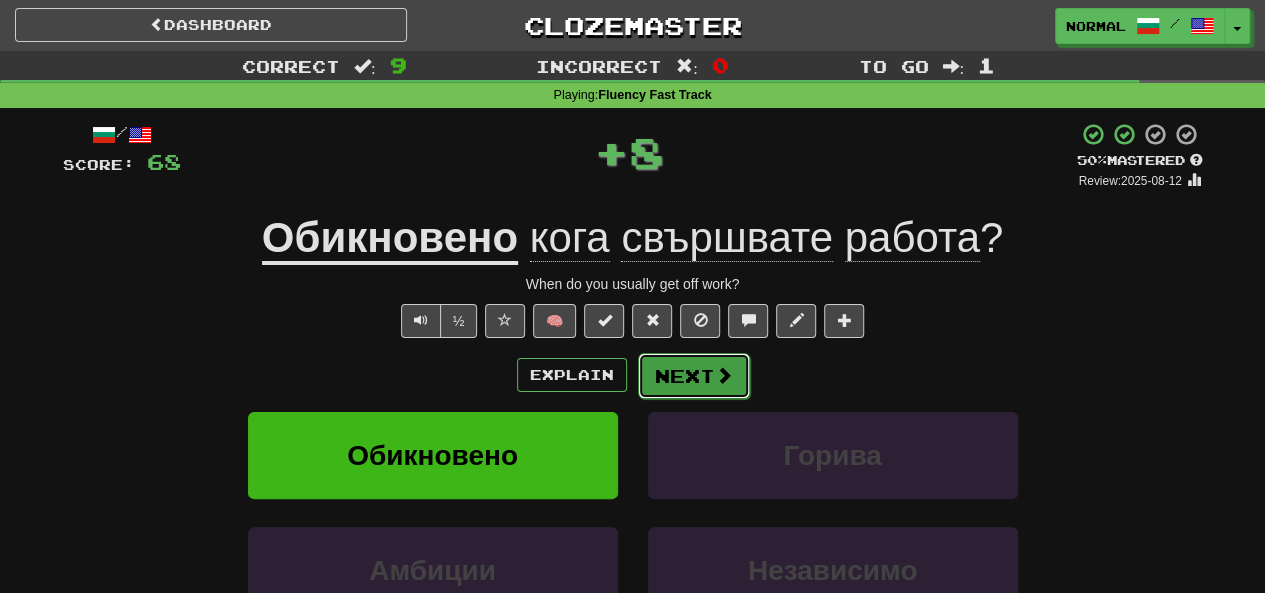 click at bounding box center [724, 375] 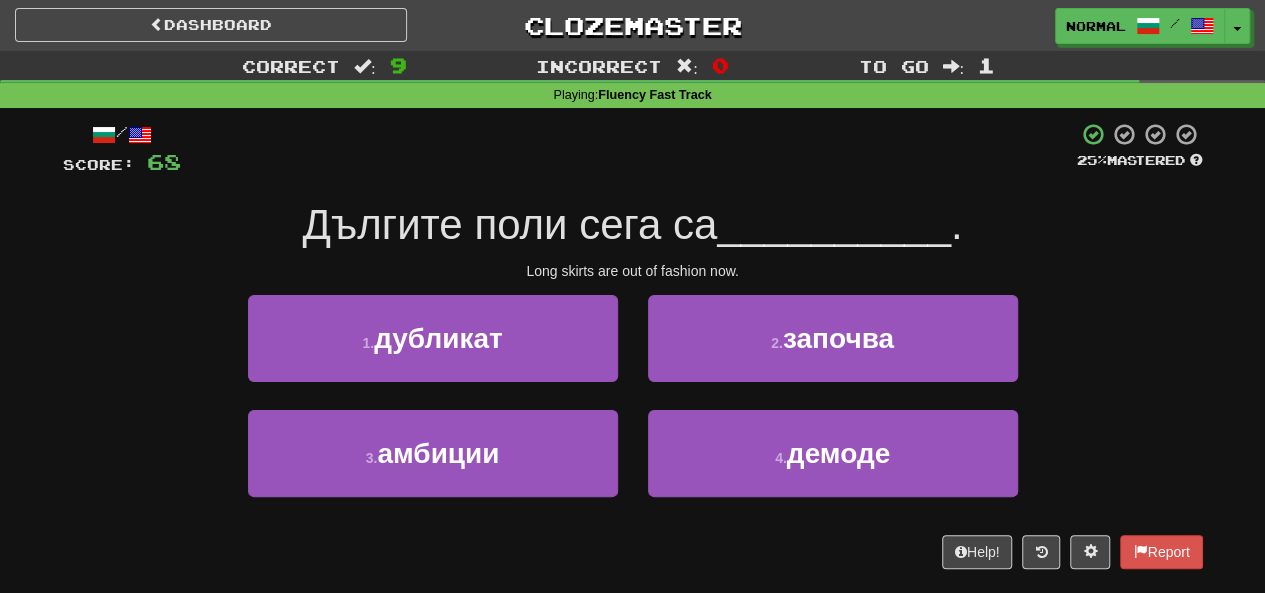 click on "Дългите поли сега са" at bounding box center [510, 224] 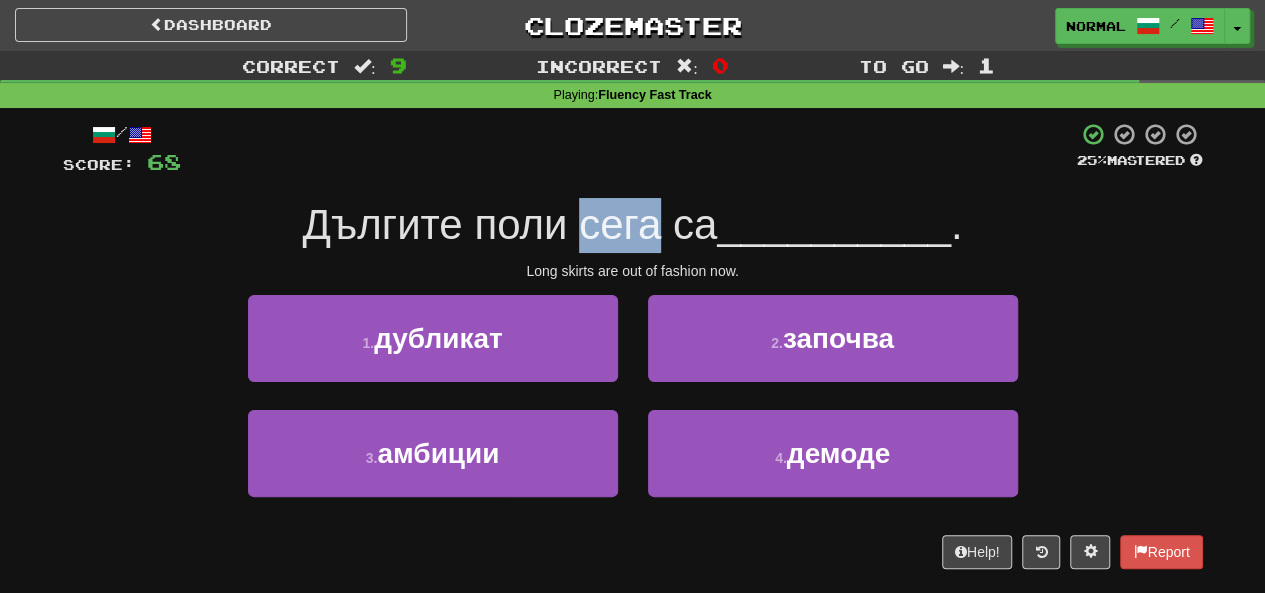 click on "Дългите поли сега са" at bounding box center (510, 224) 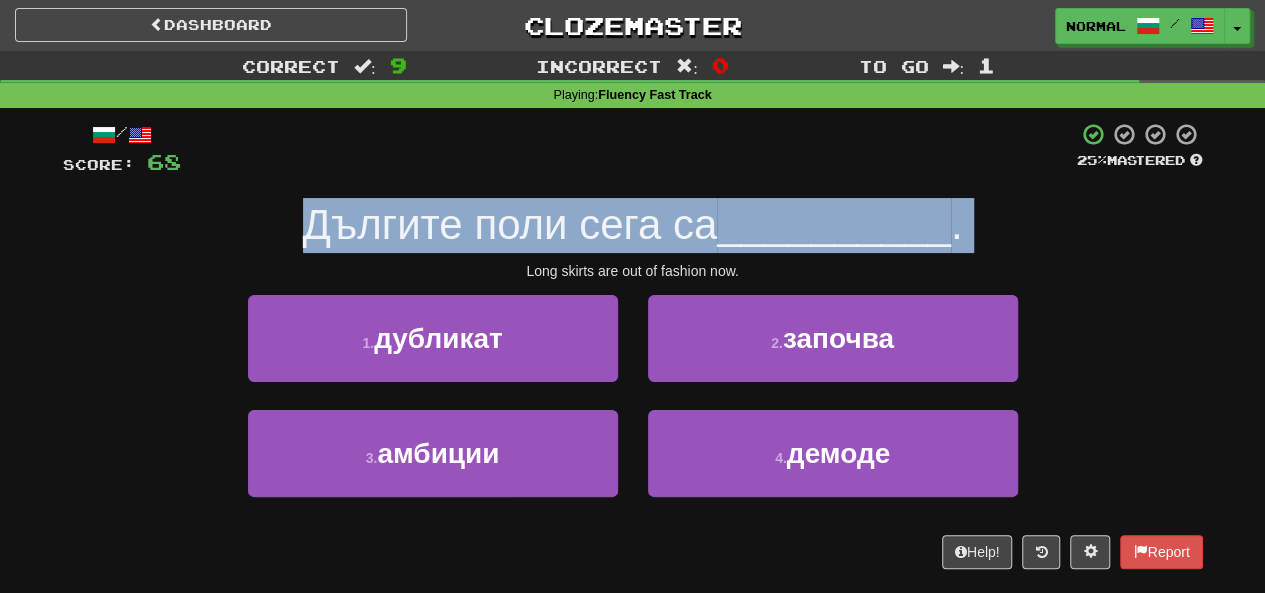 click on "Дългите поли сега са" at bounding box center [510, 224] 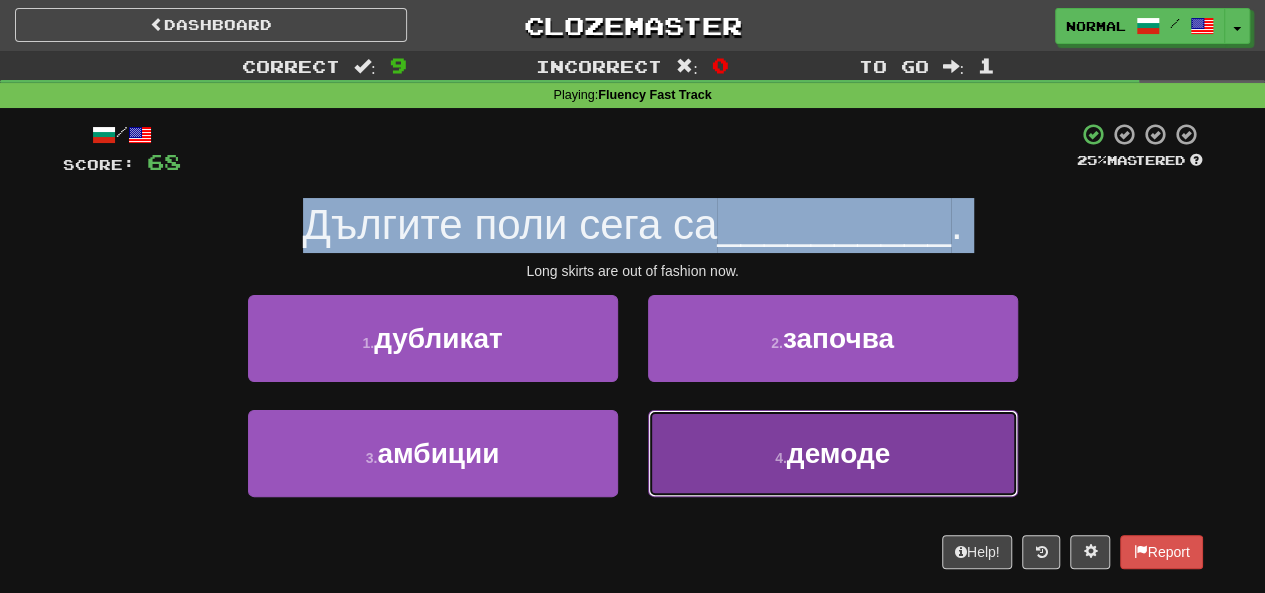 click on "4 .  демоде" at bounding box center (833, 453) 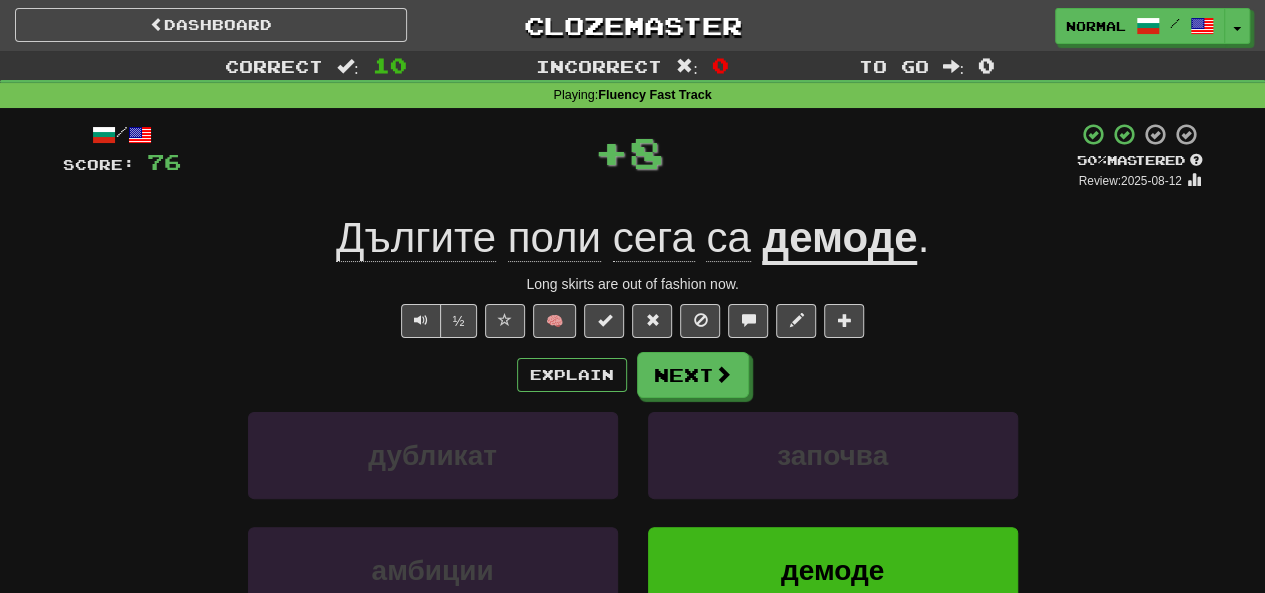 click on "Explain Next" at bounding box center (633, 375) 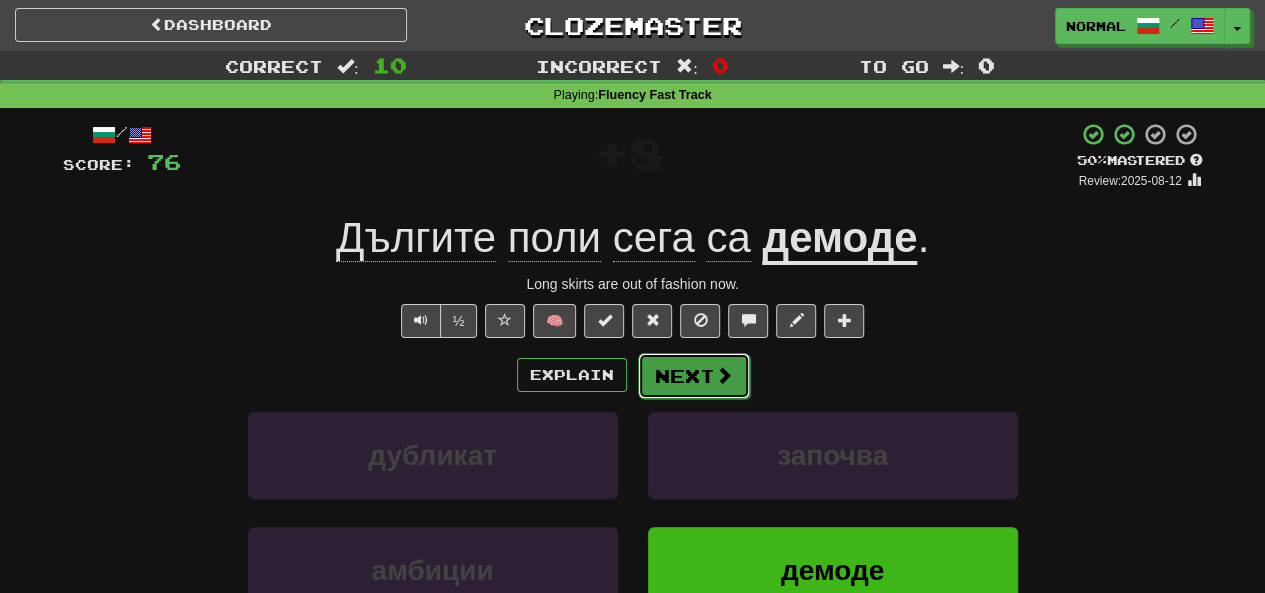 click at bounding box center (724, 375) 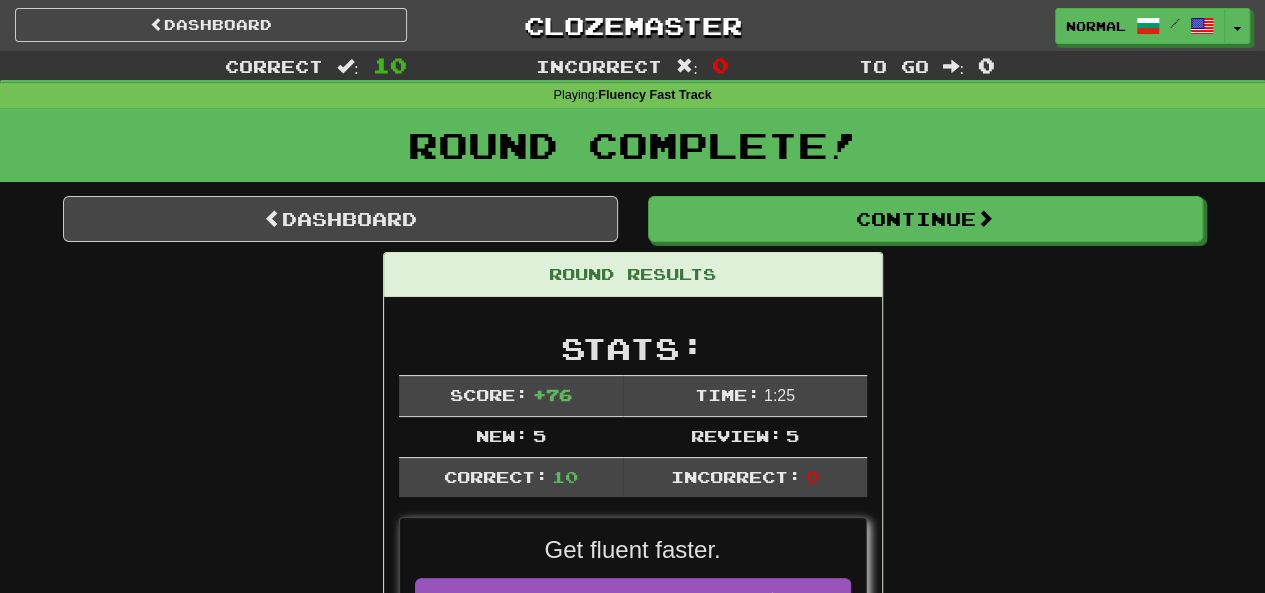click on "Dashboard Continue Round Results Stats: Score: + 76 Time: 1 : 25 New: 5 Review: 5 Correct: 10 Incorrect: 0 Get fluent faster. Get Clozemaster Pro Progress: Fluency Fast Track Playing: 1 597 / 7 432 + 5 21.421% 21.488% Mastered: 169 / 7 432 + 2 2.247% 2.274% Ready for Review: 5 / Level: 44 104 points to level 45 - keep going! Ranked: 27 th this week Sentences: Report [PERSON] jumped across the mud puddle. Tom jumped across the mud puddle. Report I've played sports all my life. Report [PERSON] looked in her purse, but she didn't find what she was looking for. Report [PERSON] thought Mary was single, but he wasn't really sure. Report Are you free now ? Report ." at bounding box center (633, 1238) 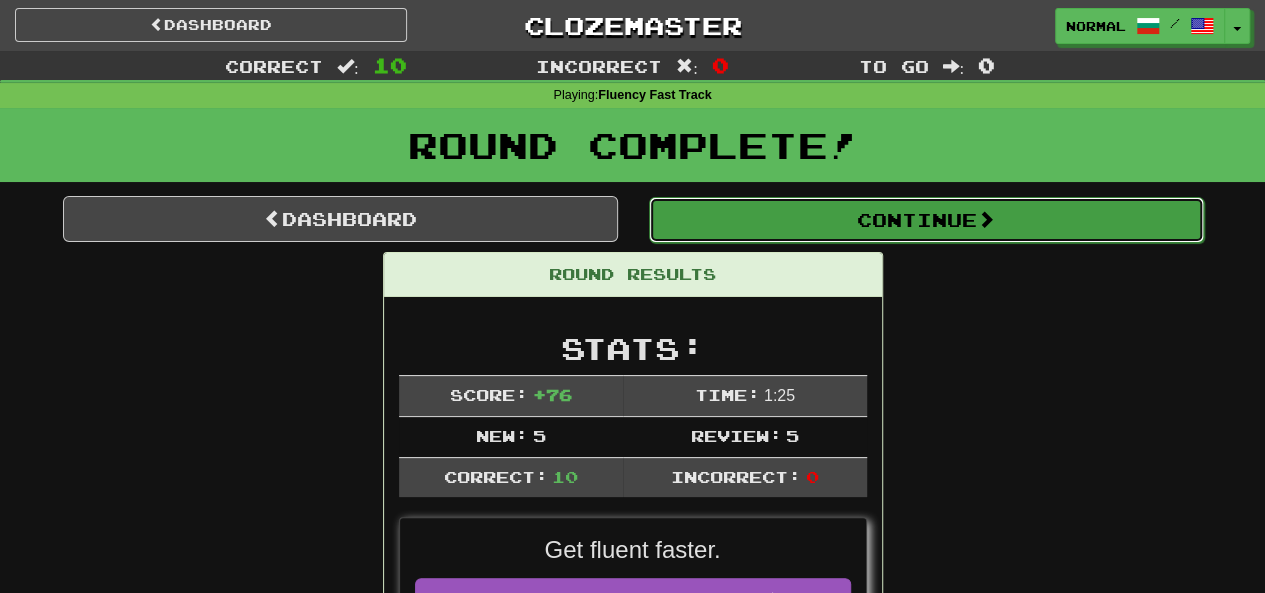 click on "Continue" at bounding box center (926, 220) 